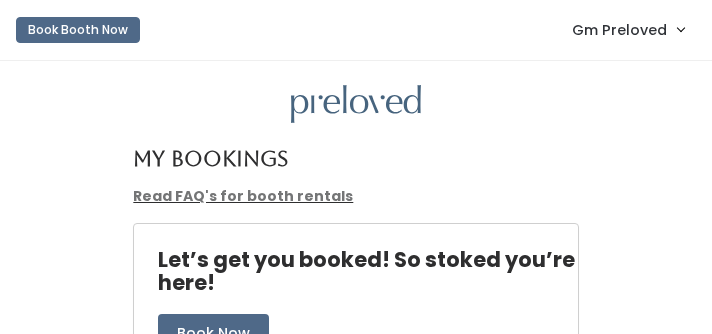 scroll, scrollTop: 0, scrollLeft: 0, axis: both 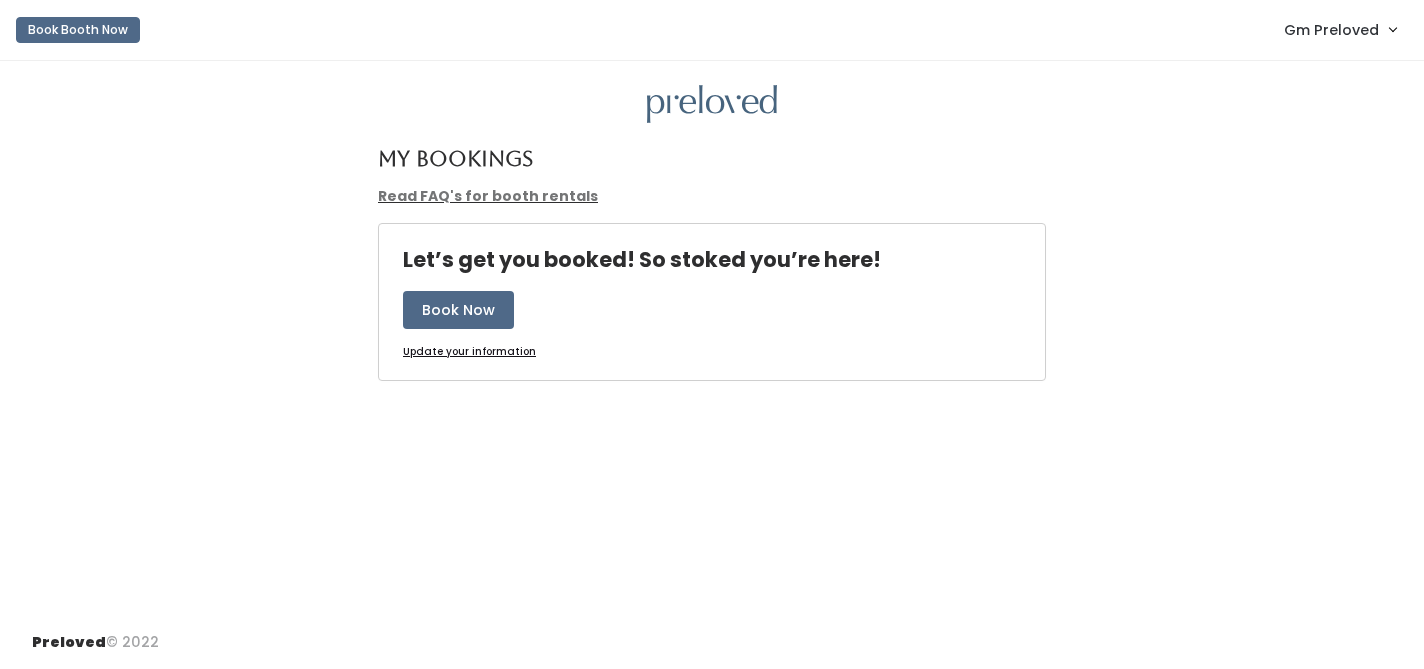 click on "Gm Preloved" at bounding box center (1331, 30) 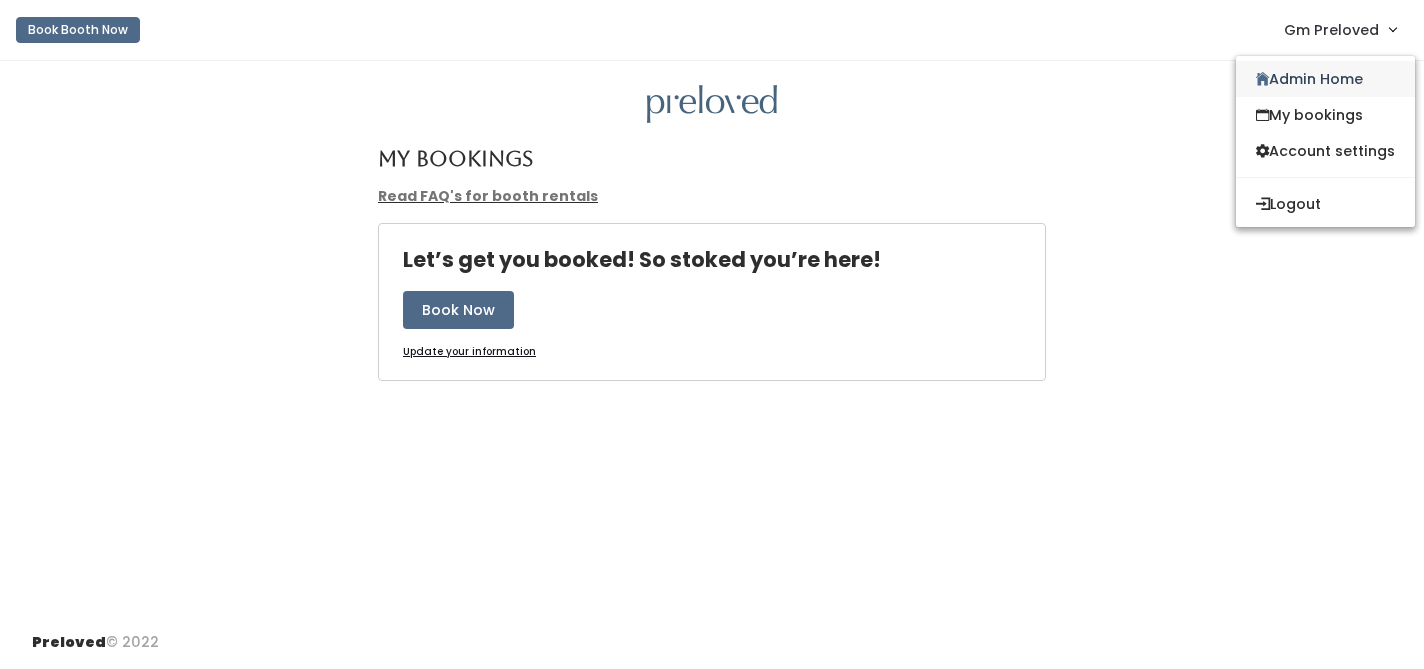 click on "Admin Home" at bounding box center (1325, 79) 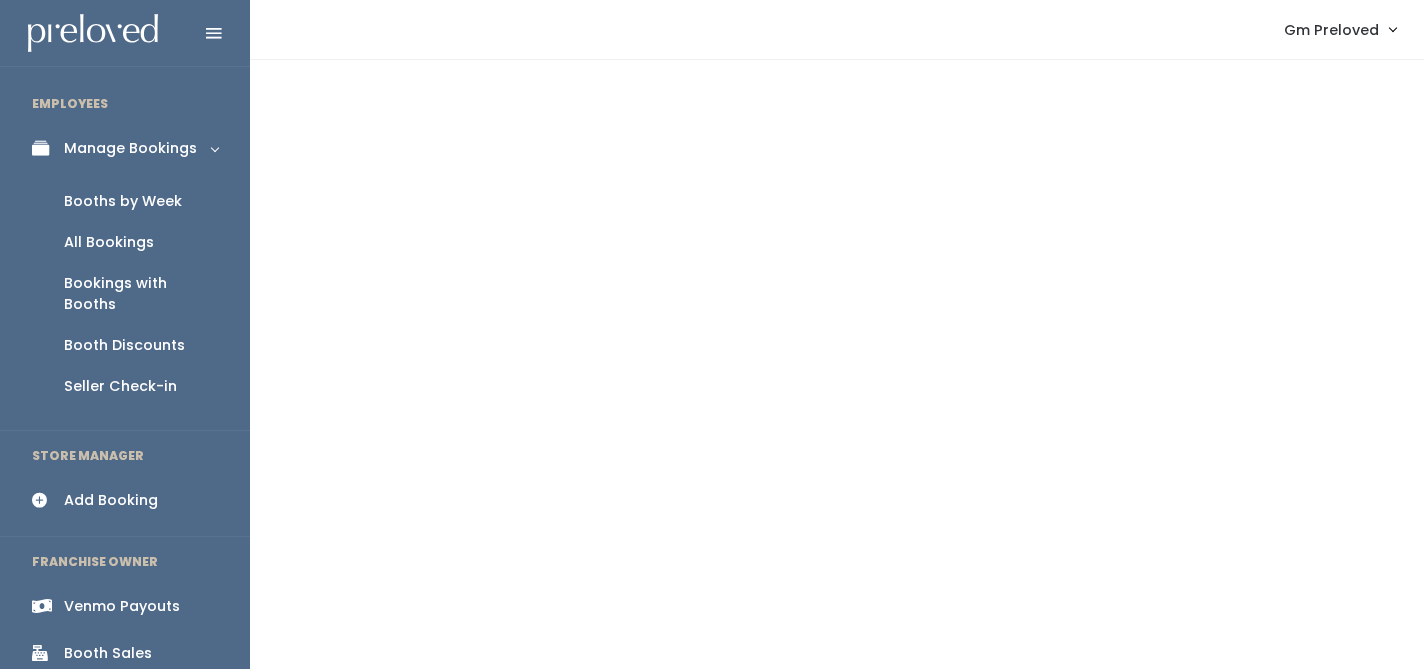 scroll, scrollTop: 0, scrollLeft: 0, axis: both 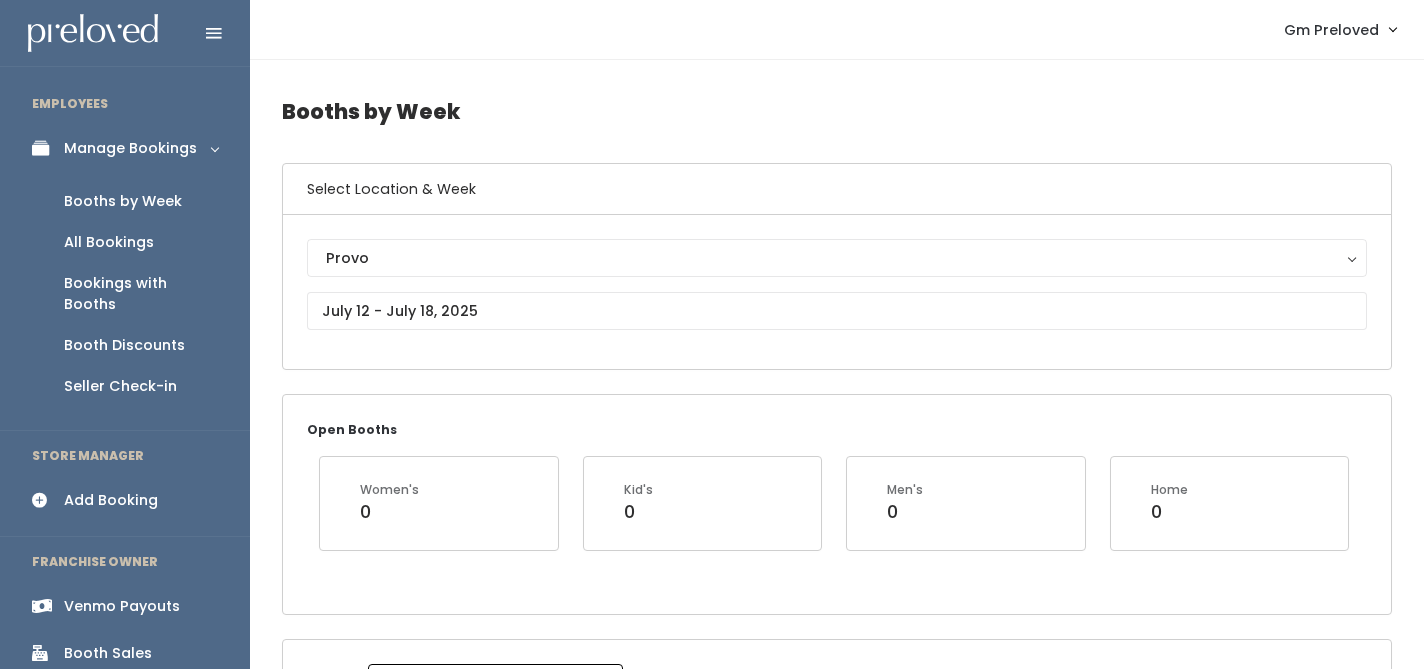 click on "Booth Discounts" at bounding box center [124, 345] 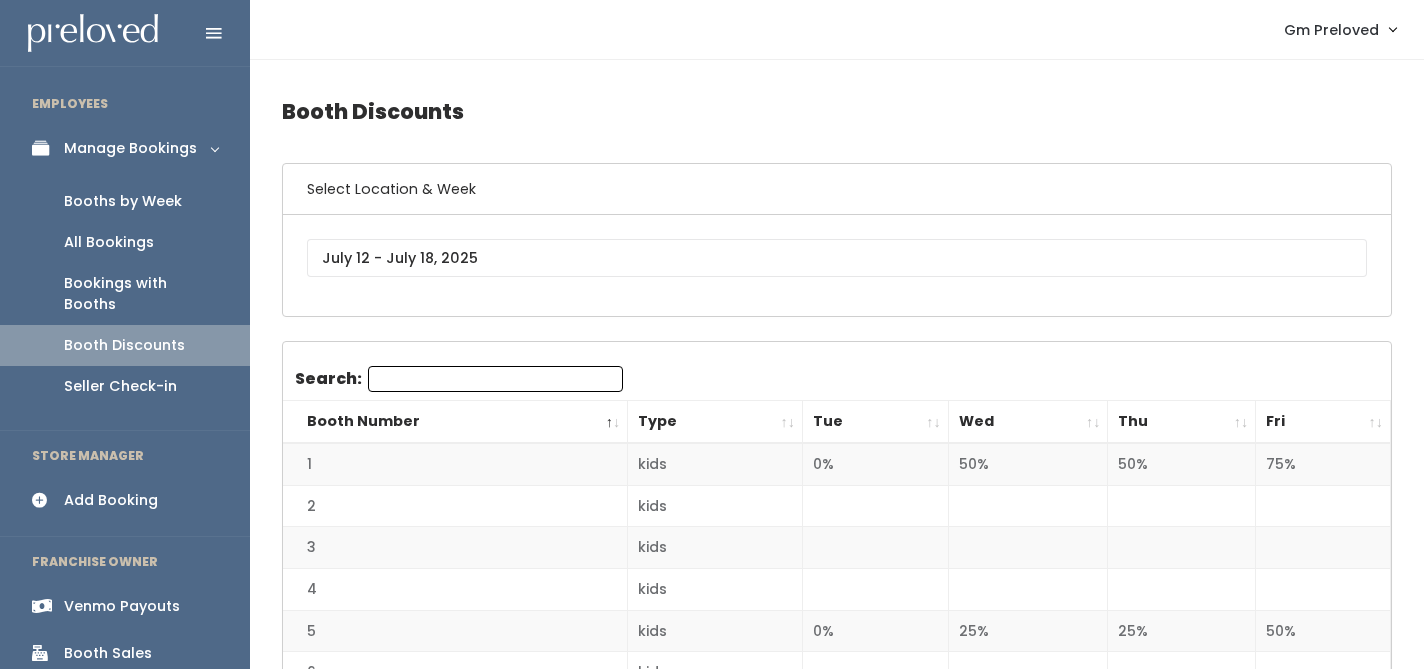 scroll, scrollTop: 0, scrollLeft: 0, axis: both 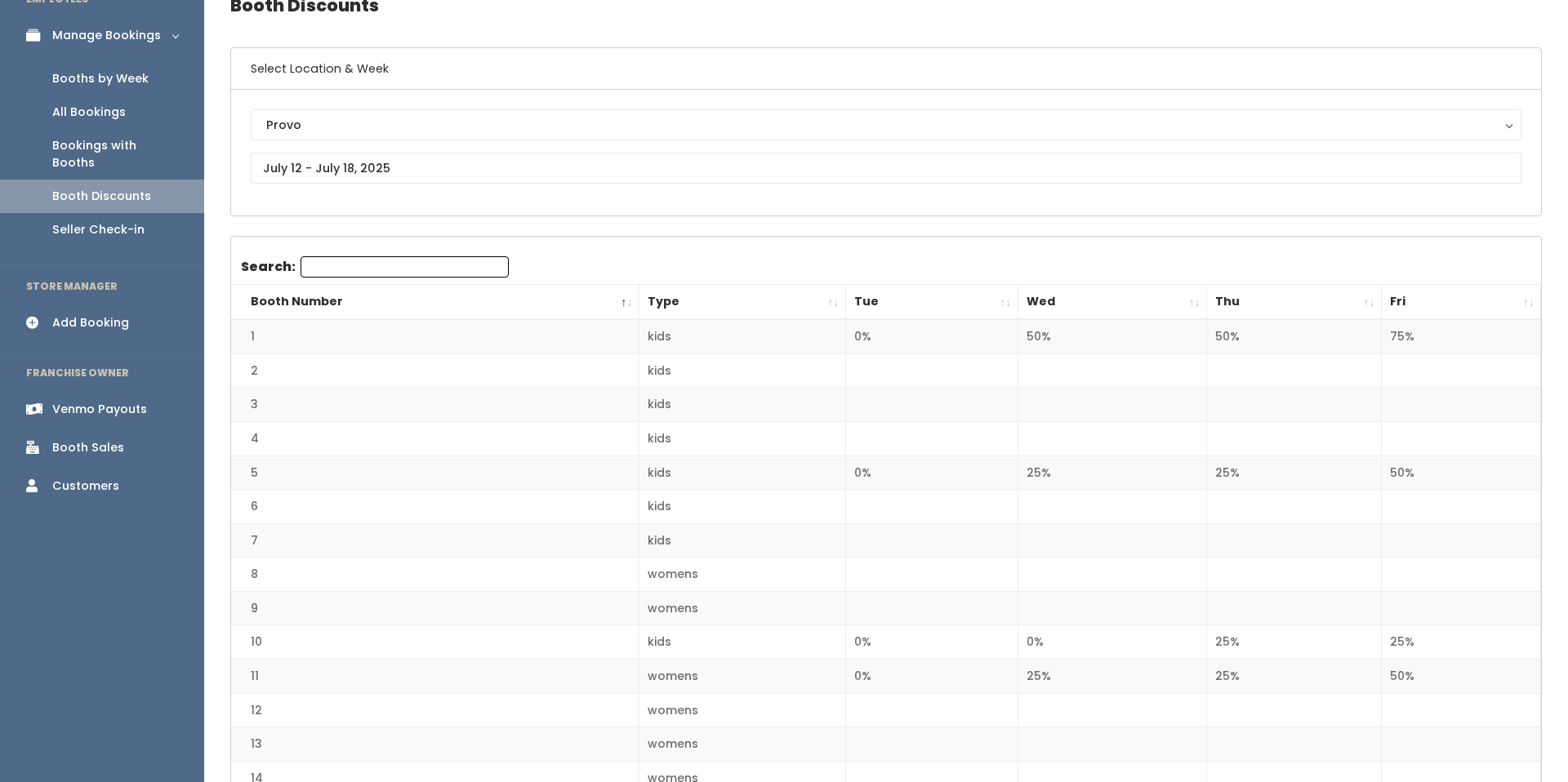 click on "Booths by Week" at bounding box center [100, 78] 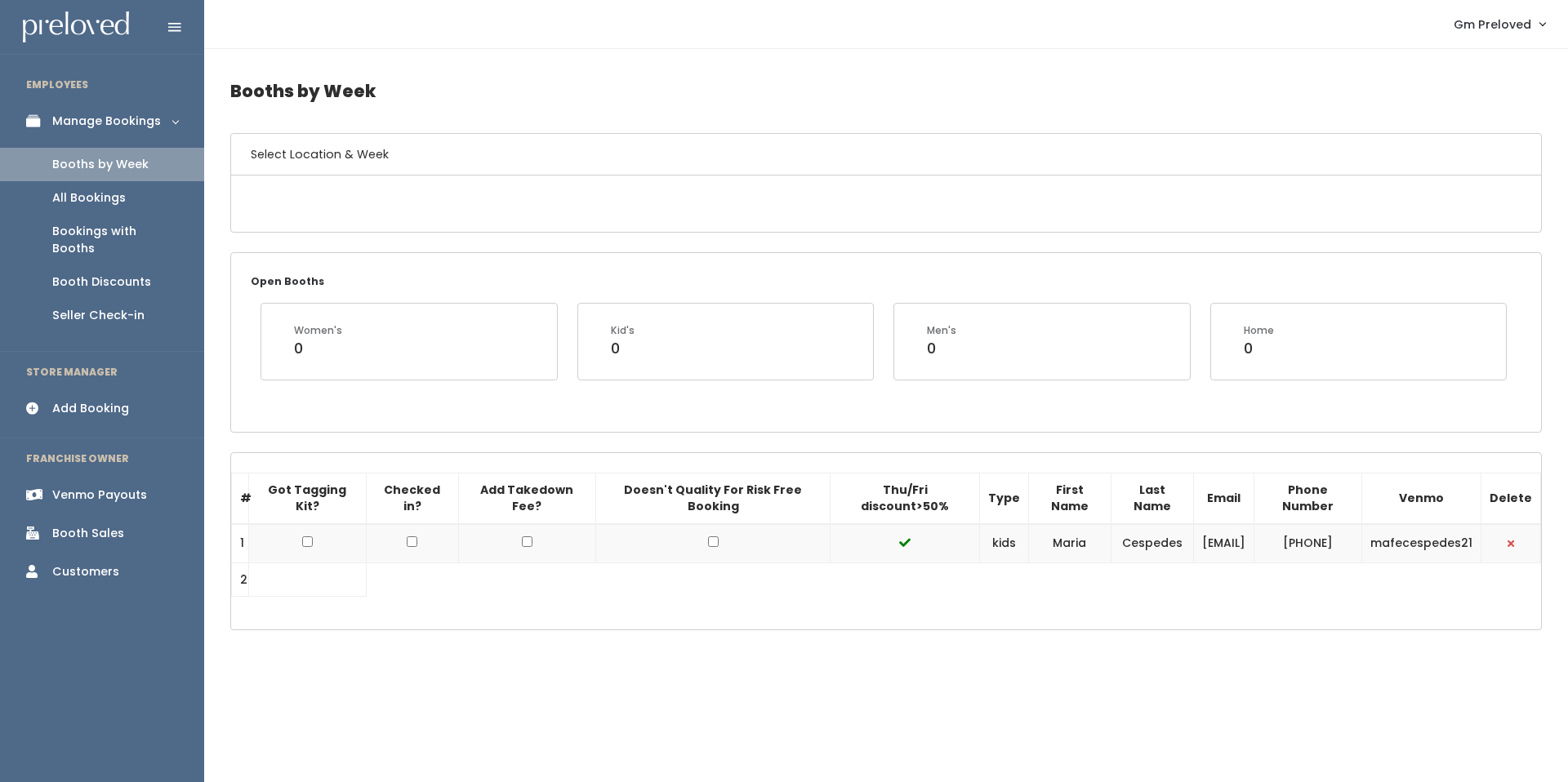 scroll, scrollTop: 0, scrollLeft: 0, axis: both 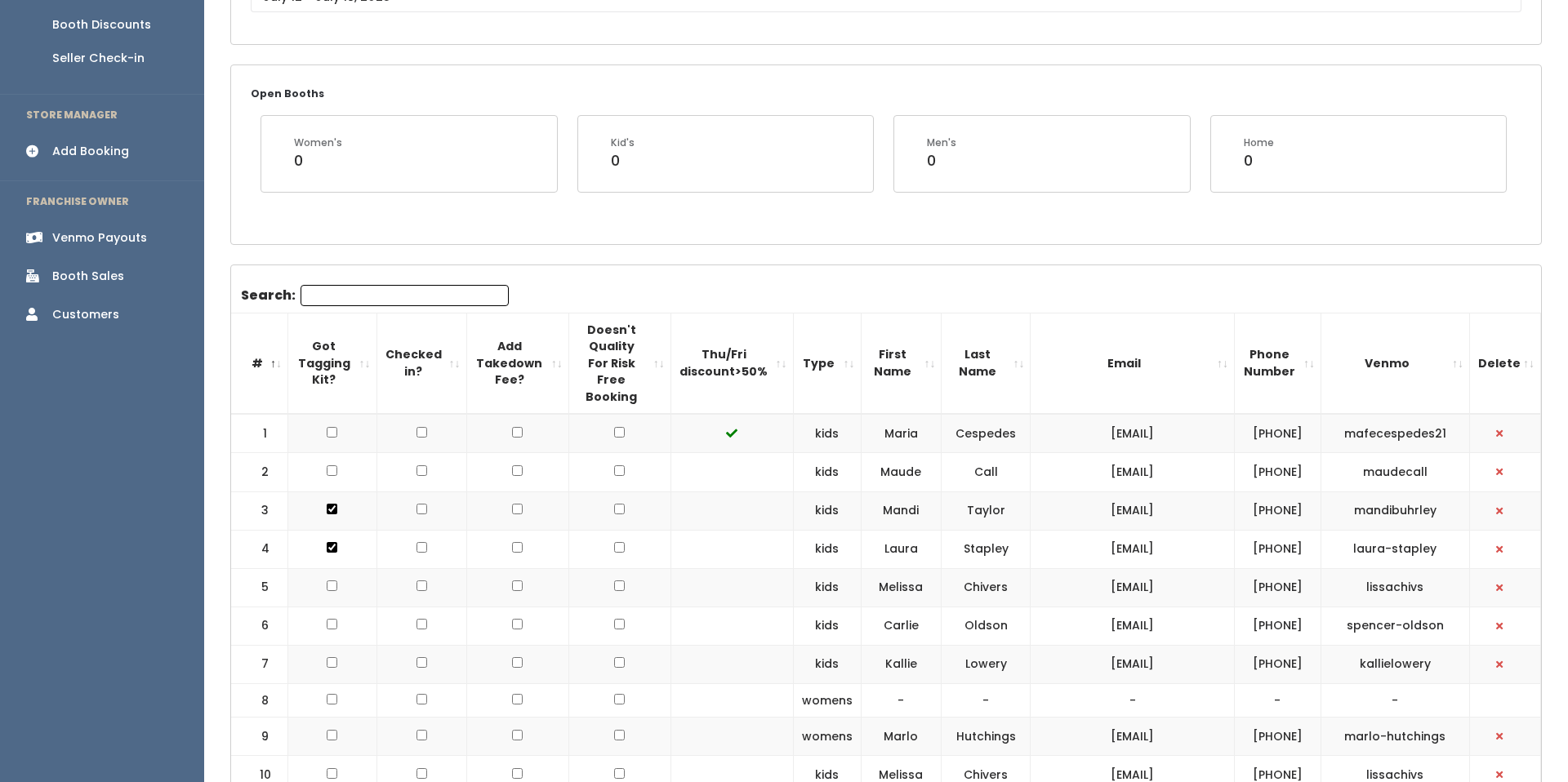 drag, startPoint x: 1211, startPoint y: 473, endPoint x: 1054, endPoint y: 473, distance: 157 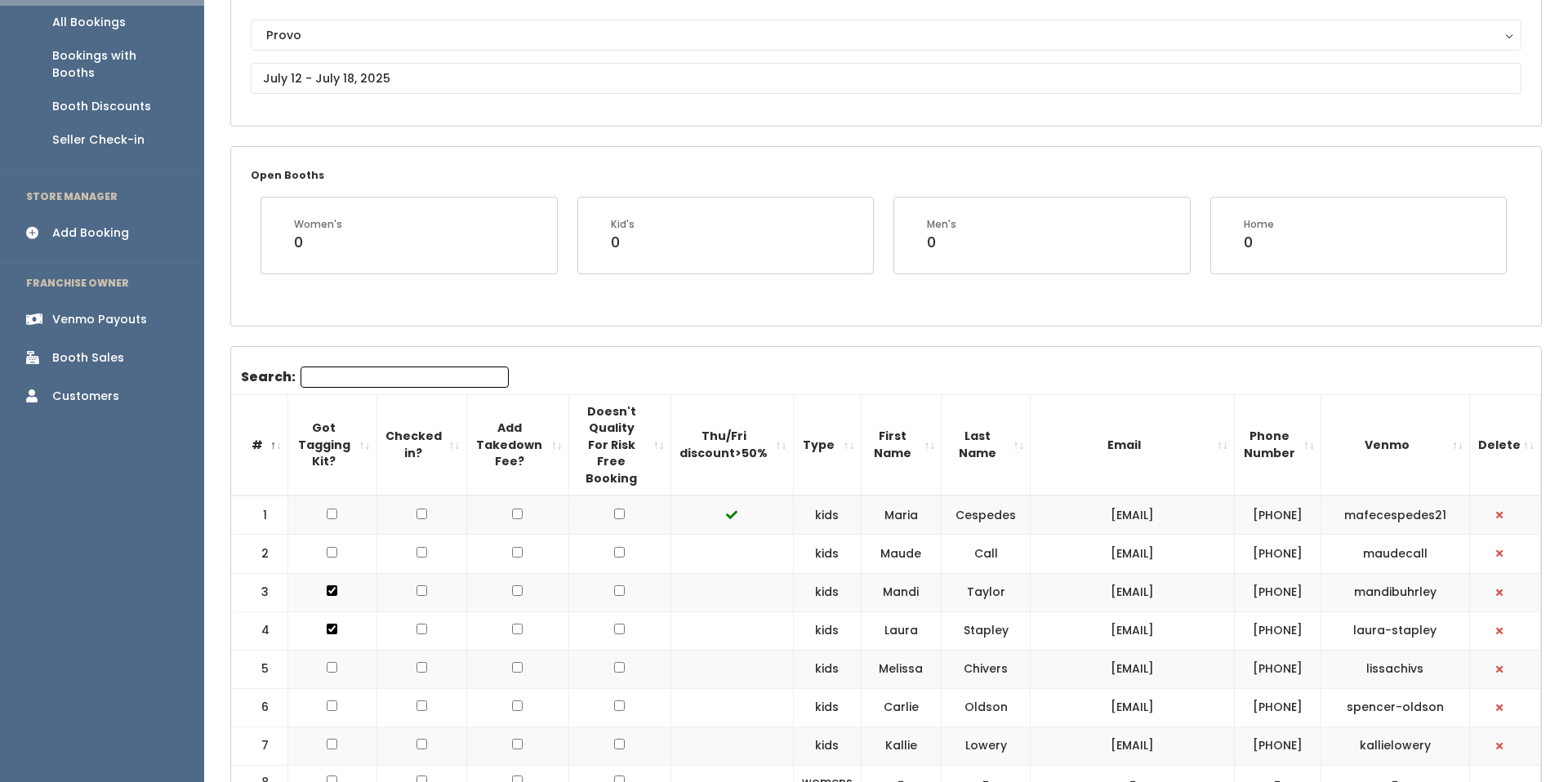 scroll, scrollTop: 160, scrollLeft: 0, axis: vertical 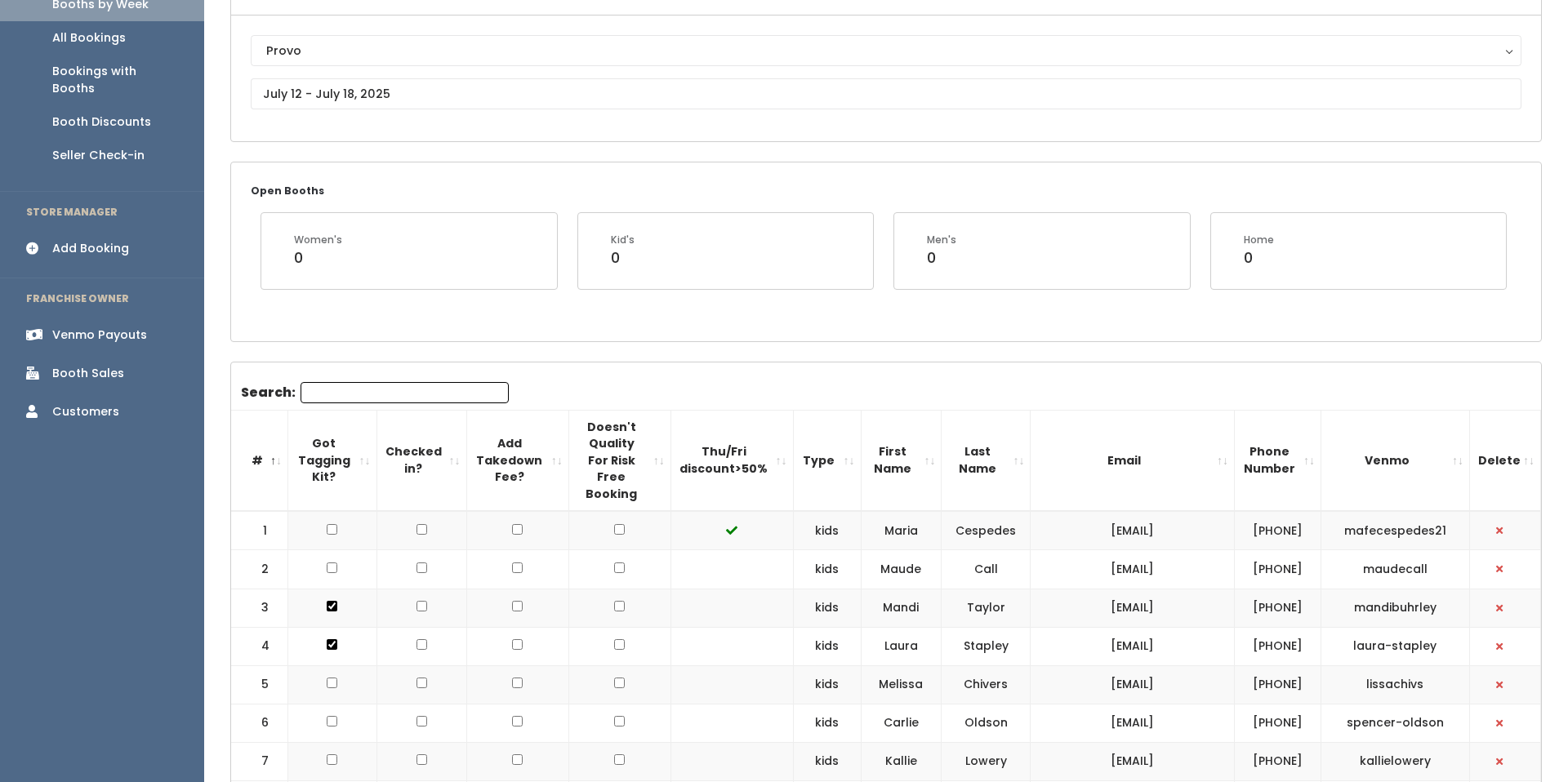 click on "Booth Discounts" at bounding box center [101, 122] 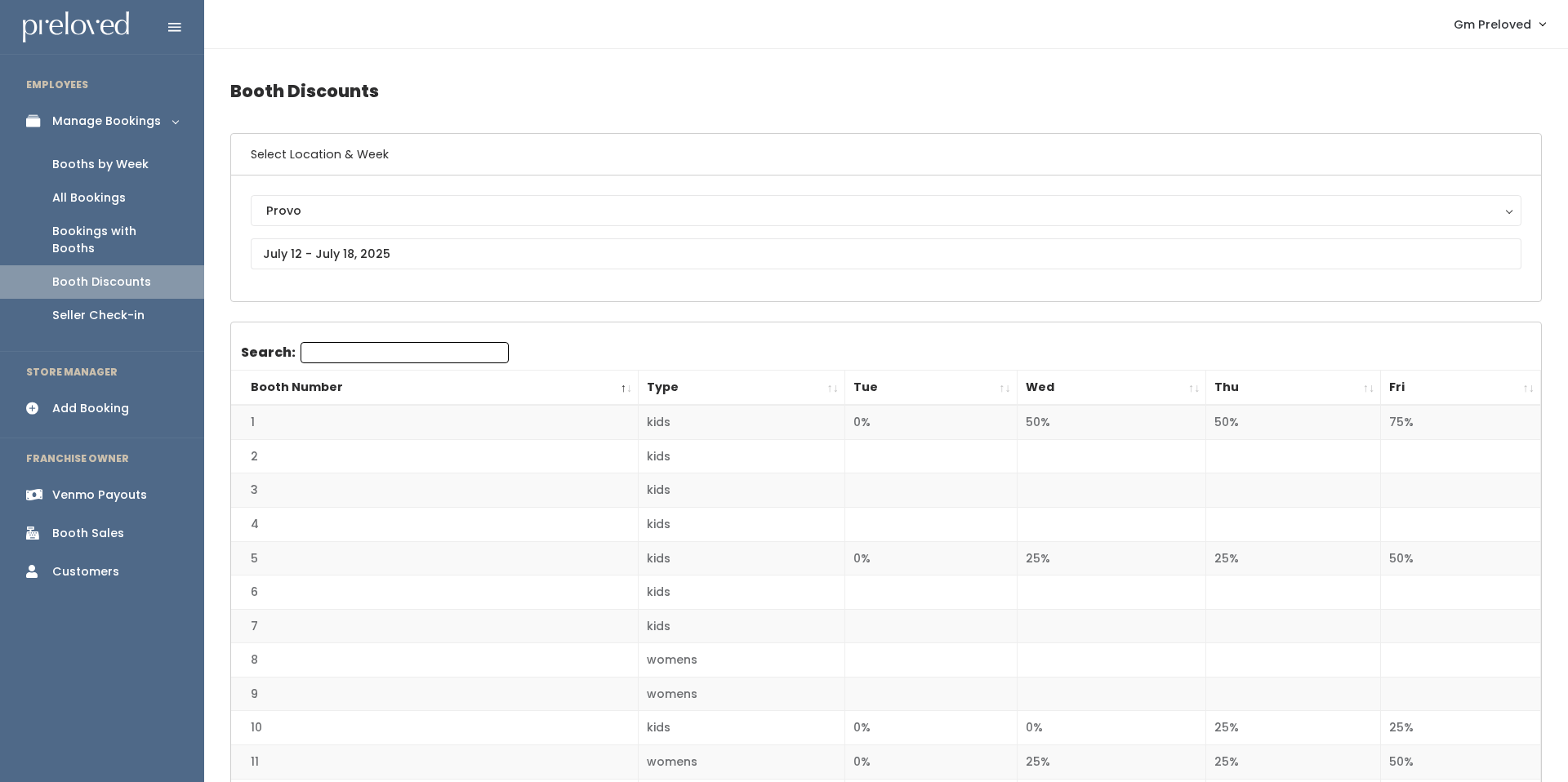 scroll, scrollTop: 0, scrollLeft: 0, axis: both 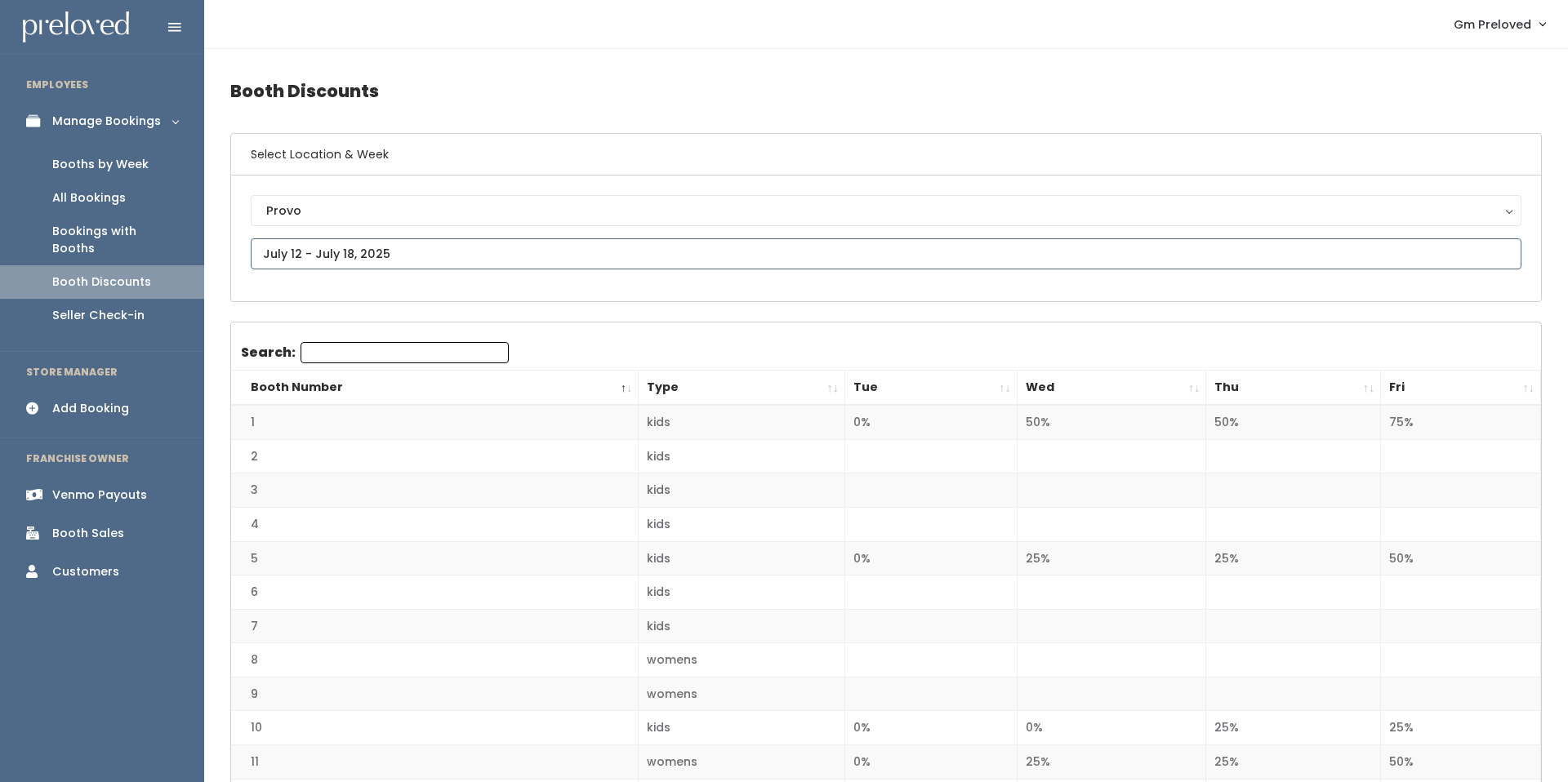 click at bounding box center [886, 254] 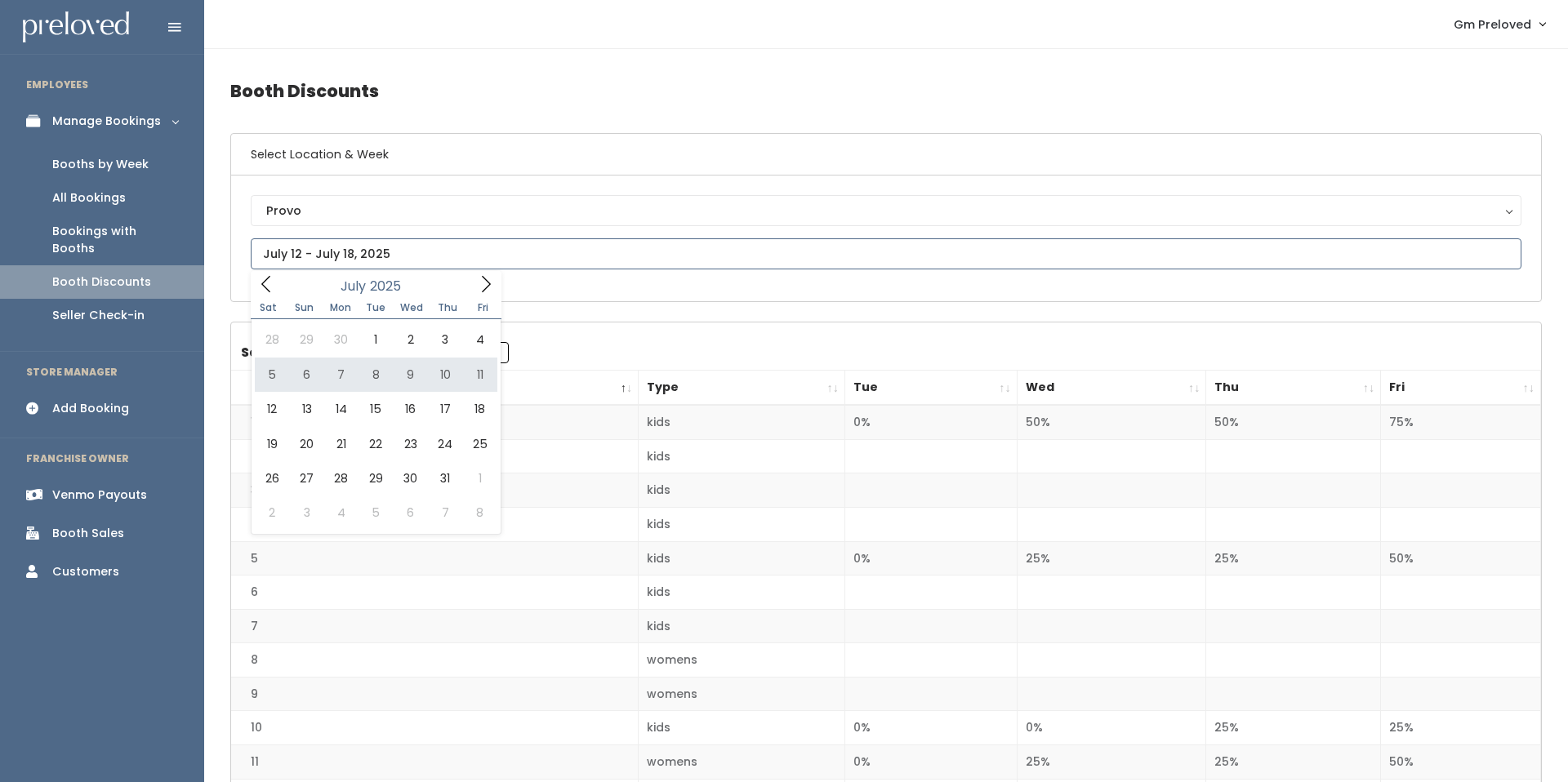 type on "July 5 to July 11" 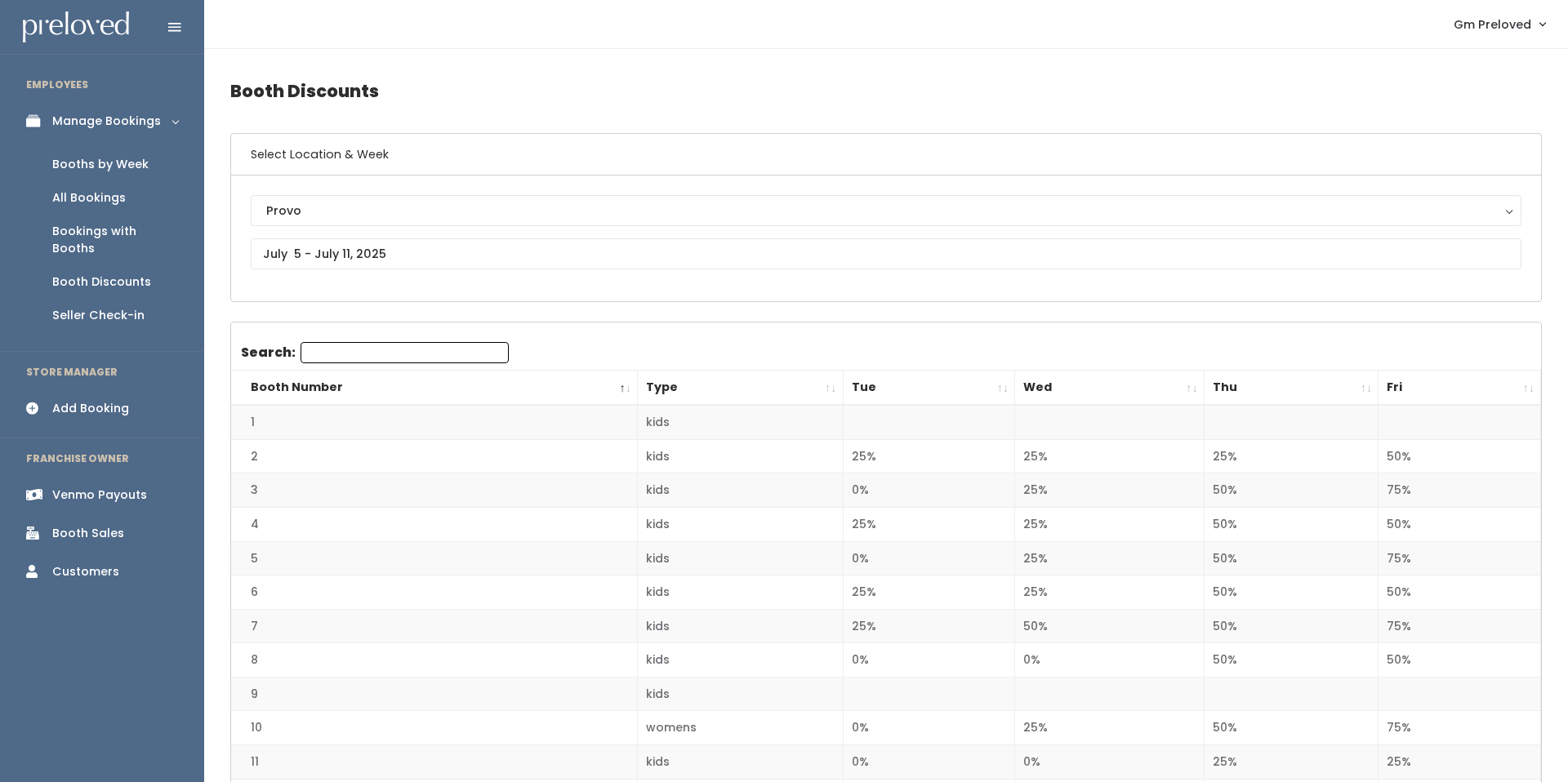 scroll, scrollTop: 0, scrollLeft: 0, axis: both 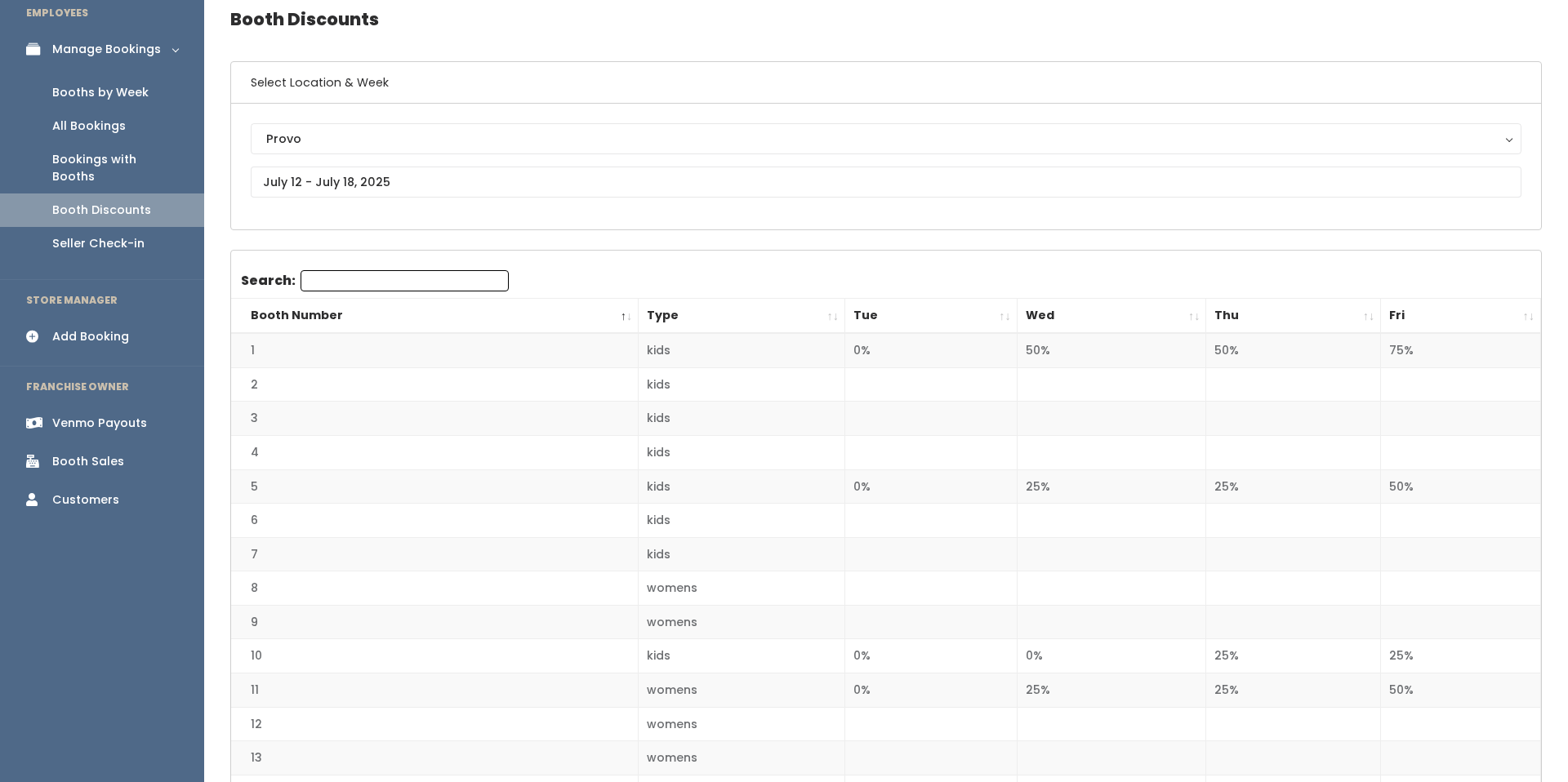 click on "Tue" at bounding box center (931, 316) 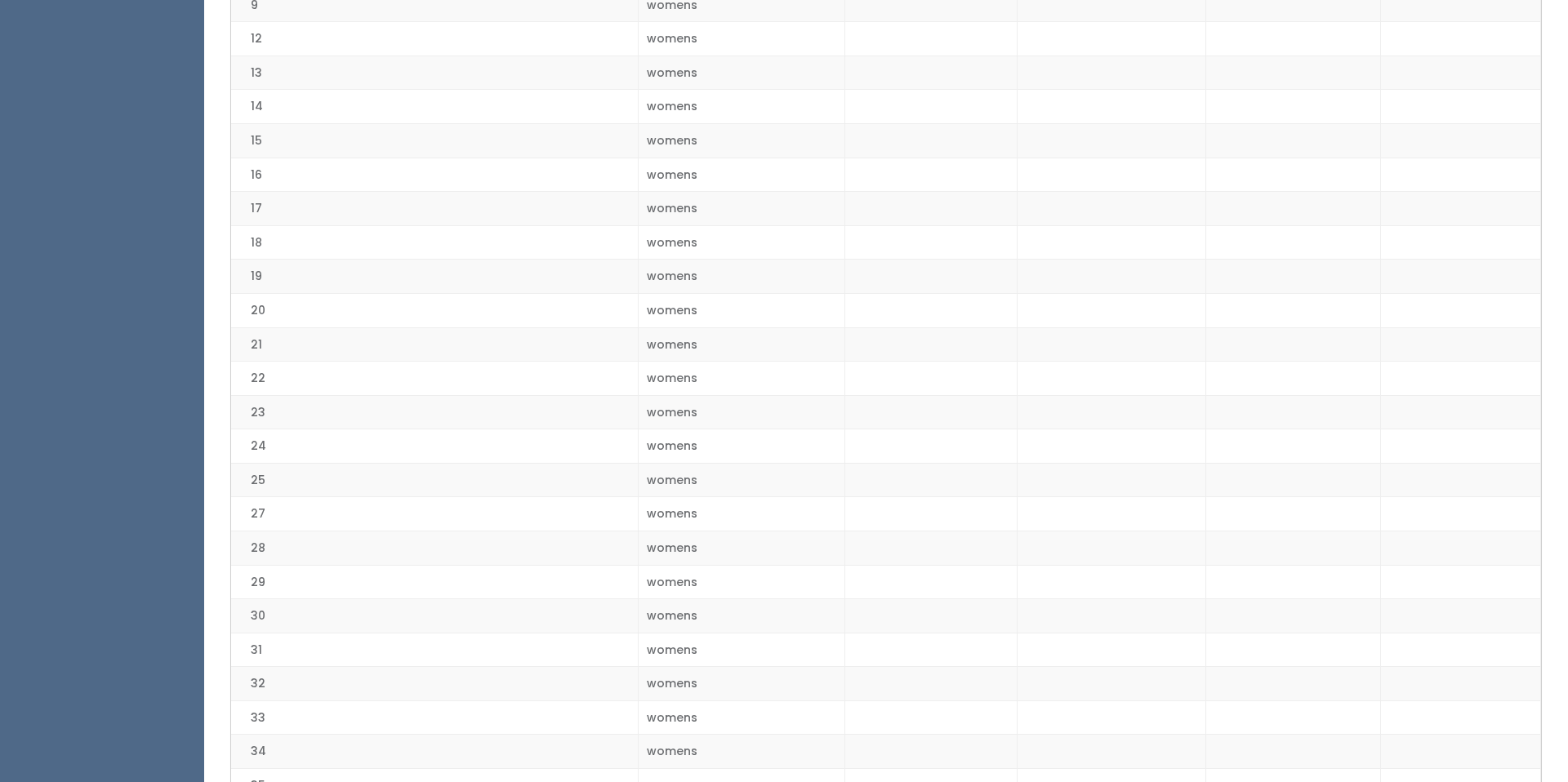 scroll, scrollTop: 0, scrollLeft: 0, axis: both 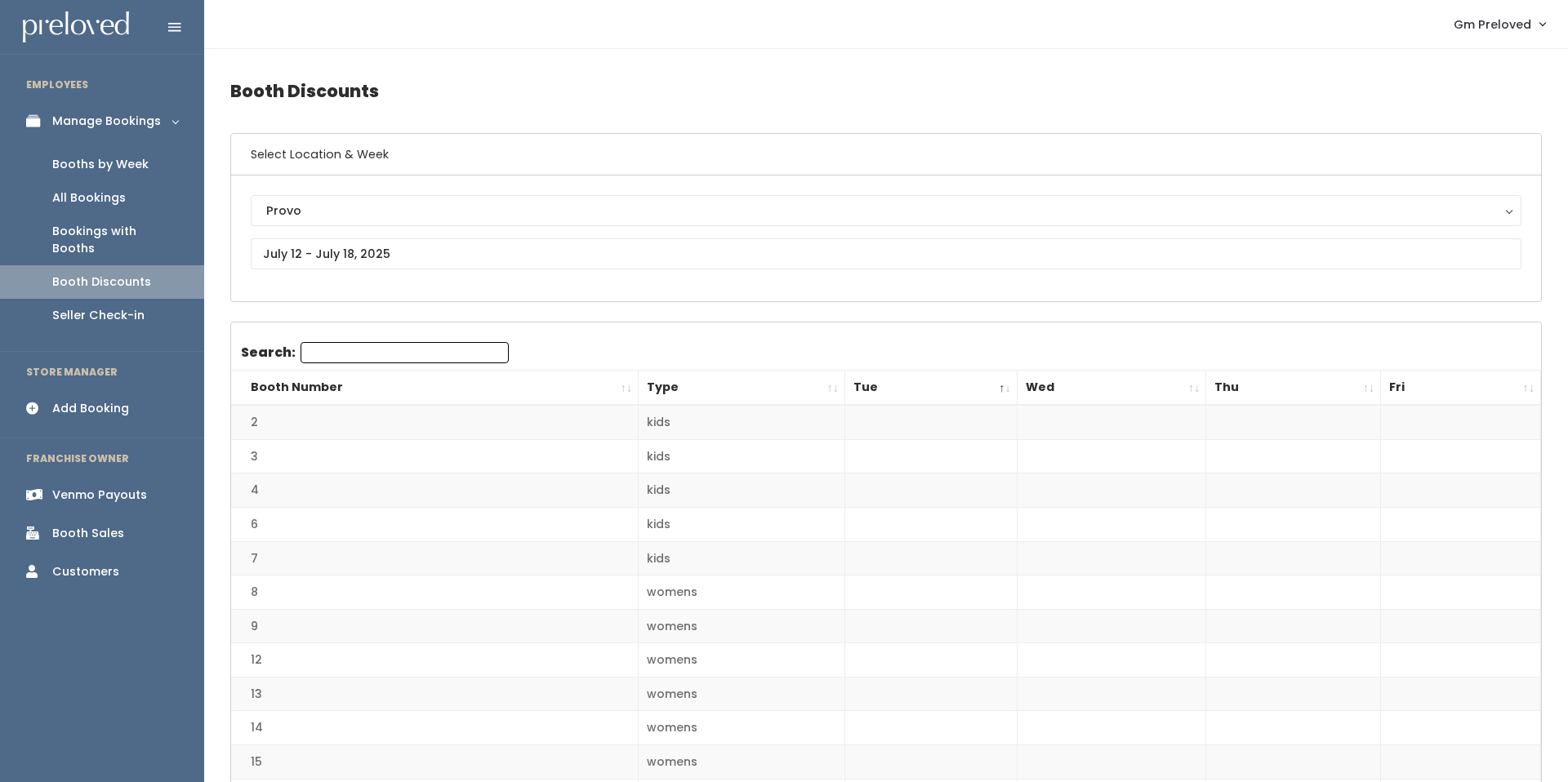 click on "Wed" at bounding box center (1111, 388) 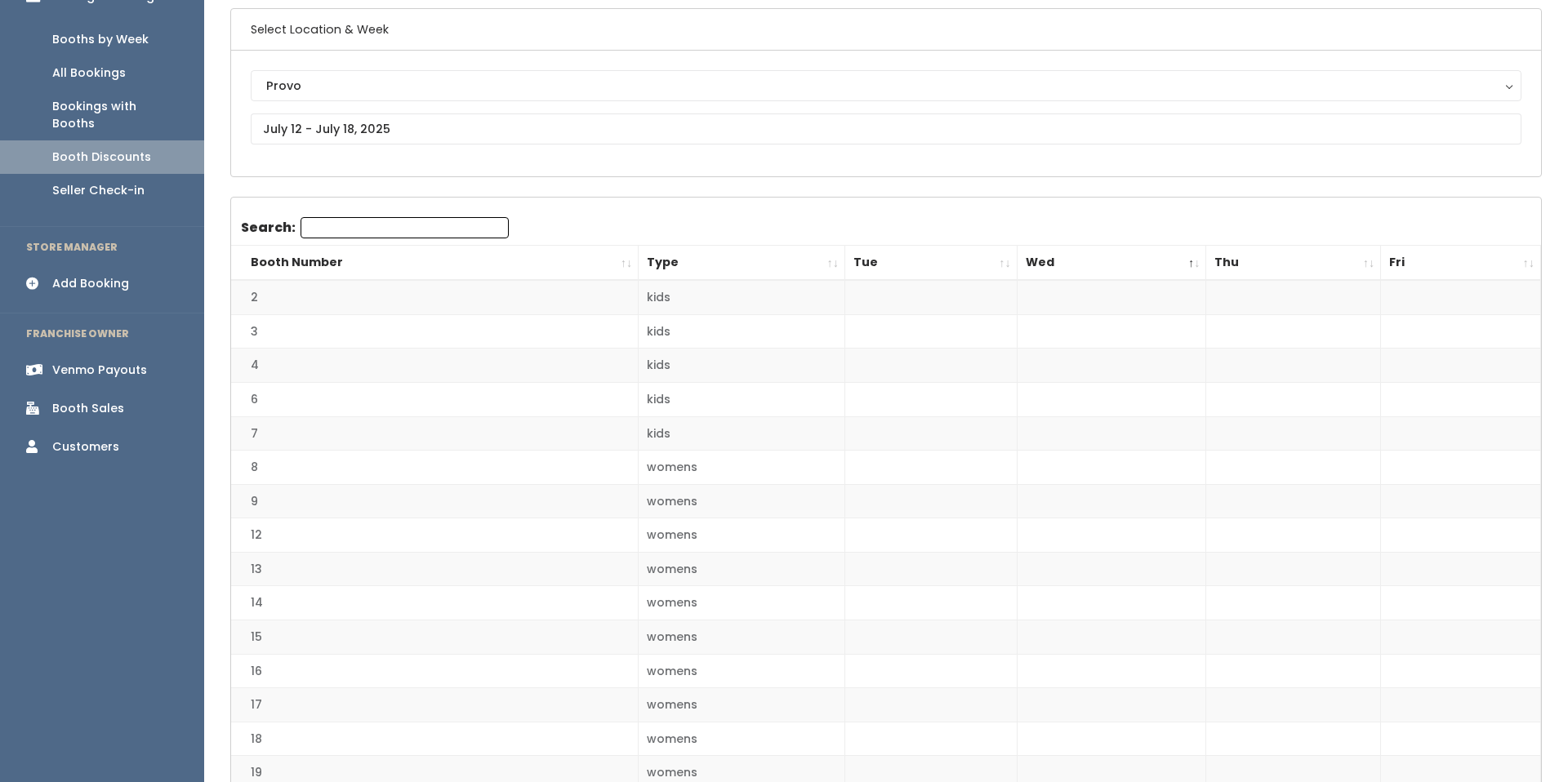 scroll, scrollTop: 0, scrollLeft: 0, axis: both 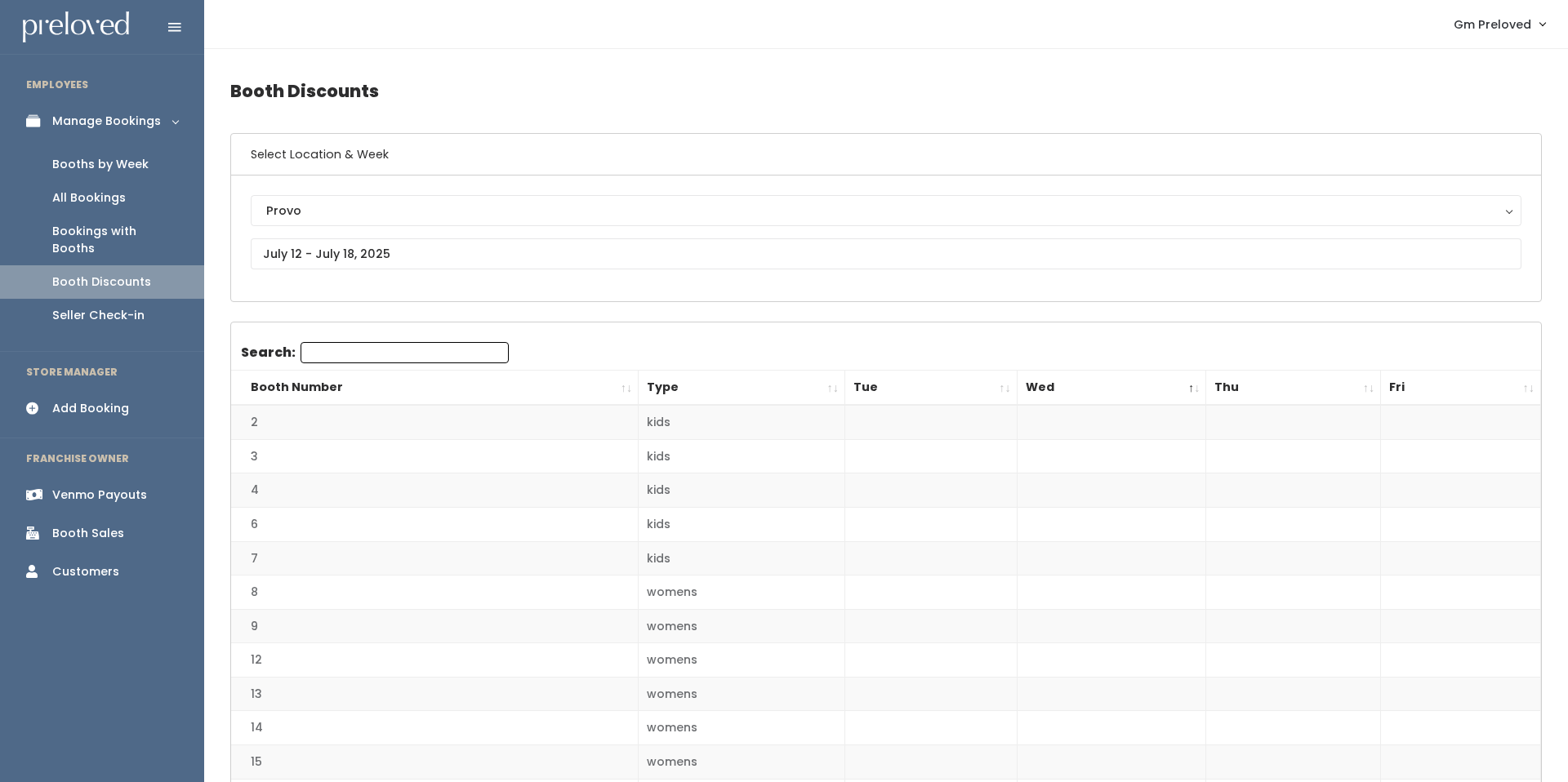 click on "Thu" at bounding box center [1294, 388] 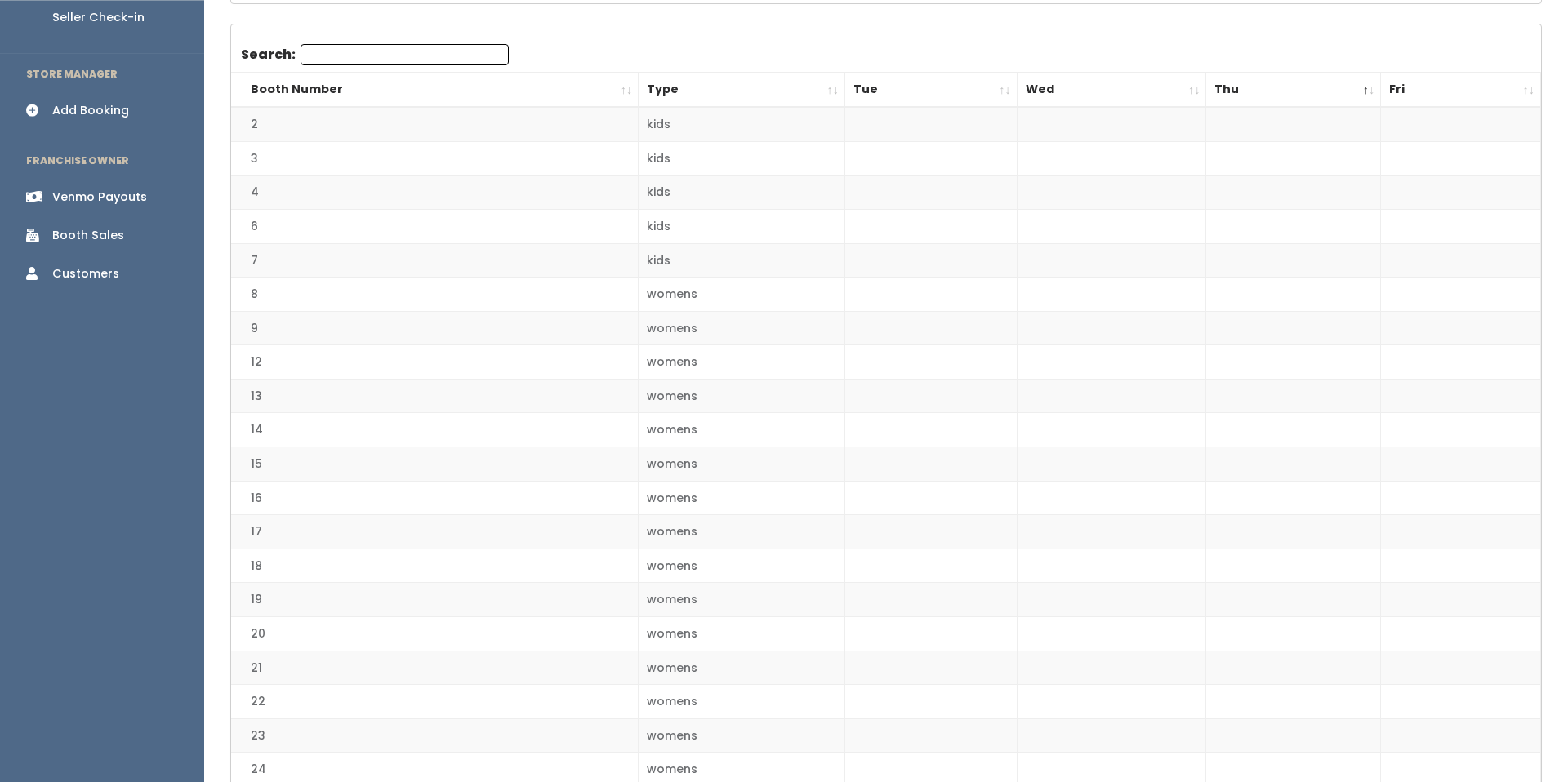 scroll, scrollTop: 0, scrollLeft: 0, axis: both 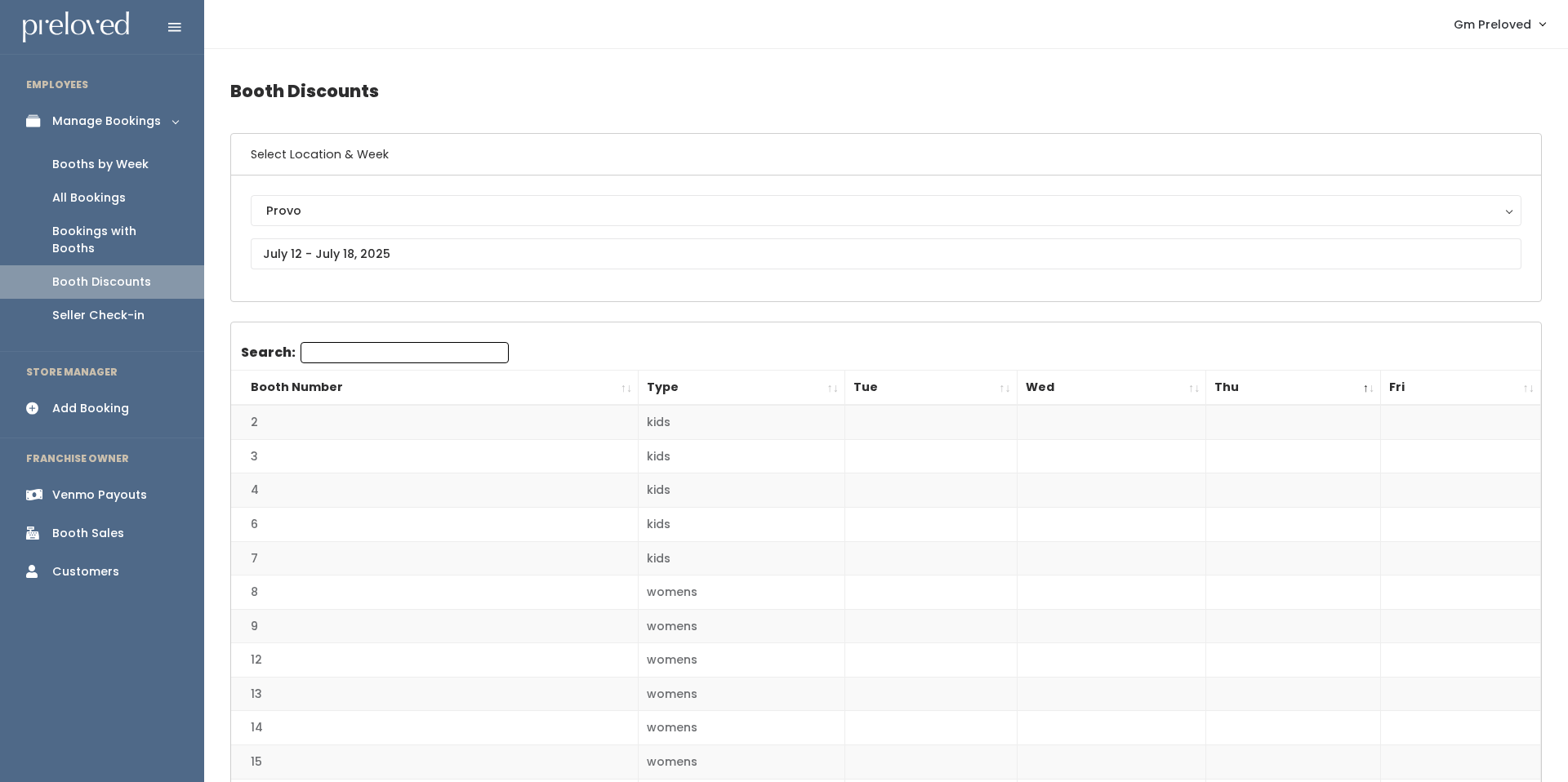 click on "Seller Check-in" at bounding box center (98, 315) 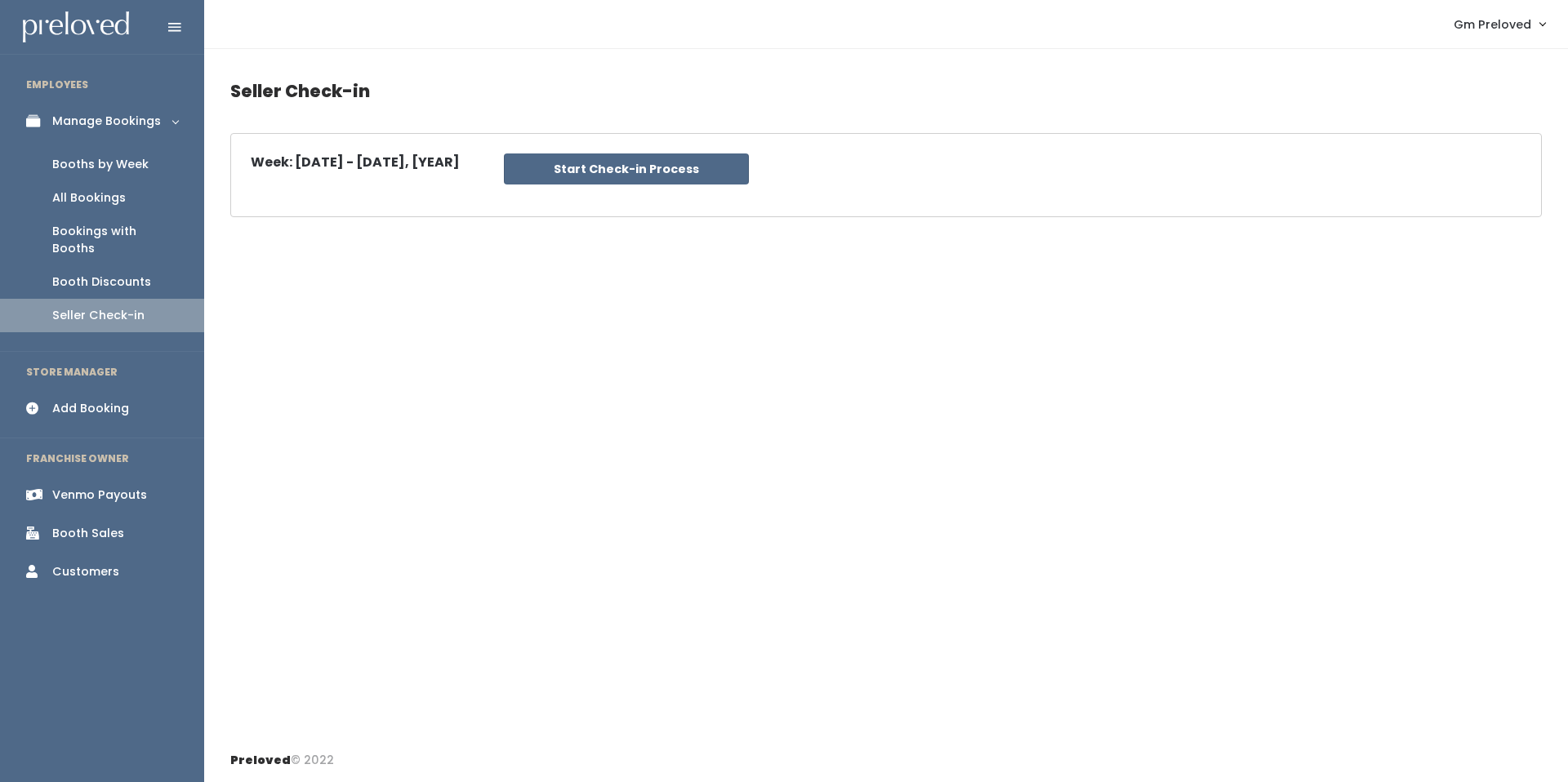 scroll, scrollTop: 0, scrollLeft: 0, axis: both 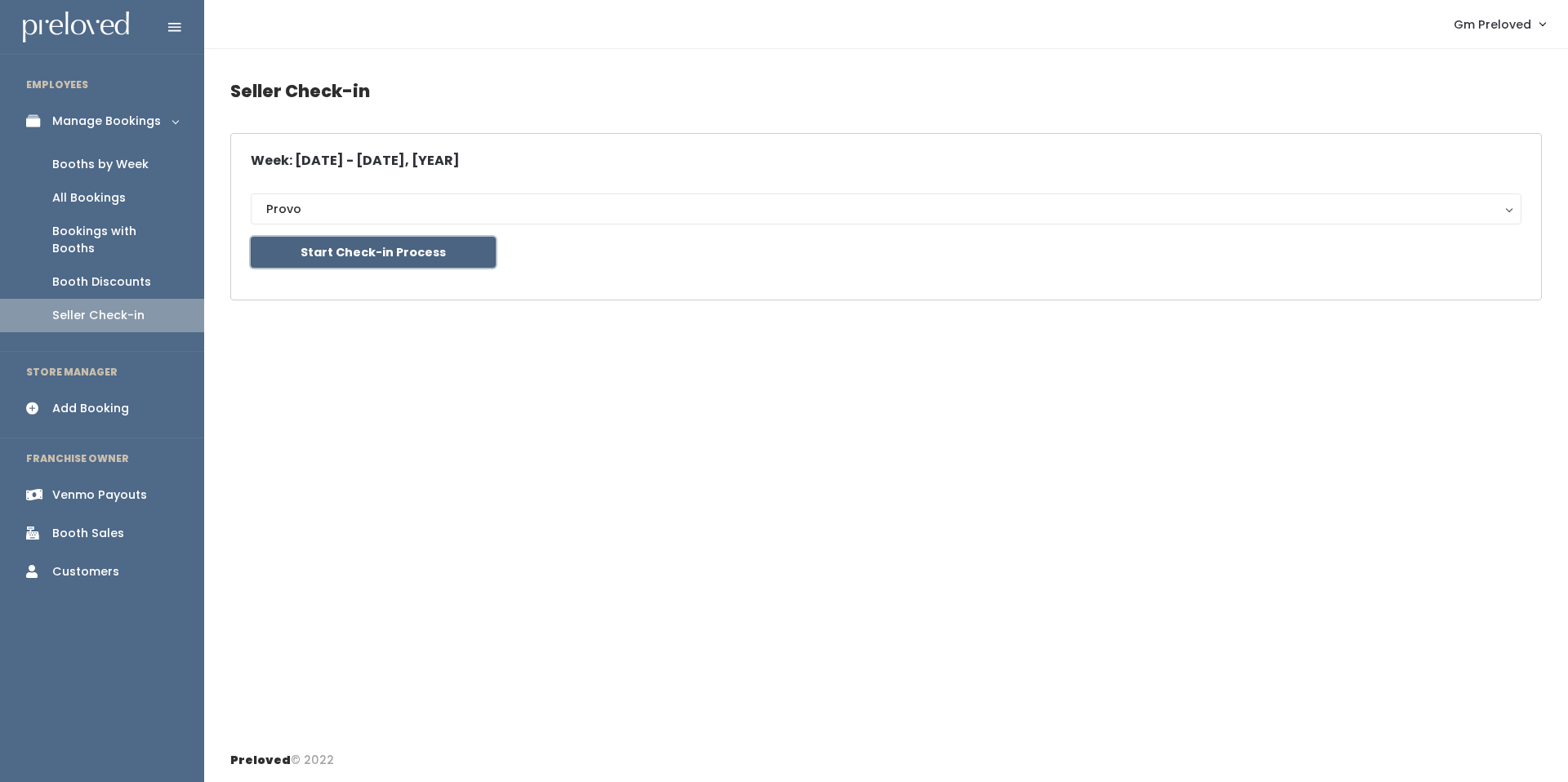 click on "Start Check-in Process" at bounding box center [373, 252] 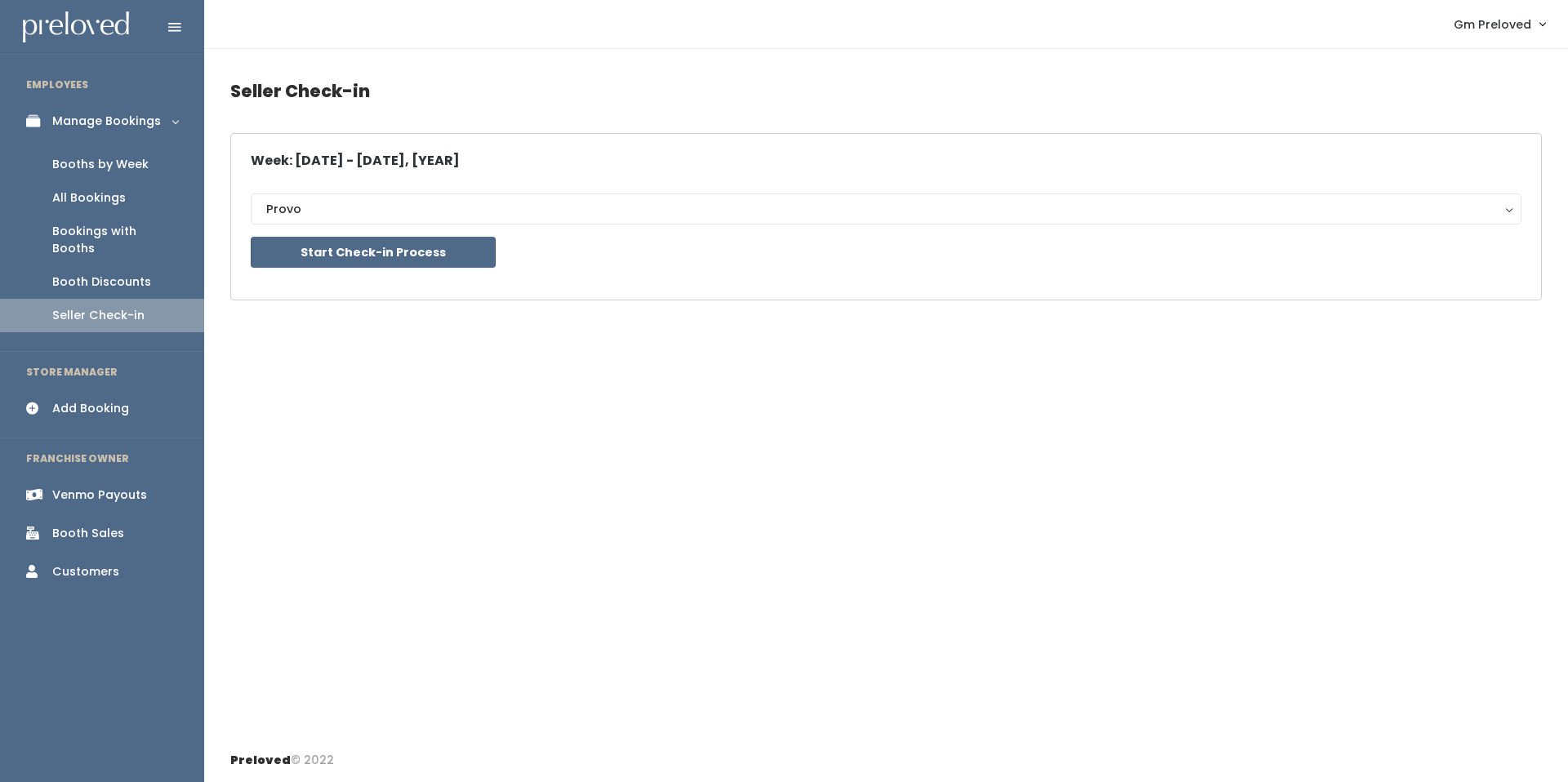 click on "Booths by Week" at bounding box center (100, 164) 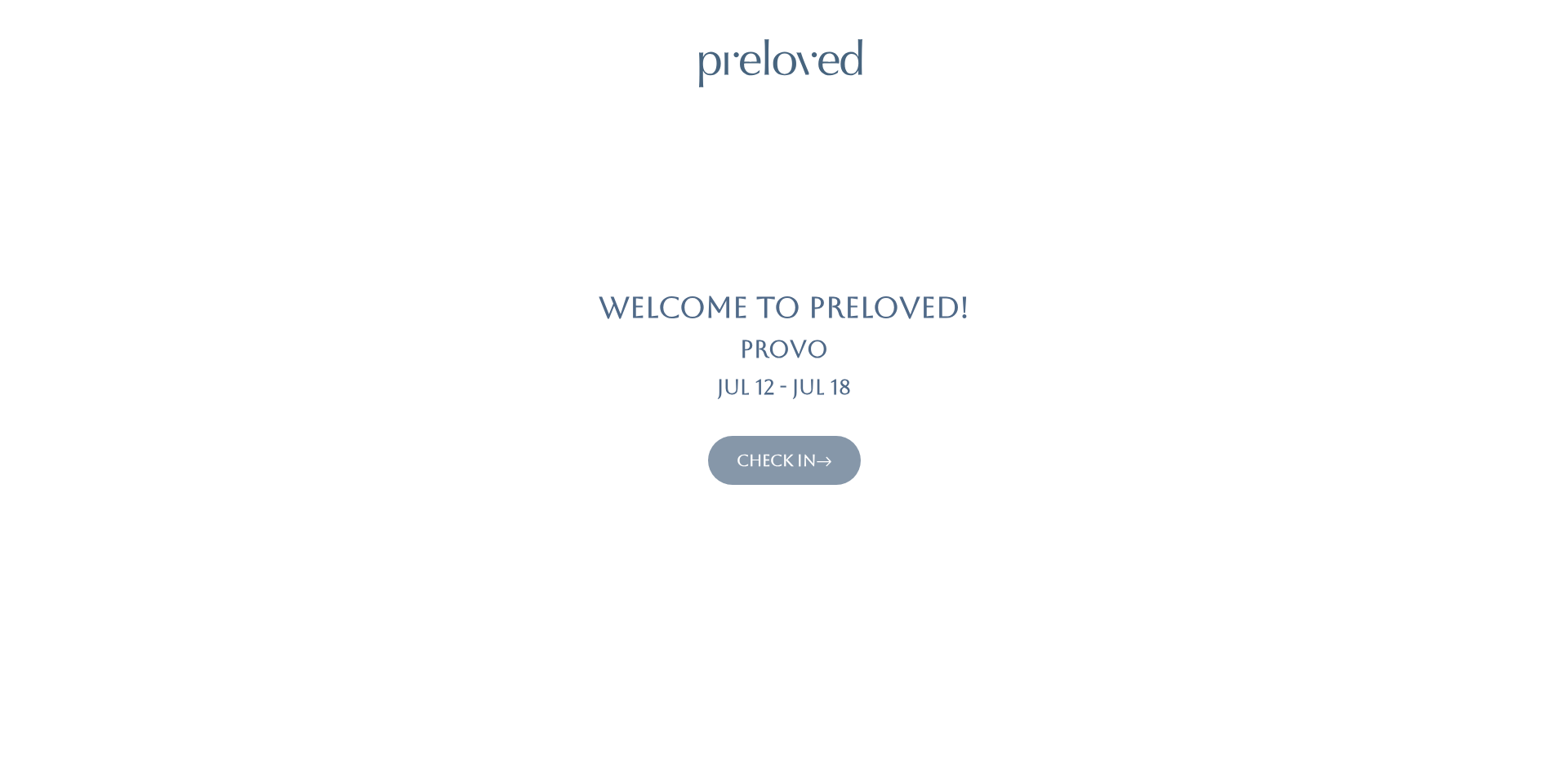 scroll, scrollTop: 0, scrollLeft: 0, axis: both 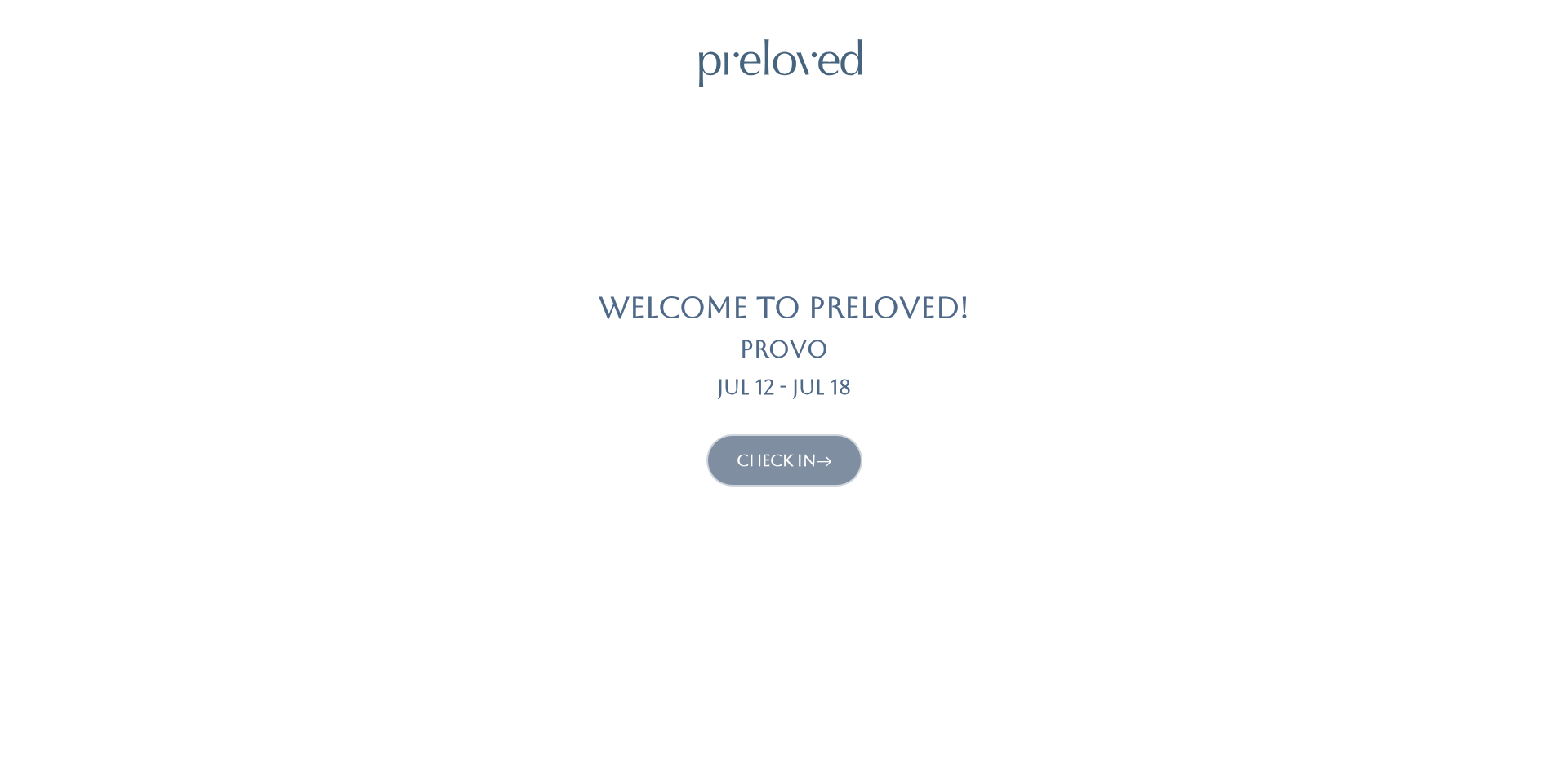 click on "Check In" at bounding box center [784, 460] 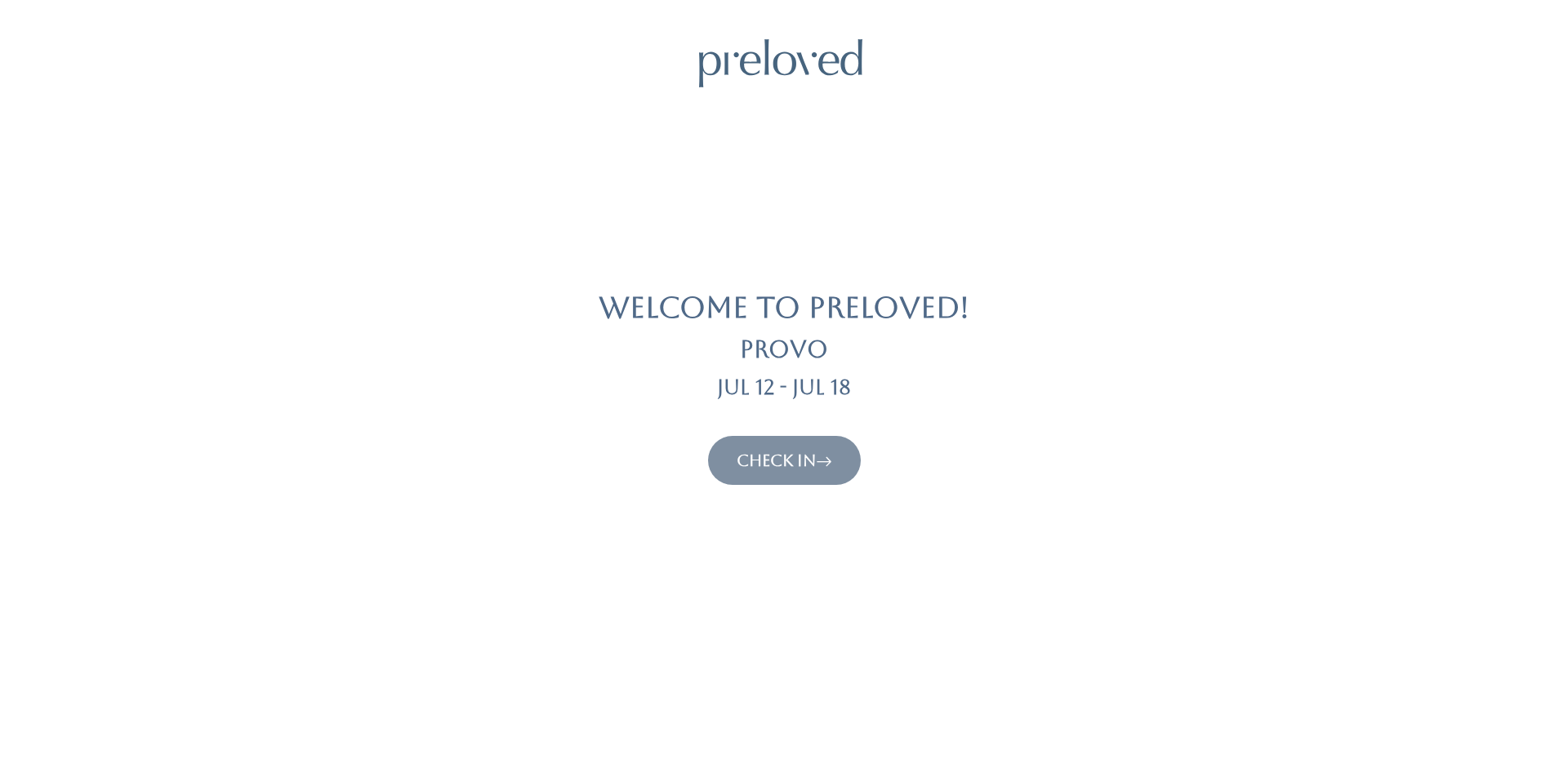 click on "Check In" at bounding box center [784, 460] 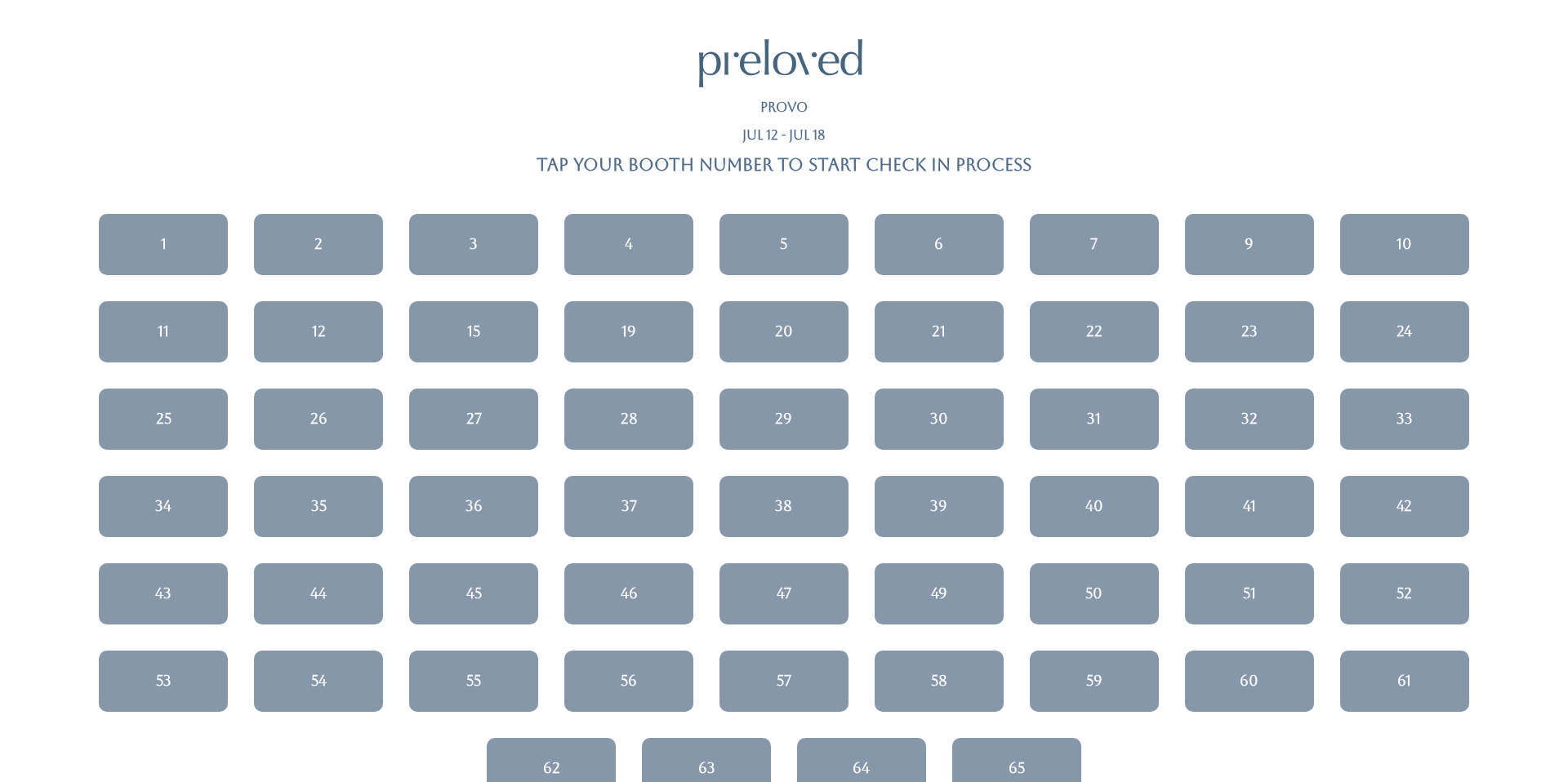 scroll, scrollTop: 0, scrollLeft: 0, axis: both 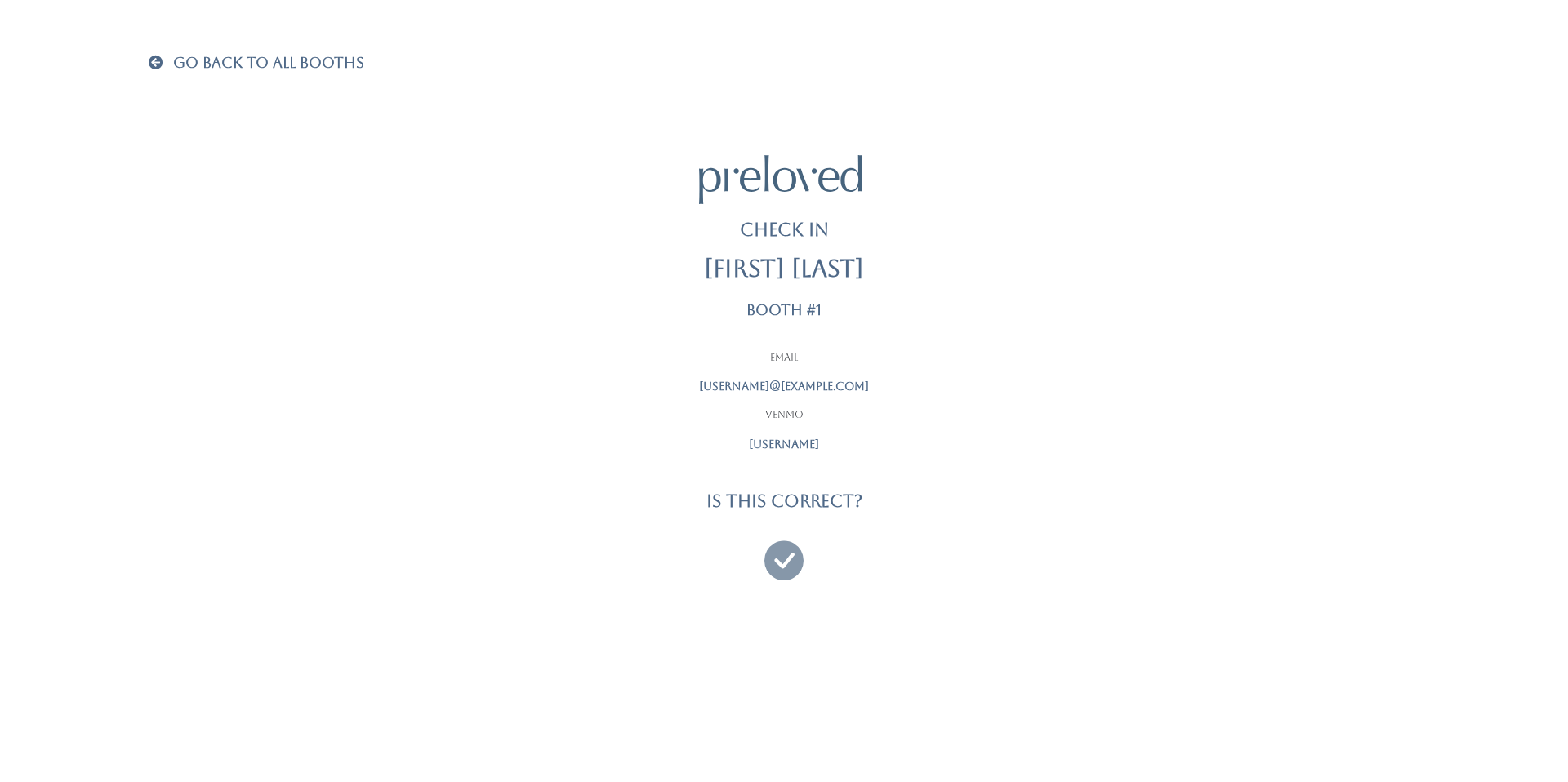 click at bounding box center [784, 553] 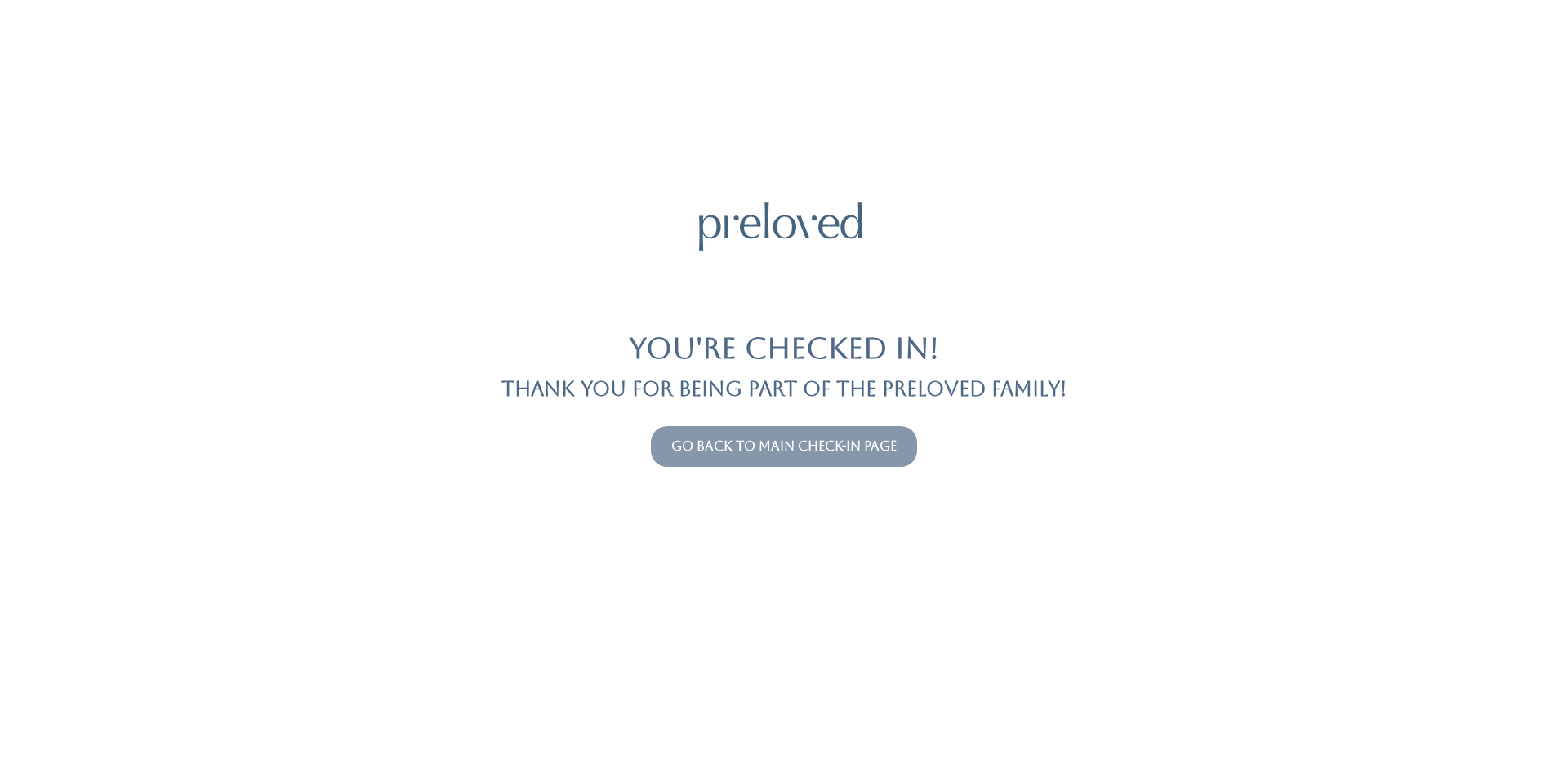 scroll, scrollTop: 0, scrollLeft: 0, axis: both 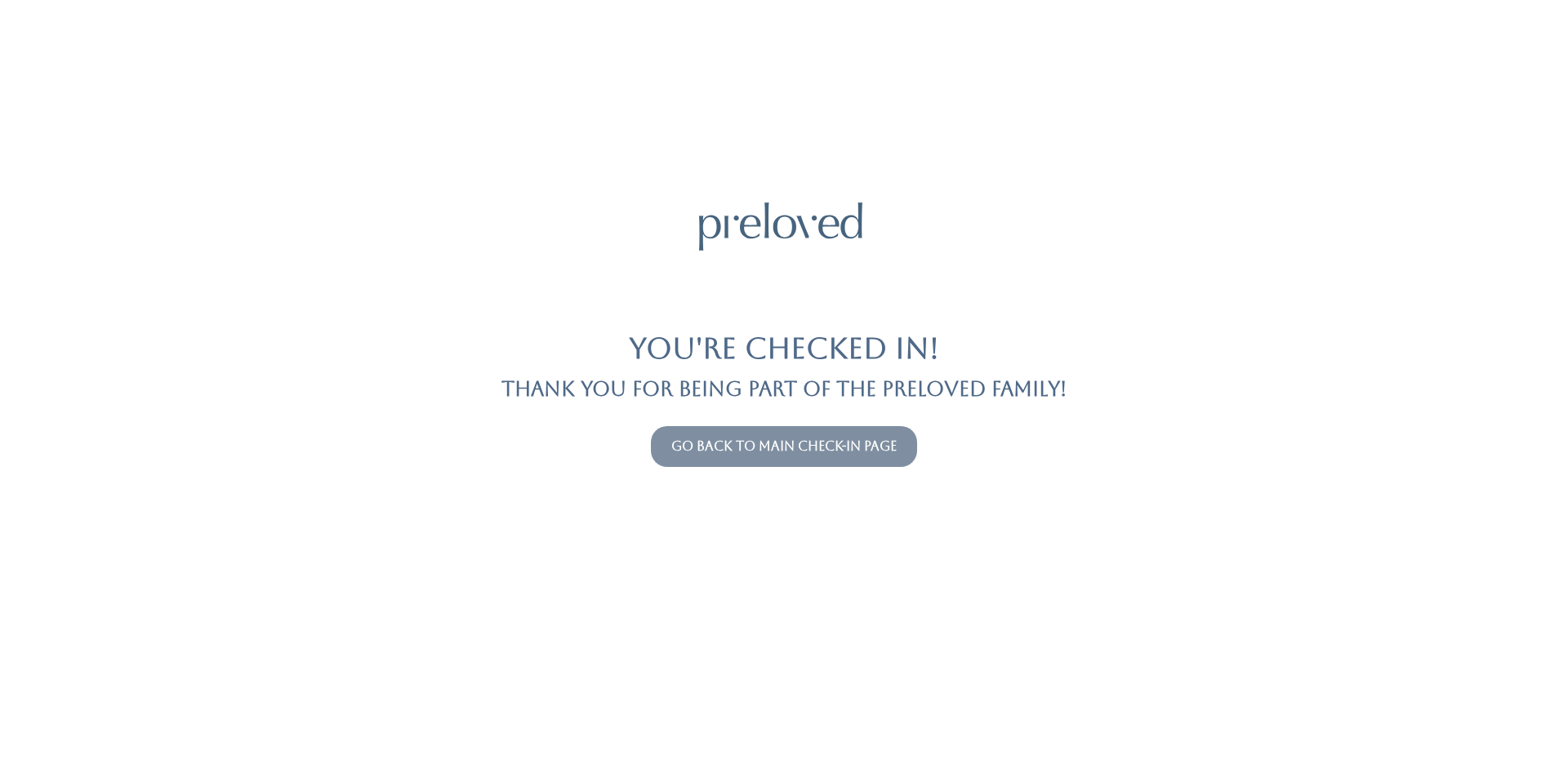 click on "Go back to main check-in page" at bounding box center (784, 446) 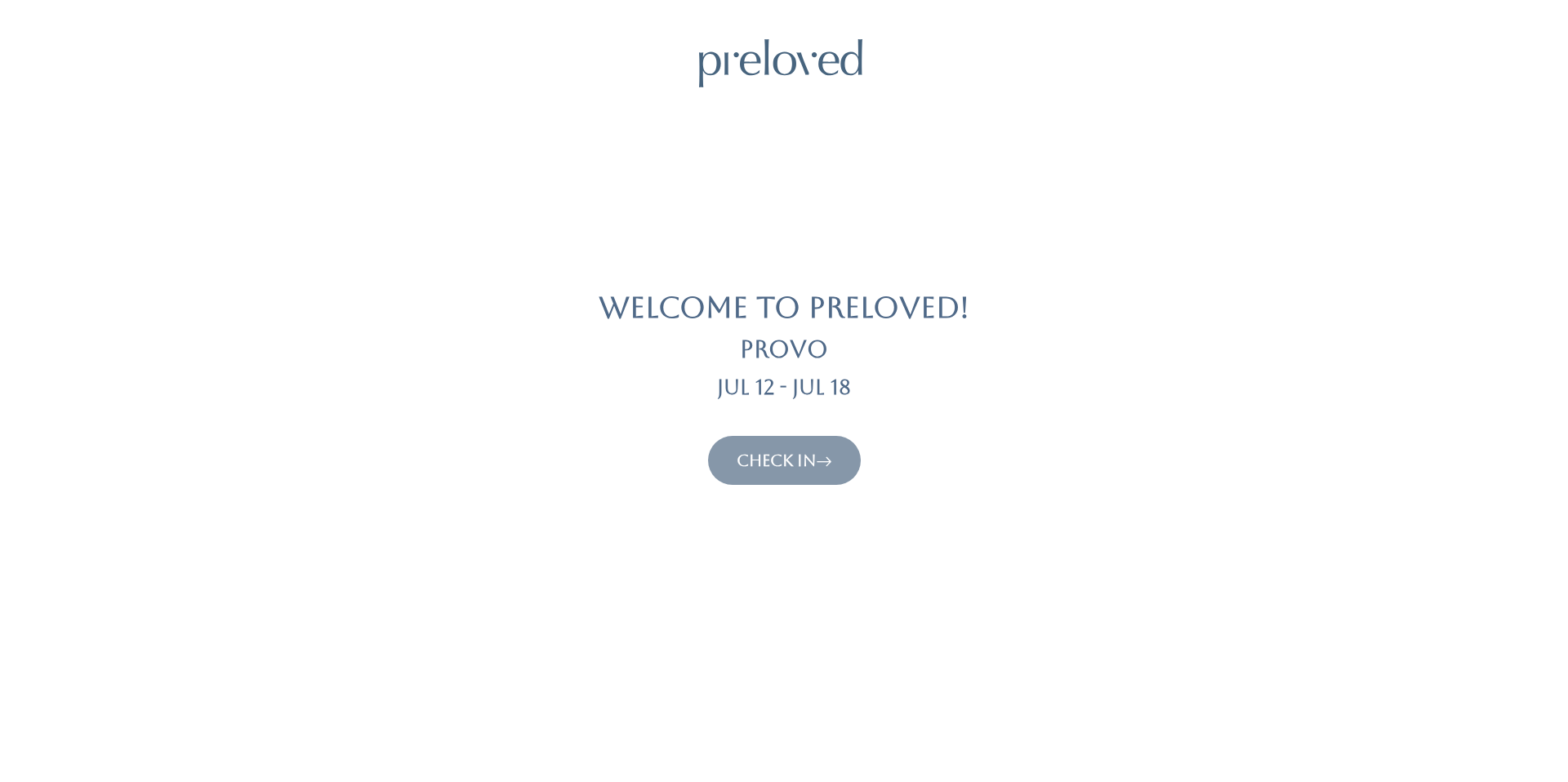 scroll, scrollTop: 0, scrollLeft: 0, axis: both 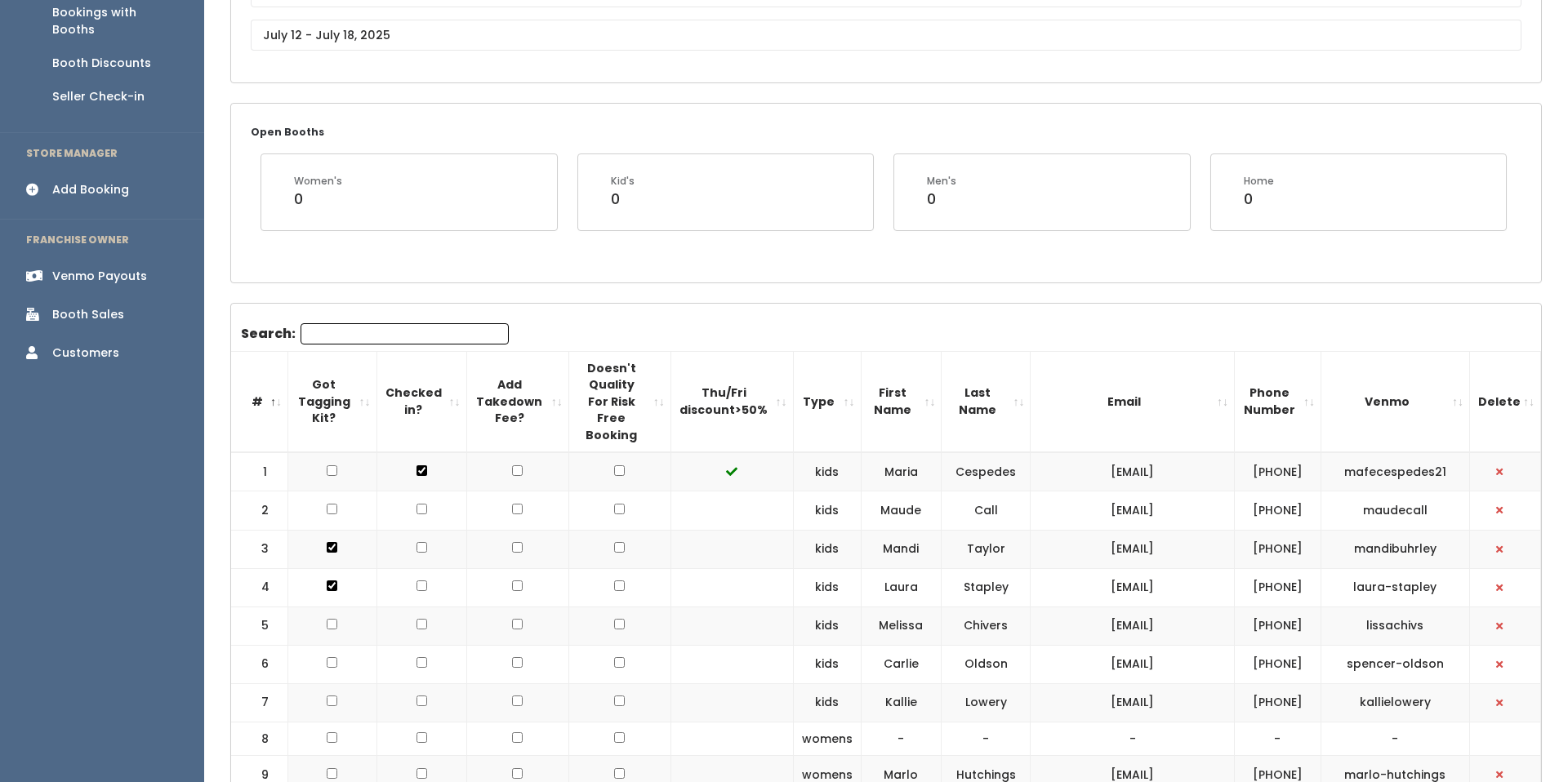 click at bounding box center [421, 470] 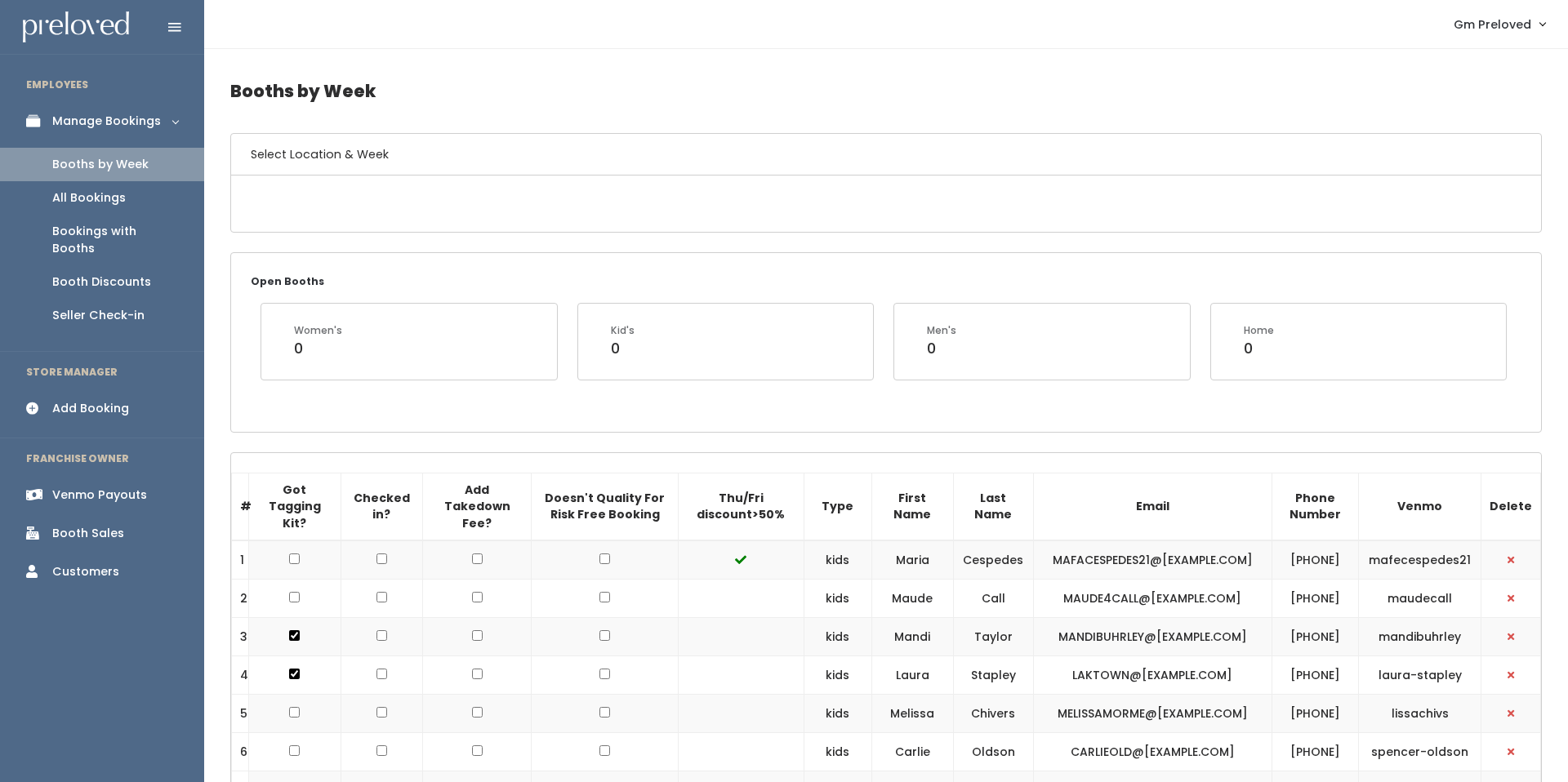 scroll, scrollTop: 219, scrollLeft: 0, axis: vertical 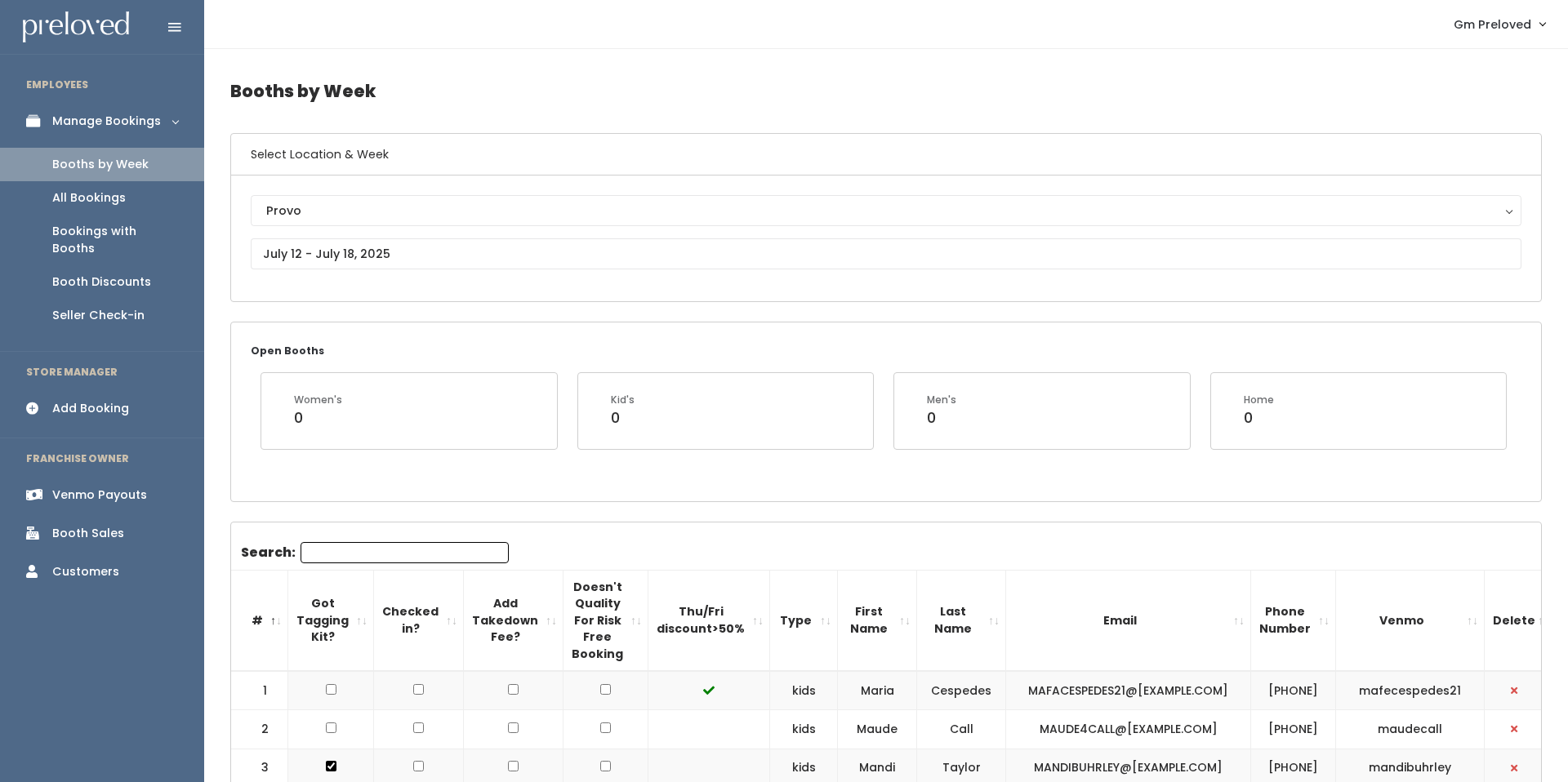 click on "Seller Check-in" at bounding box center (98, 315) 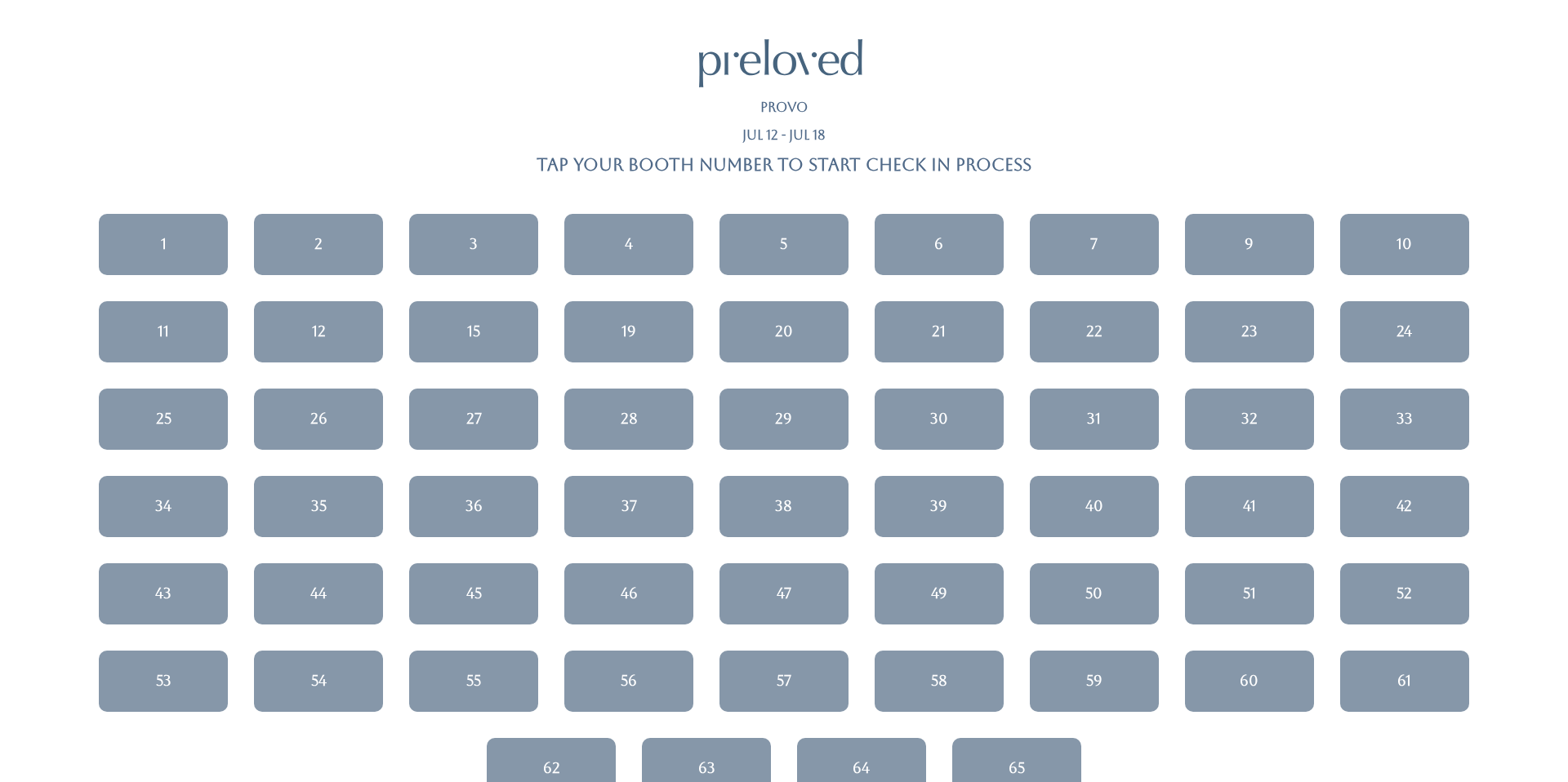 scroll, scrollTop: 0, scrollLeft: 0, axis: both 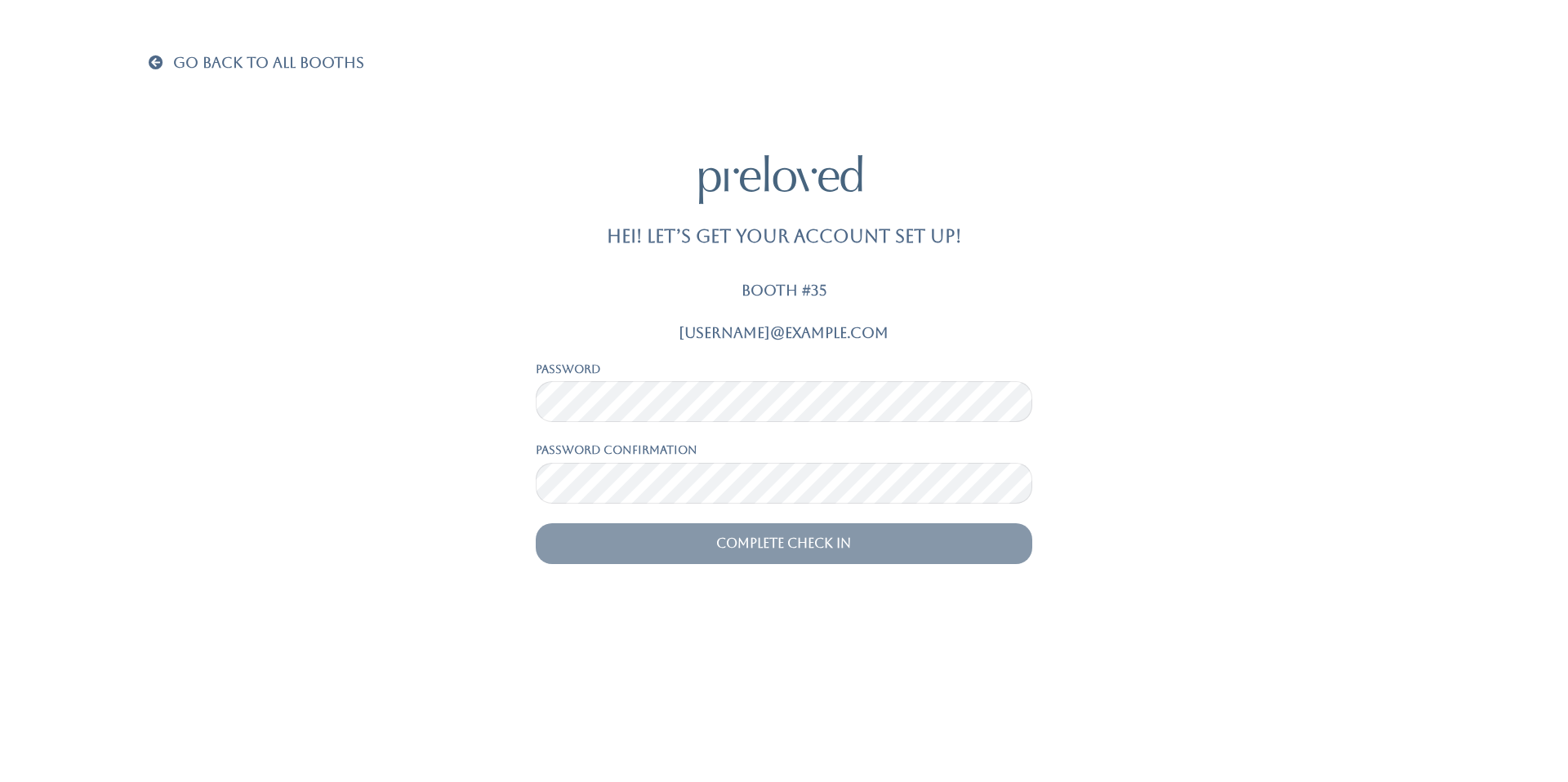 click at bounding box center (159, 62) 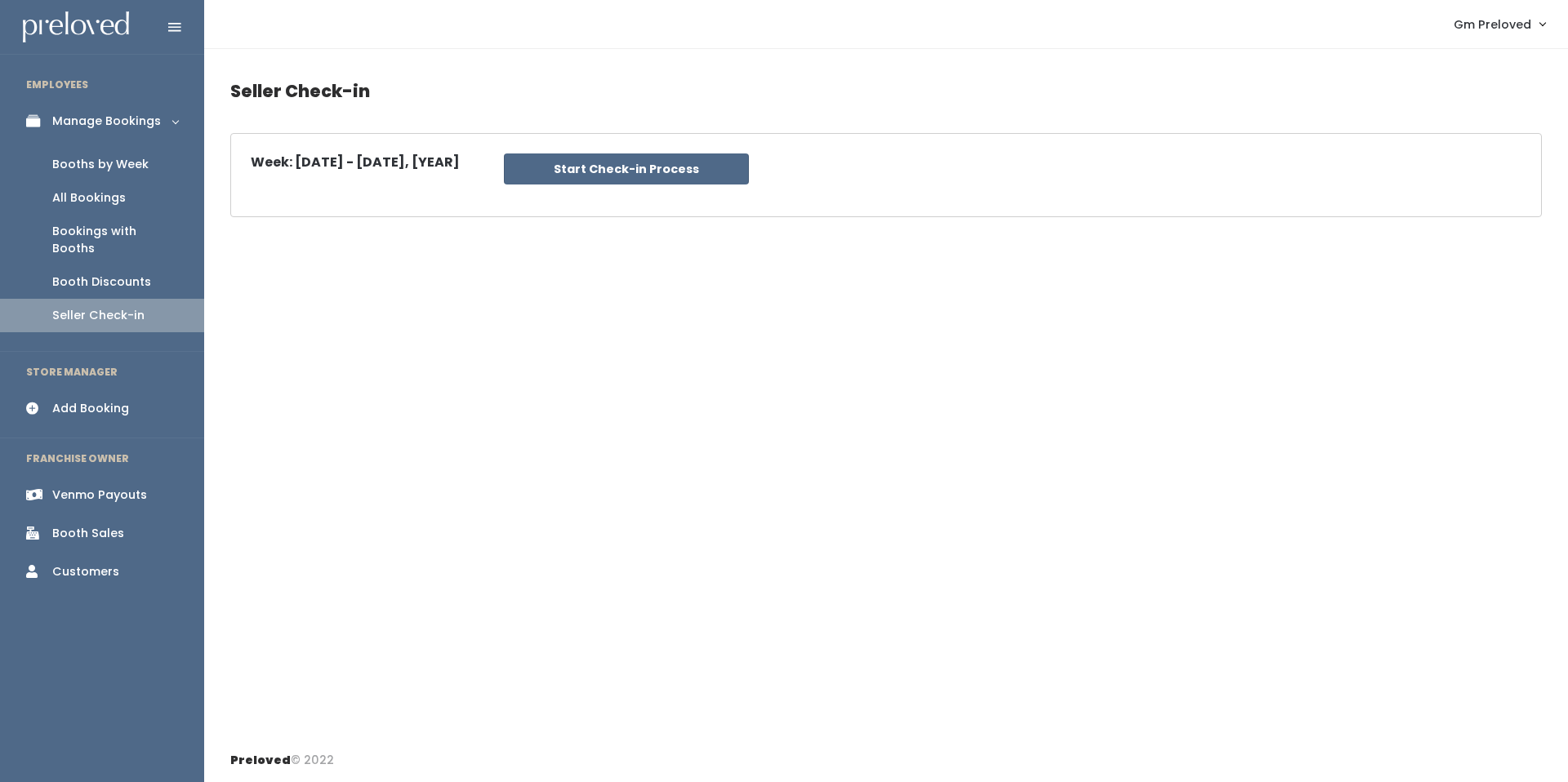 scroll, scrollTop: 0, scrollLeft: 0, axis: both 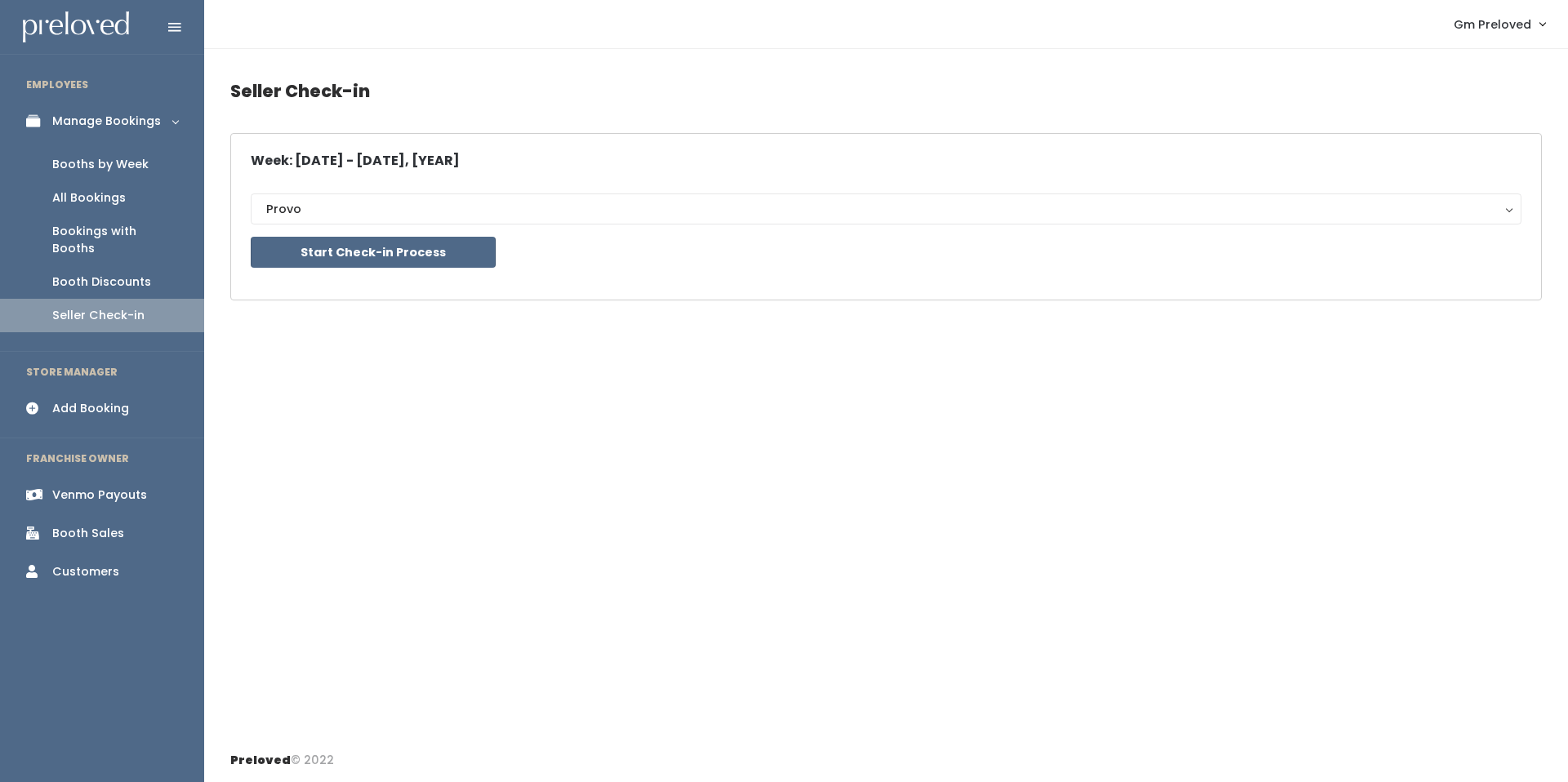 click on "Add Booking" at bounding box center (102, 408) 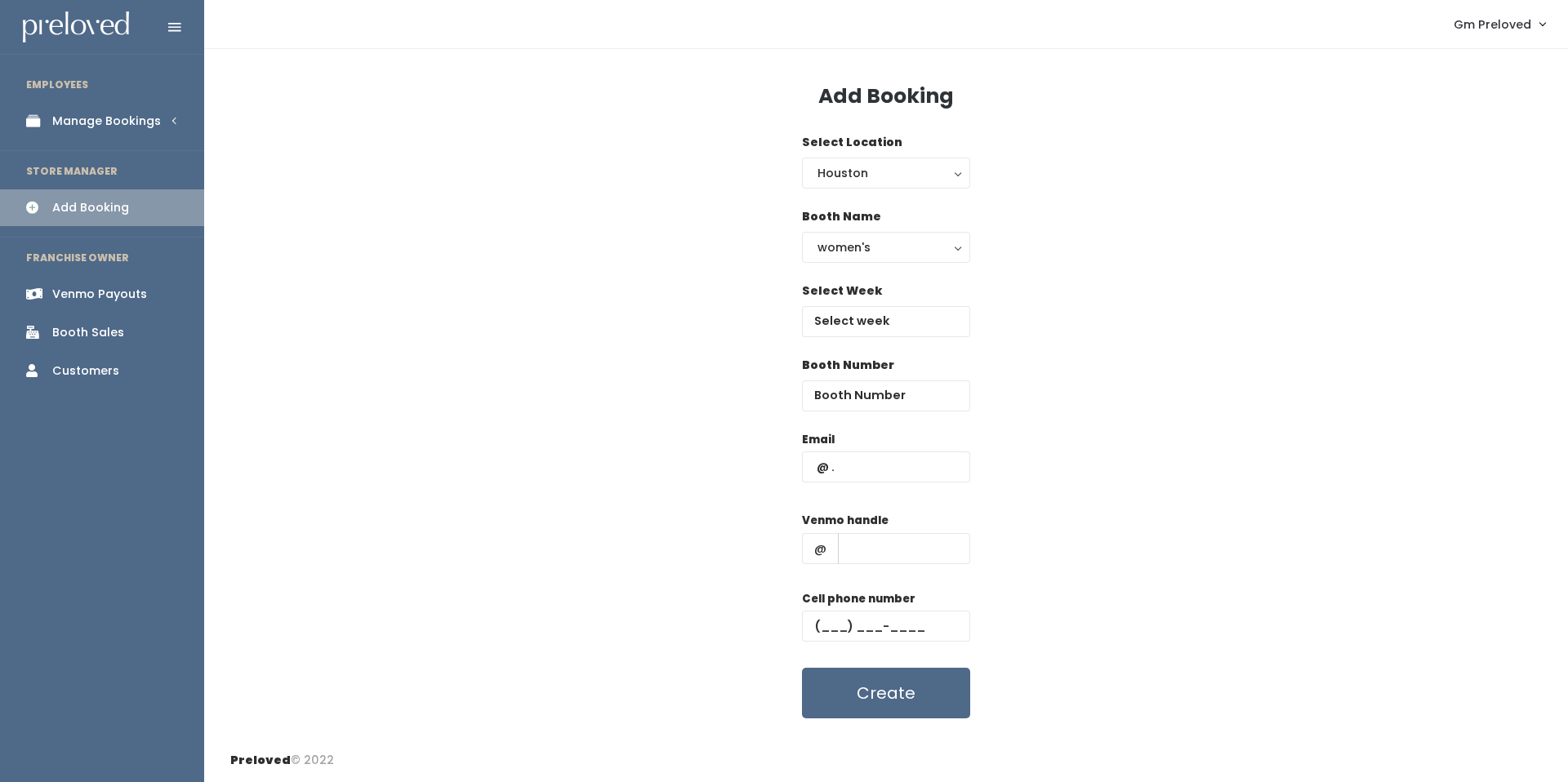 scroll, scrollTop: 0, scrollLeft: 0, axis: both 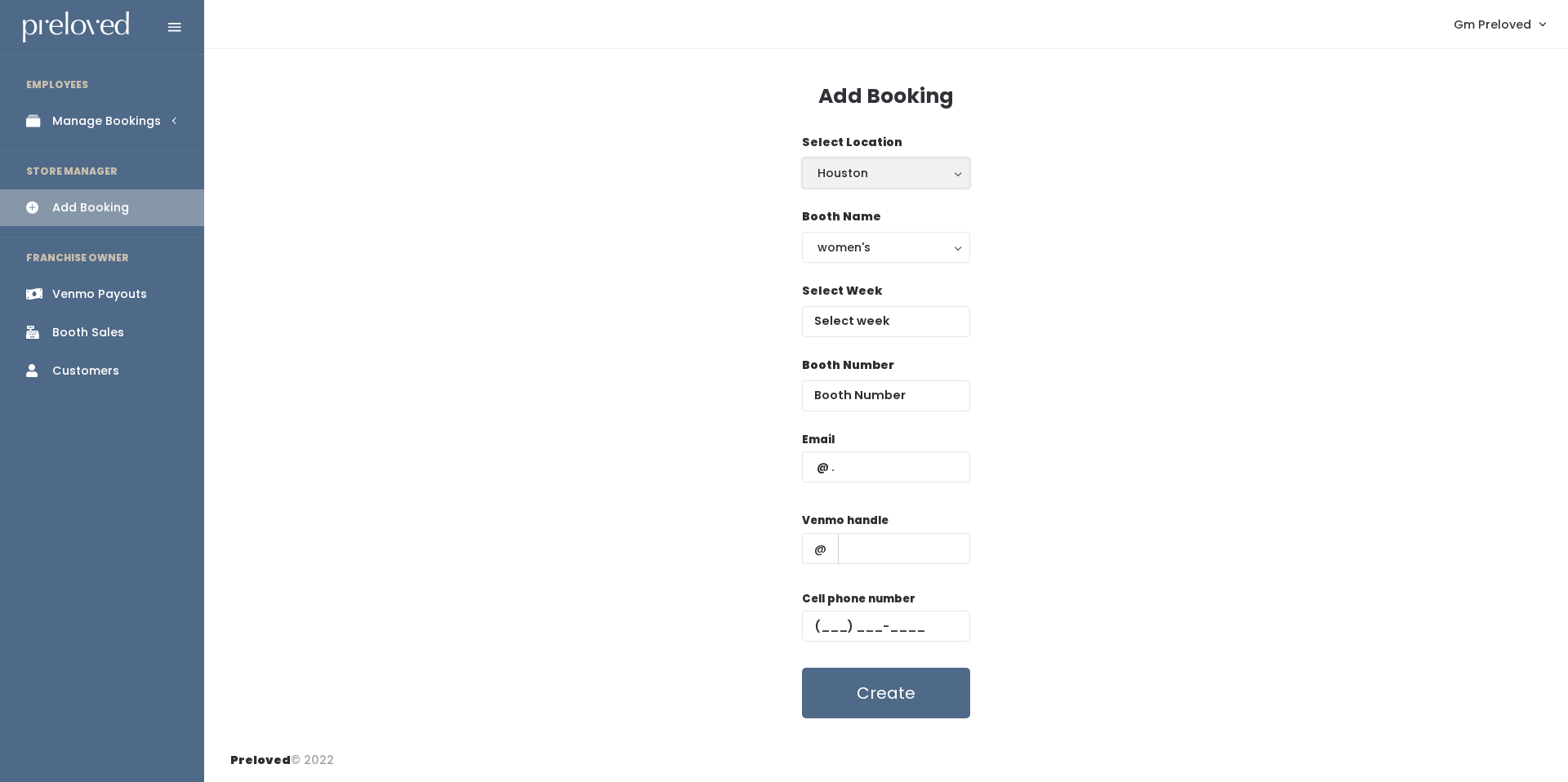 click on "Houston" at bounding box center (886, 173) 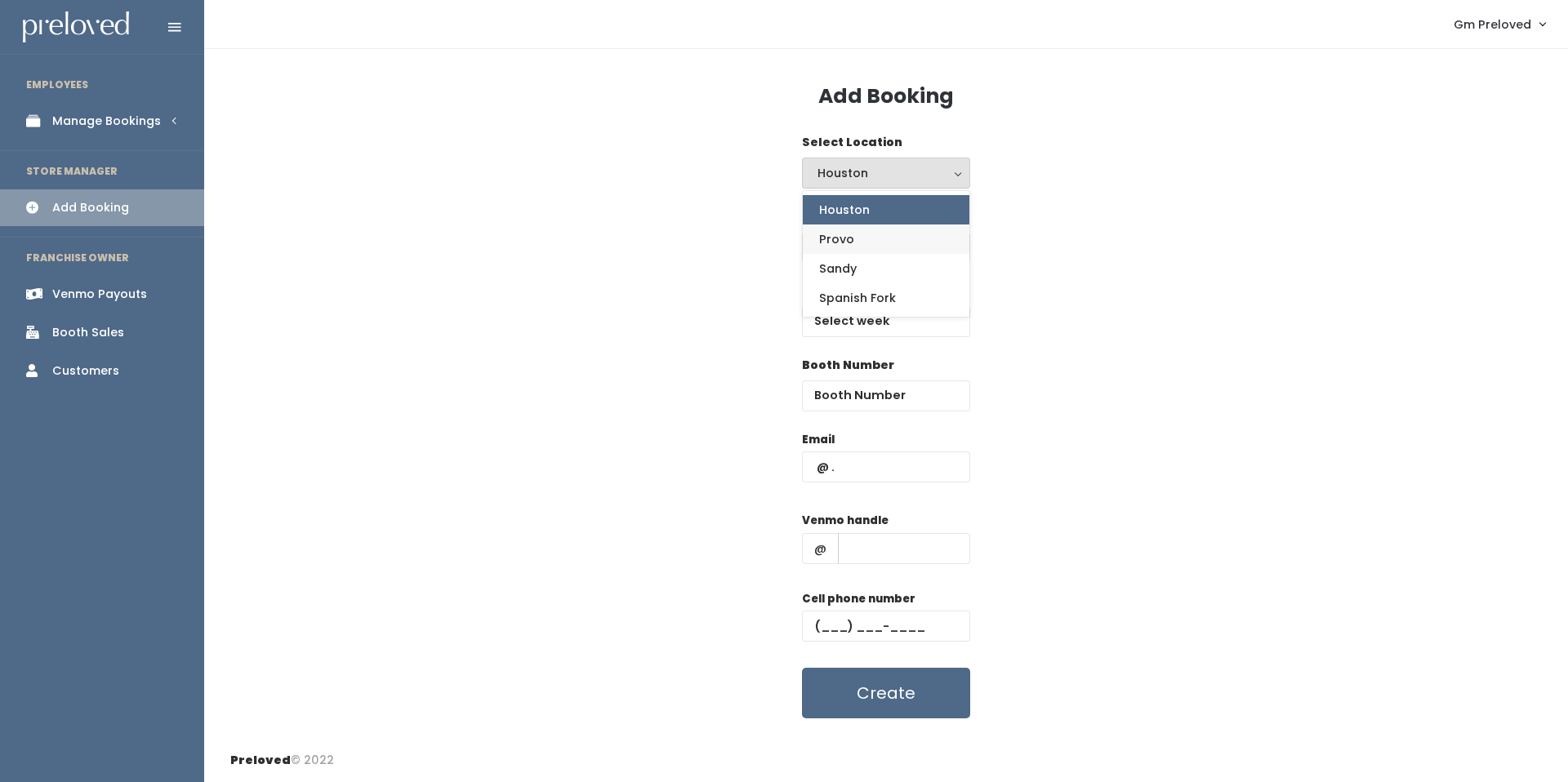 click on "Provo" at bounding box center (886, 239) 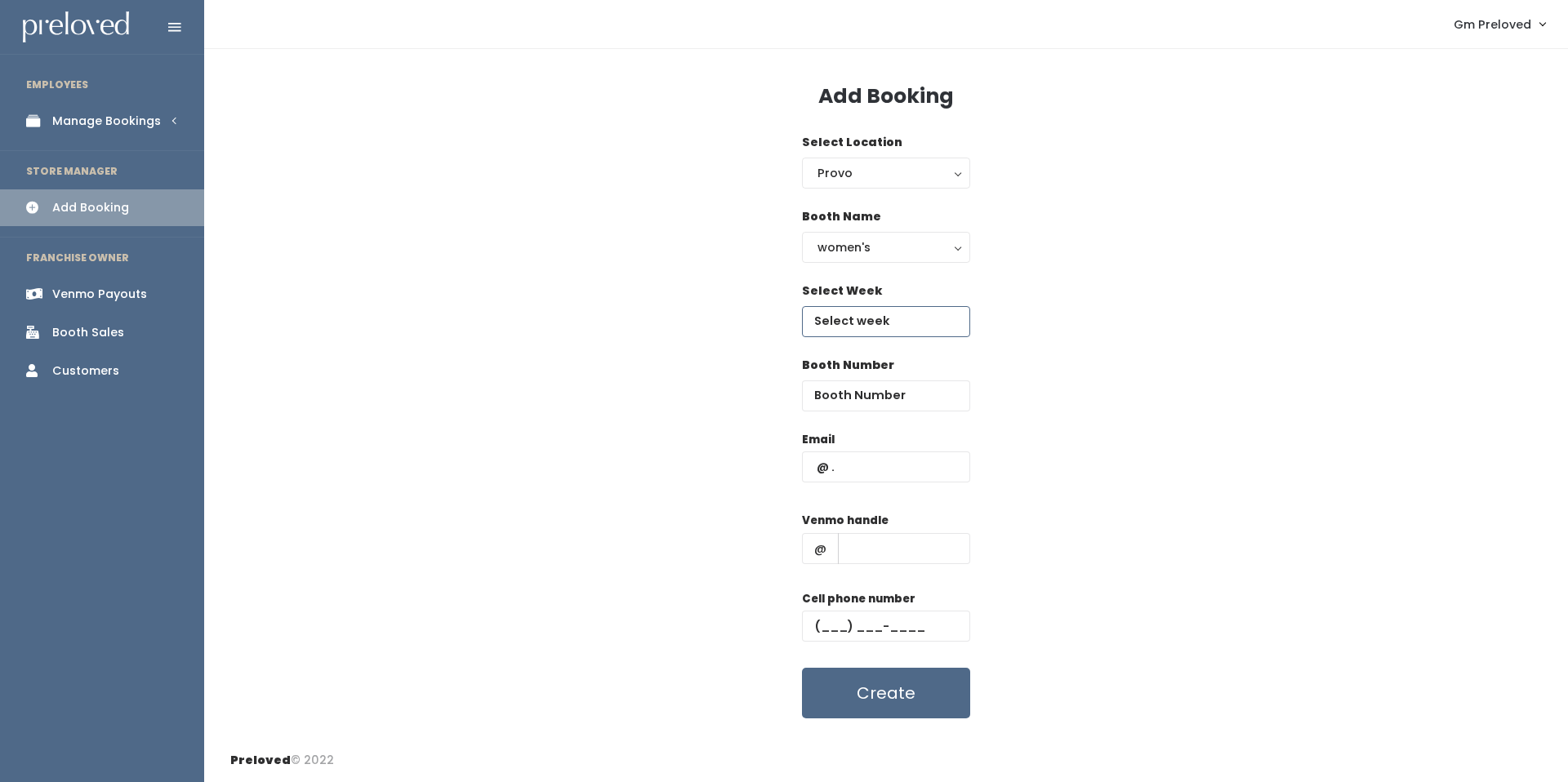 click at bounding box center (886, 322) 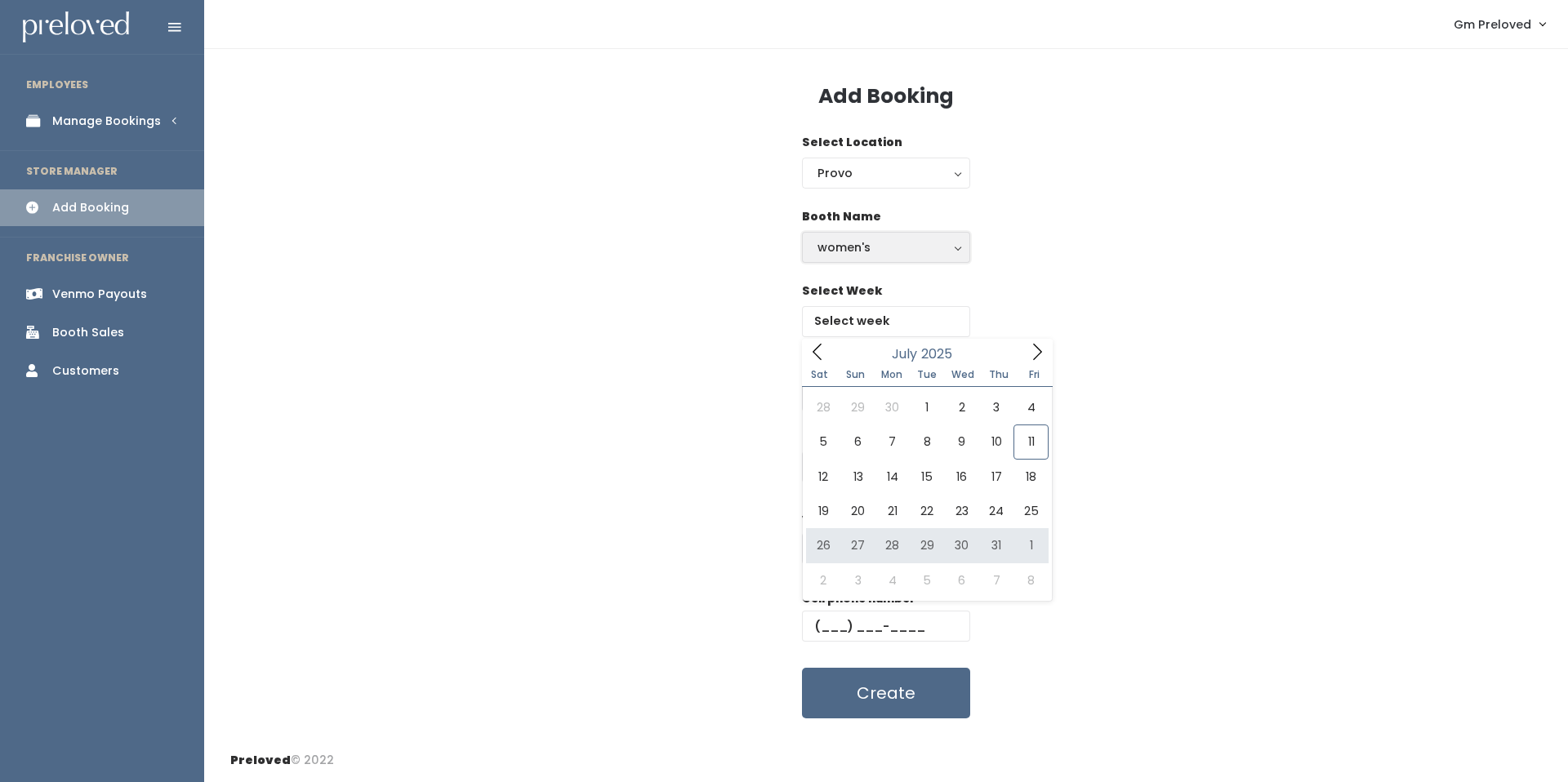 click on "women's" at bounding box center [886, 247] 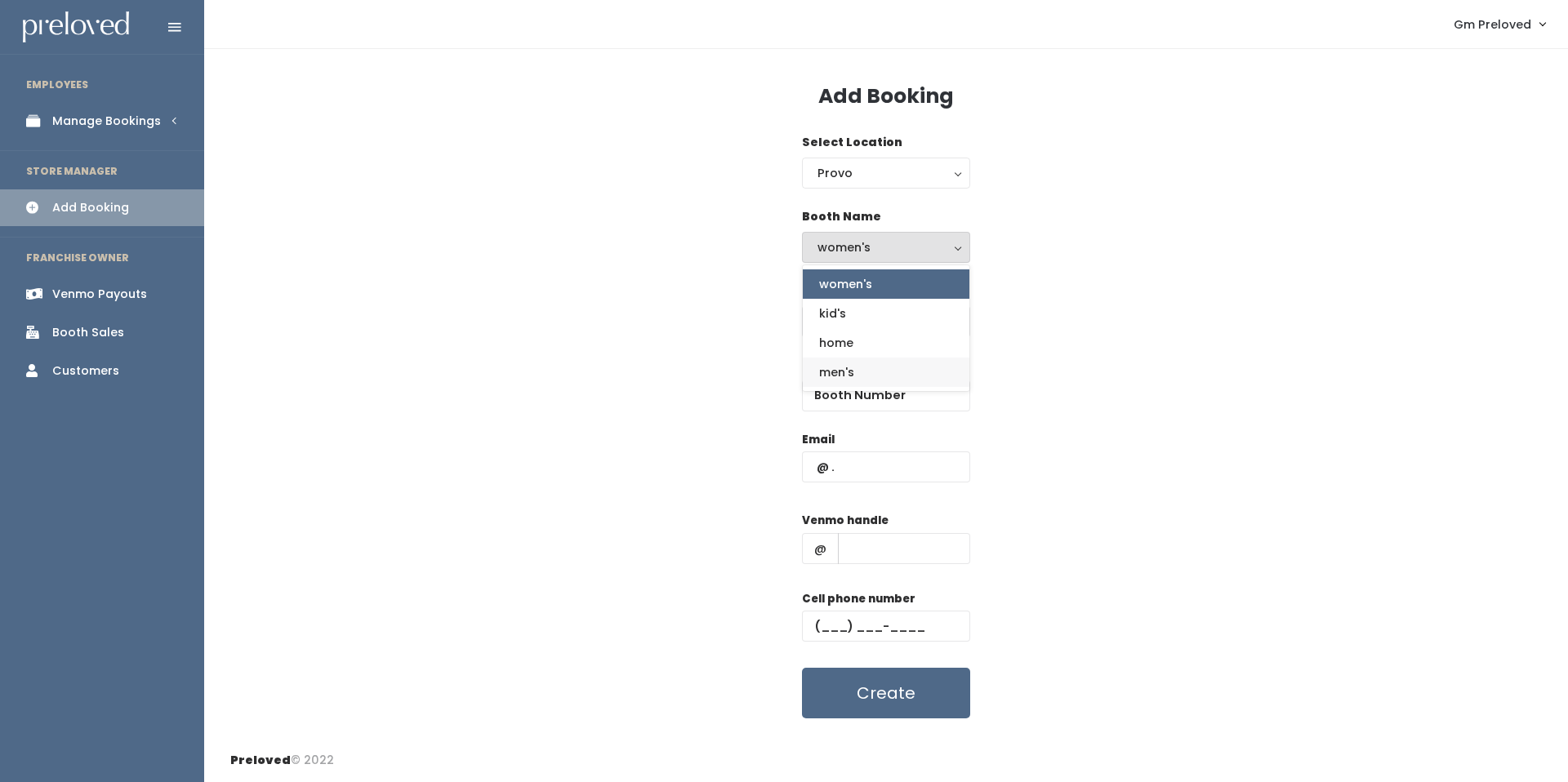 click on "men's" at bounding box center (886, 372) 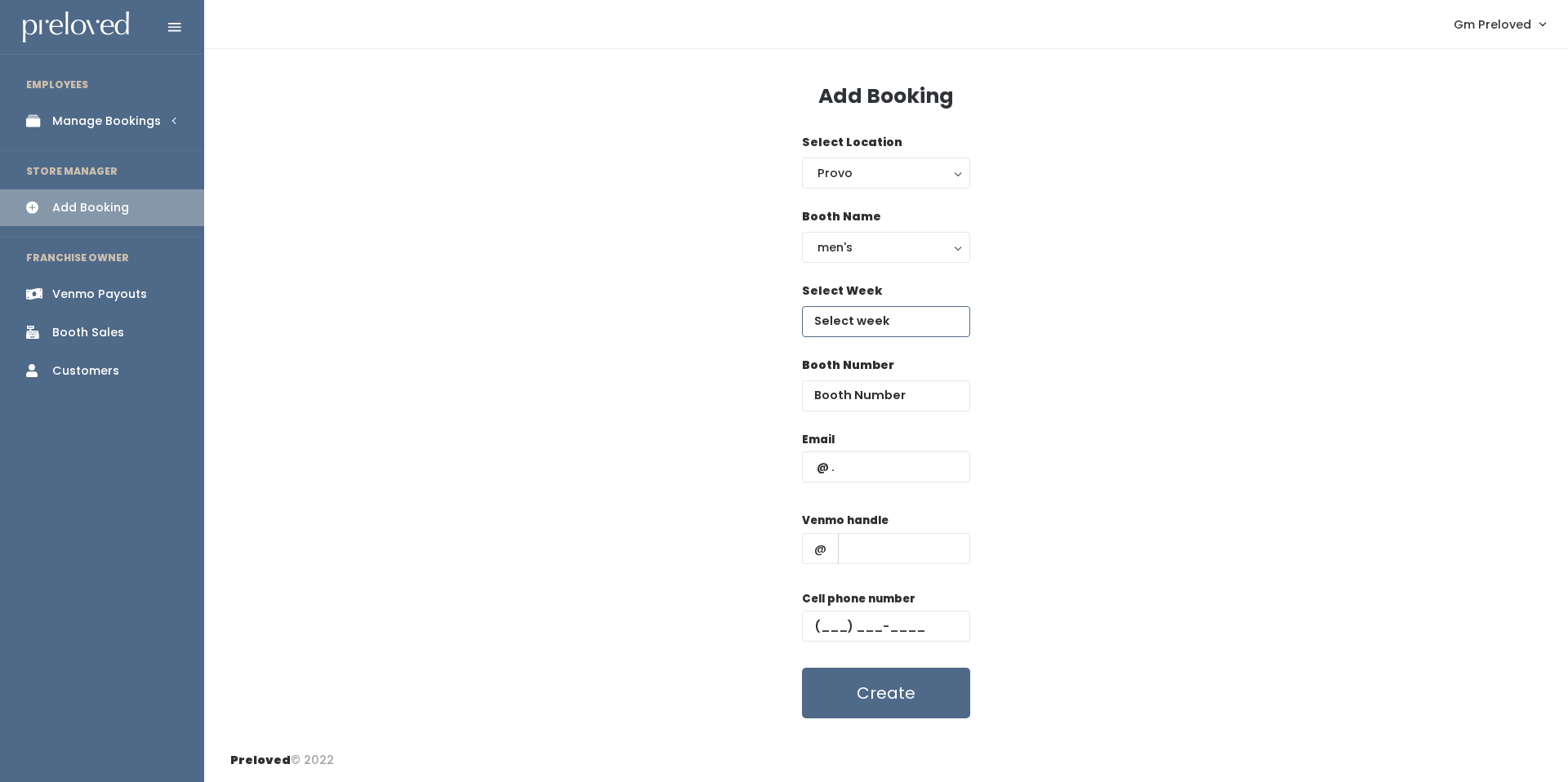 click at bounding box center [886, 322] 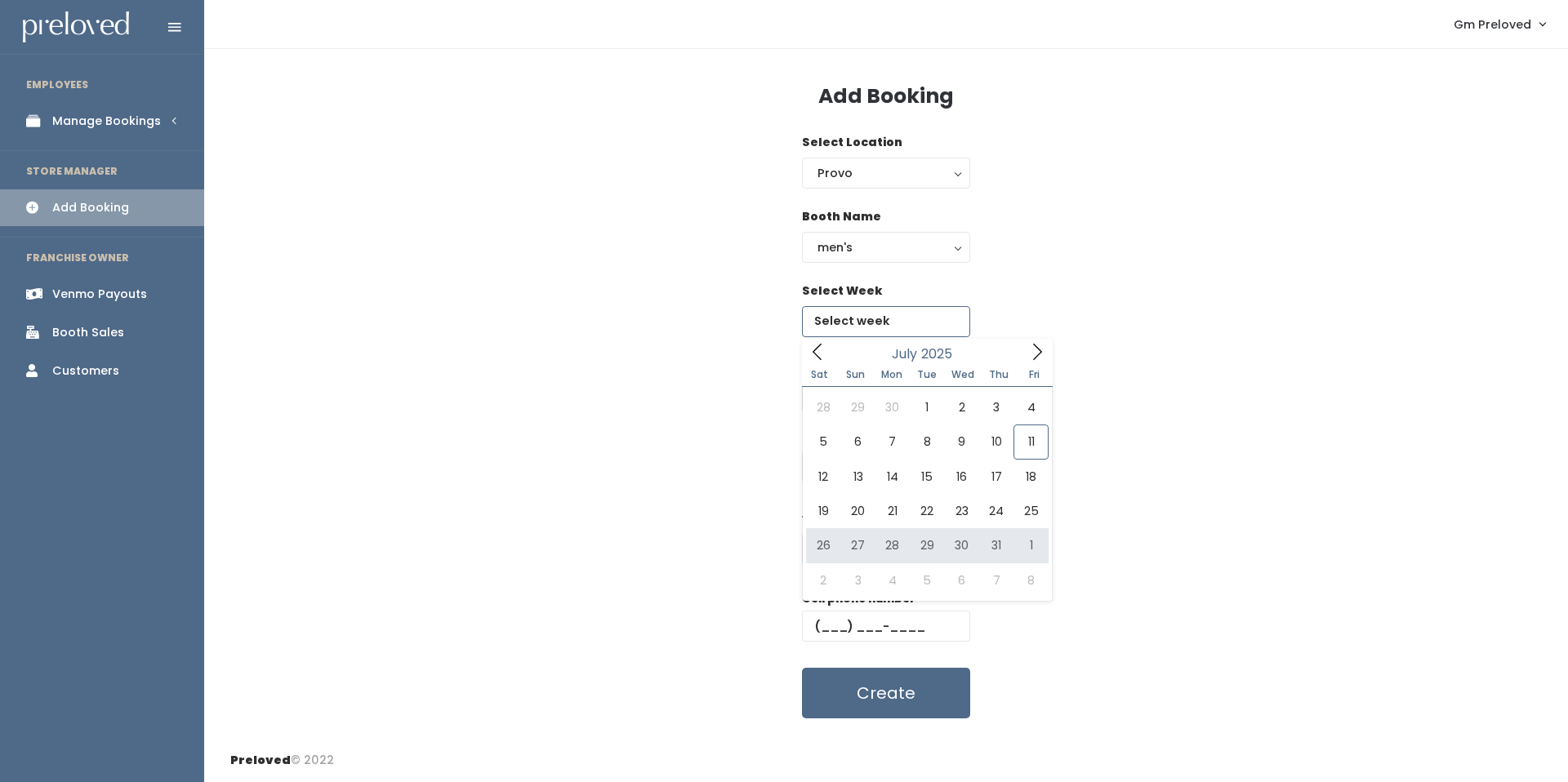 type on "July 26 to August 1" 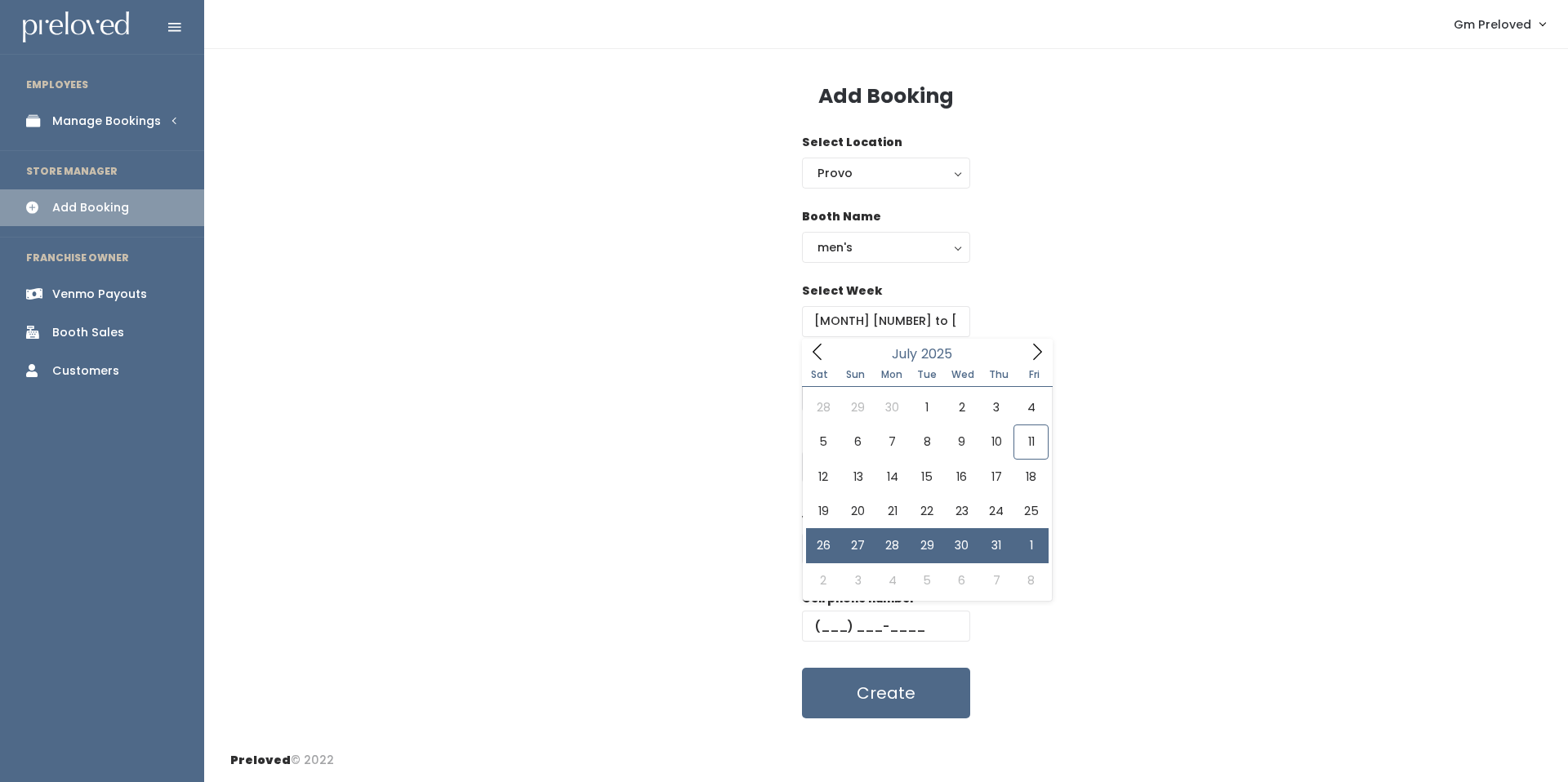 click on "Email
Venmo handle
@
Cell phone number
Create" at bounding box center [886, 575] 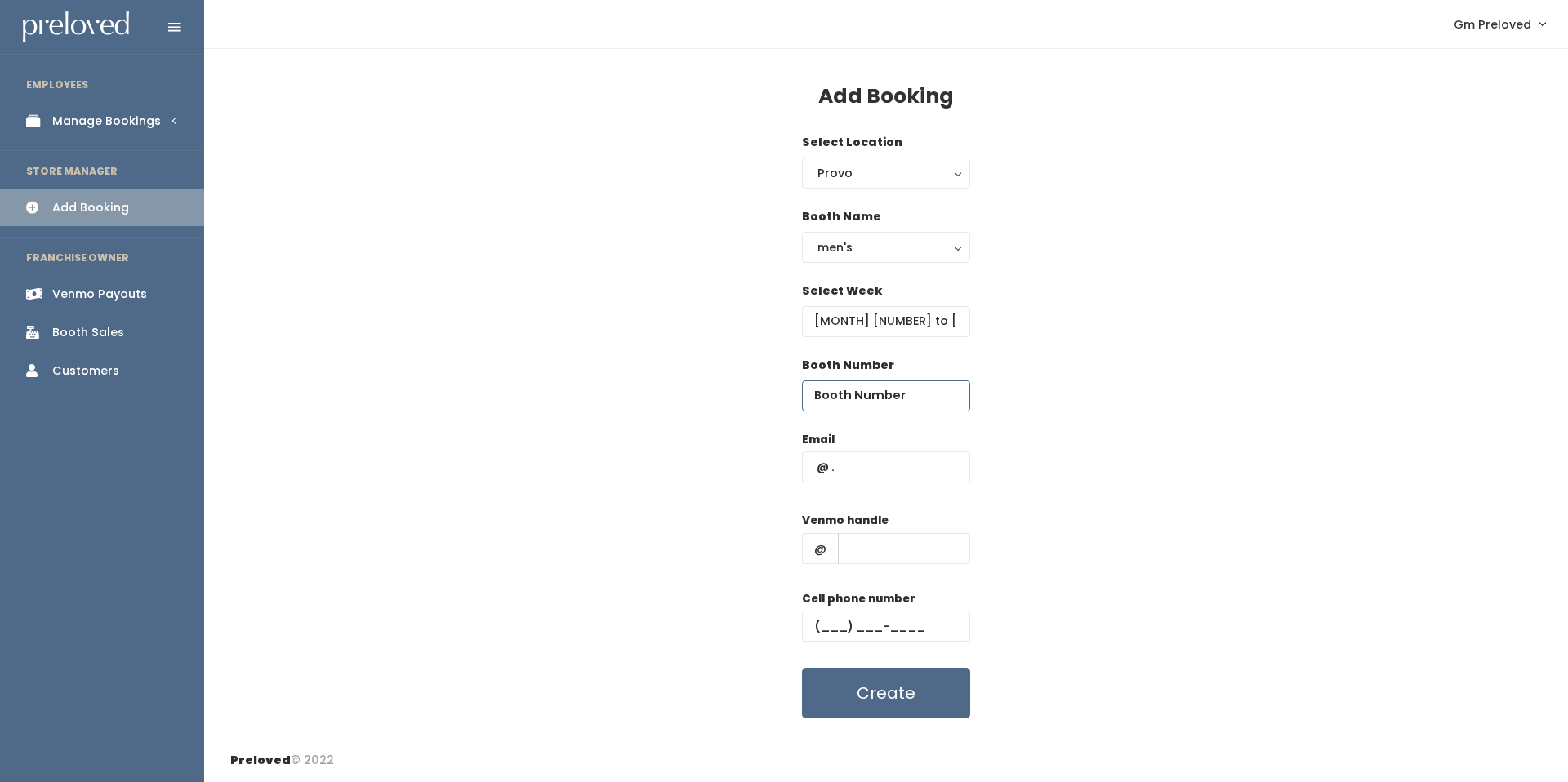 click at bounding box center [886, 396] 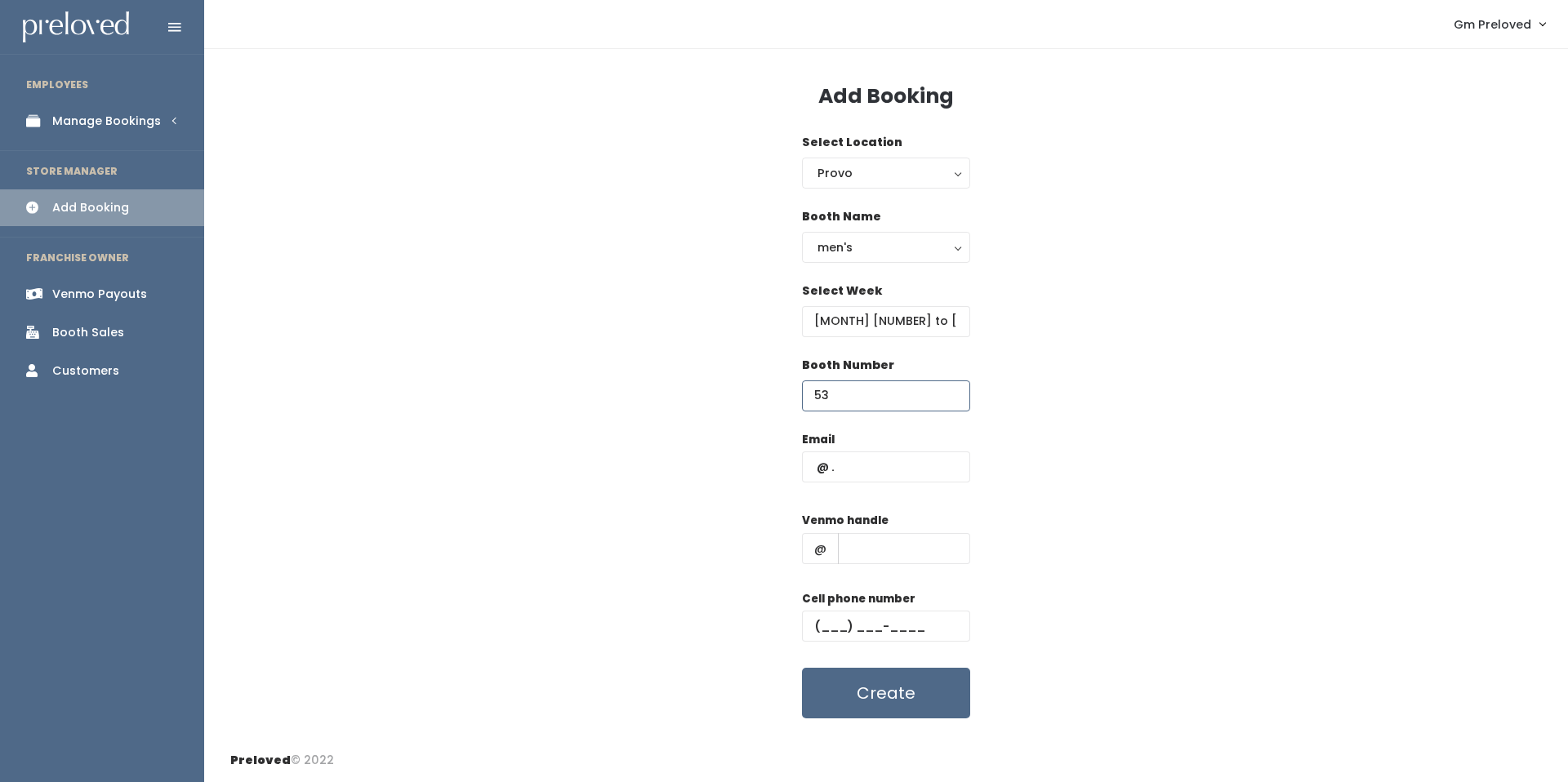 type on "53" 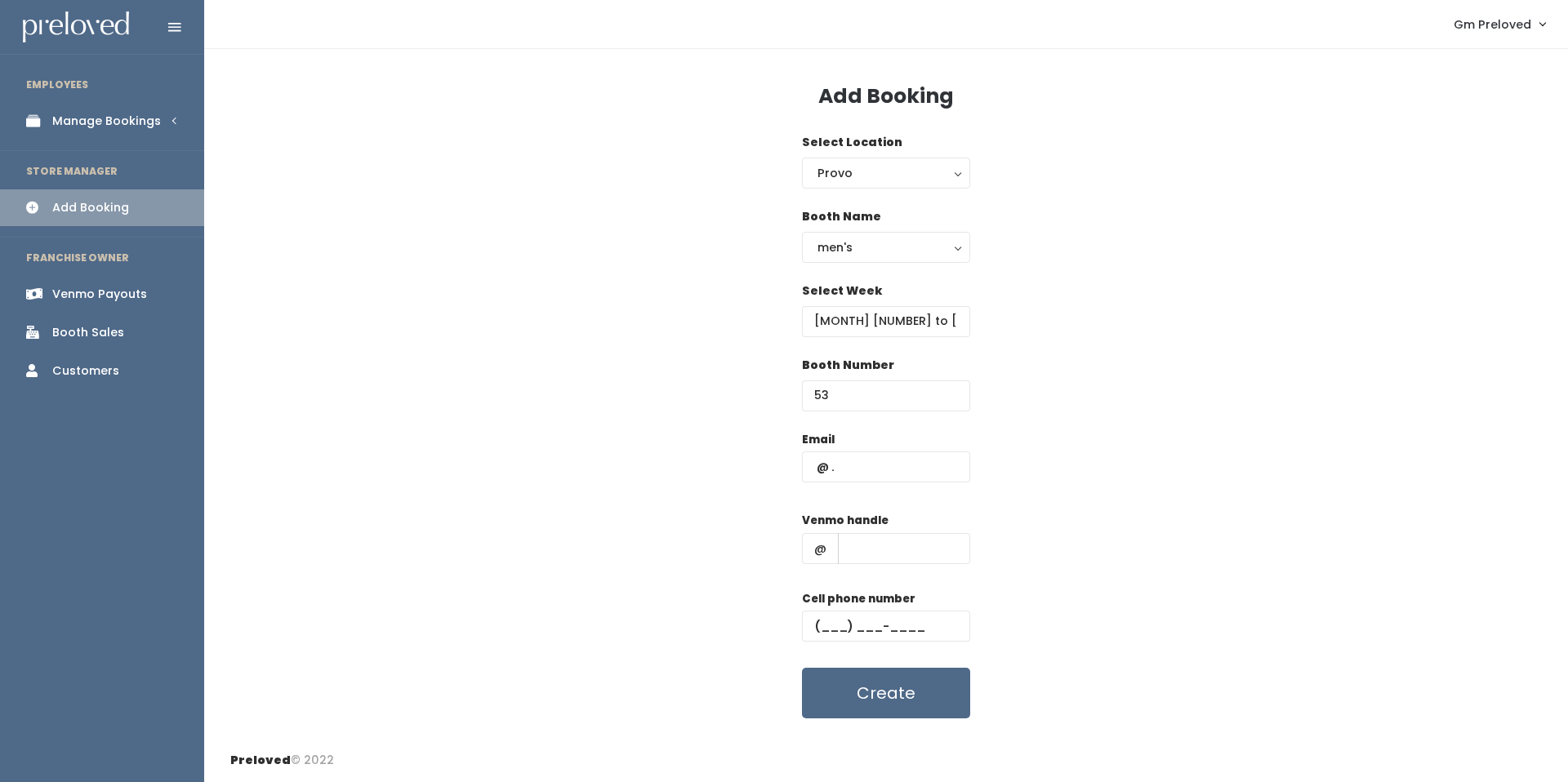 click on "Email
Venmo handle
@
Cell phone number
Create" at bounding box center [886, 575] 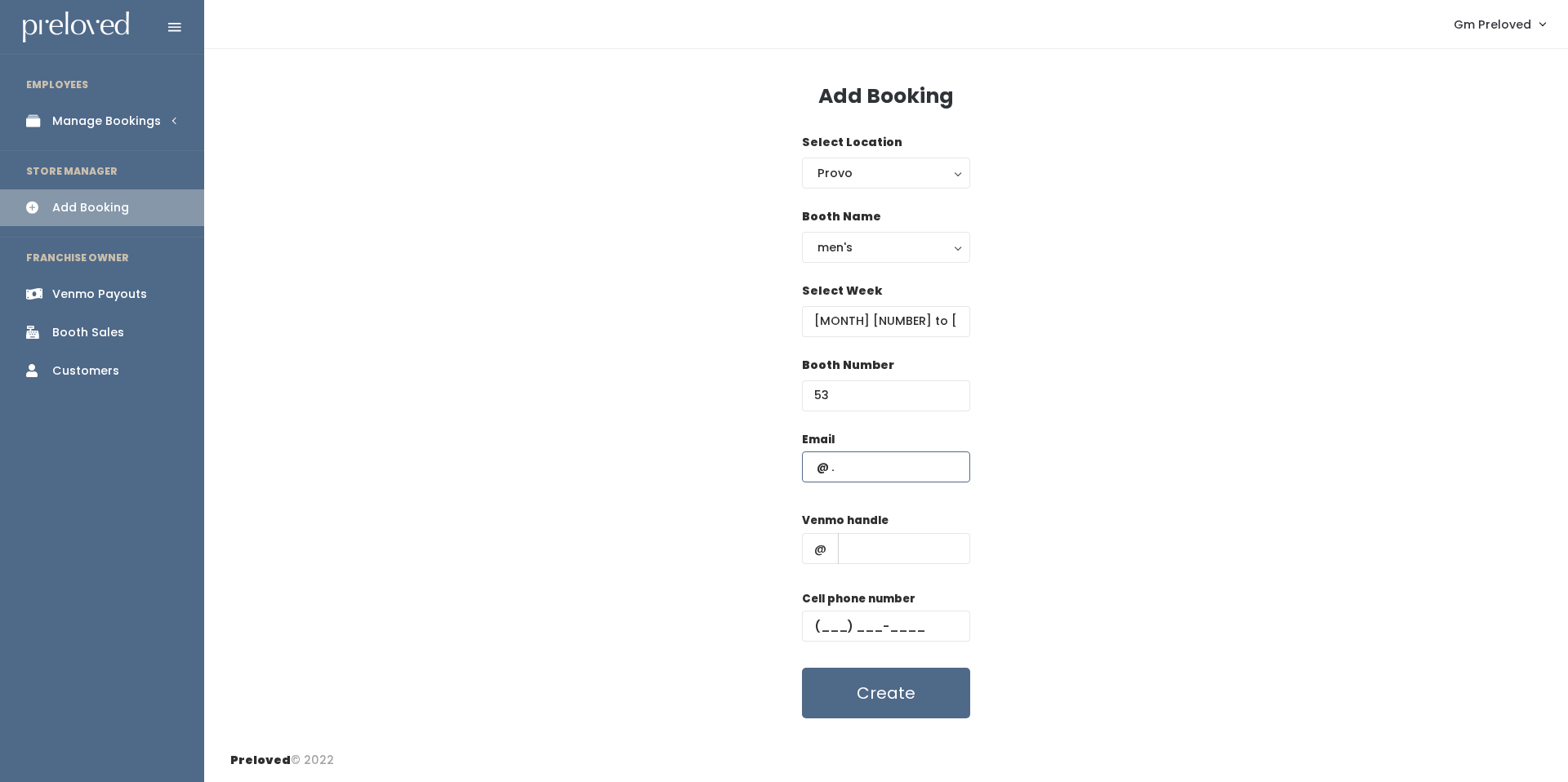 click at bounding box center (886, 467) 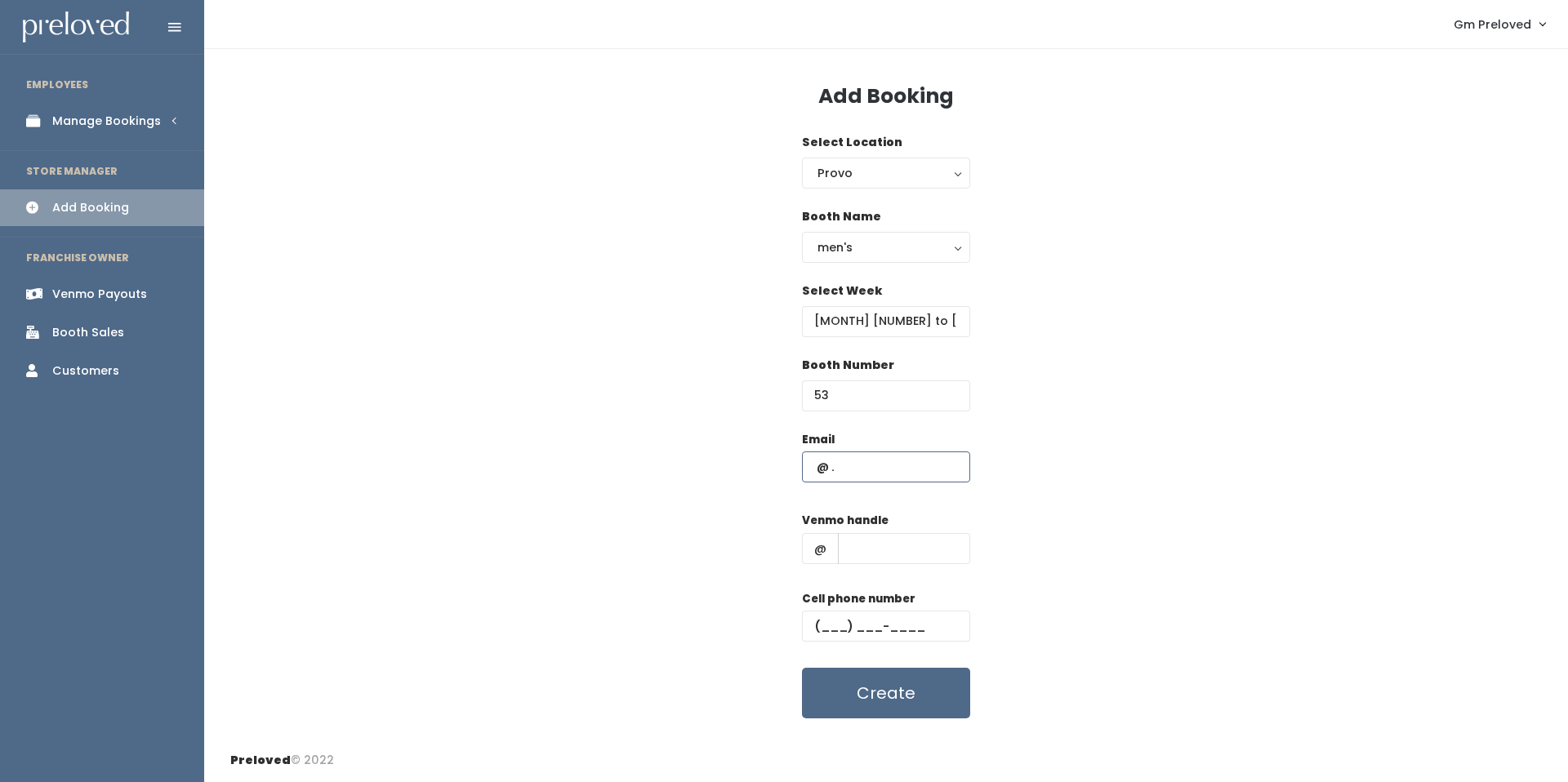 type on "[EMAIL]" 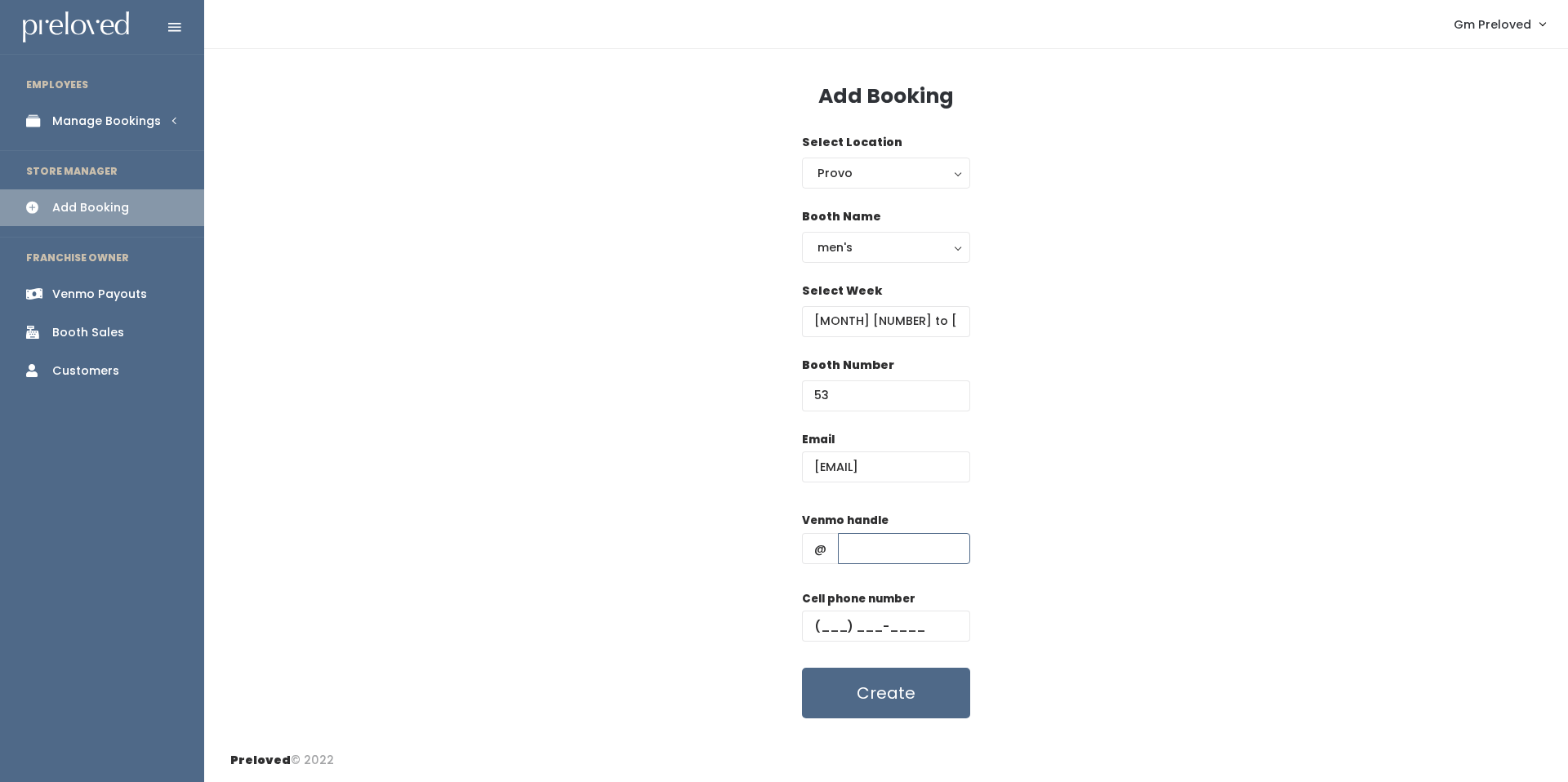 click at bounding box center (904, 549) 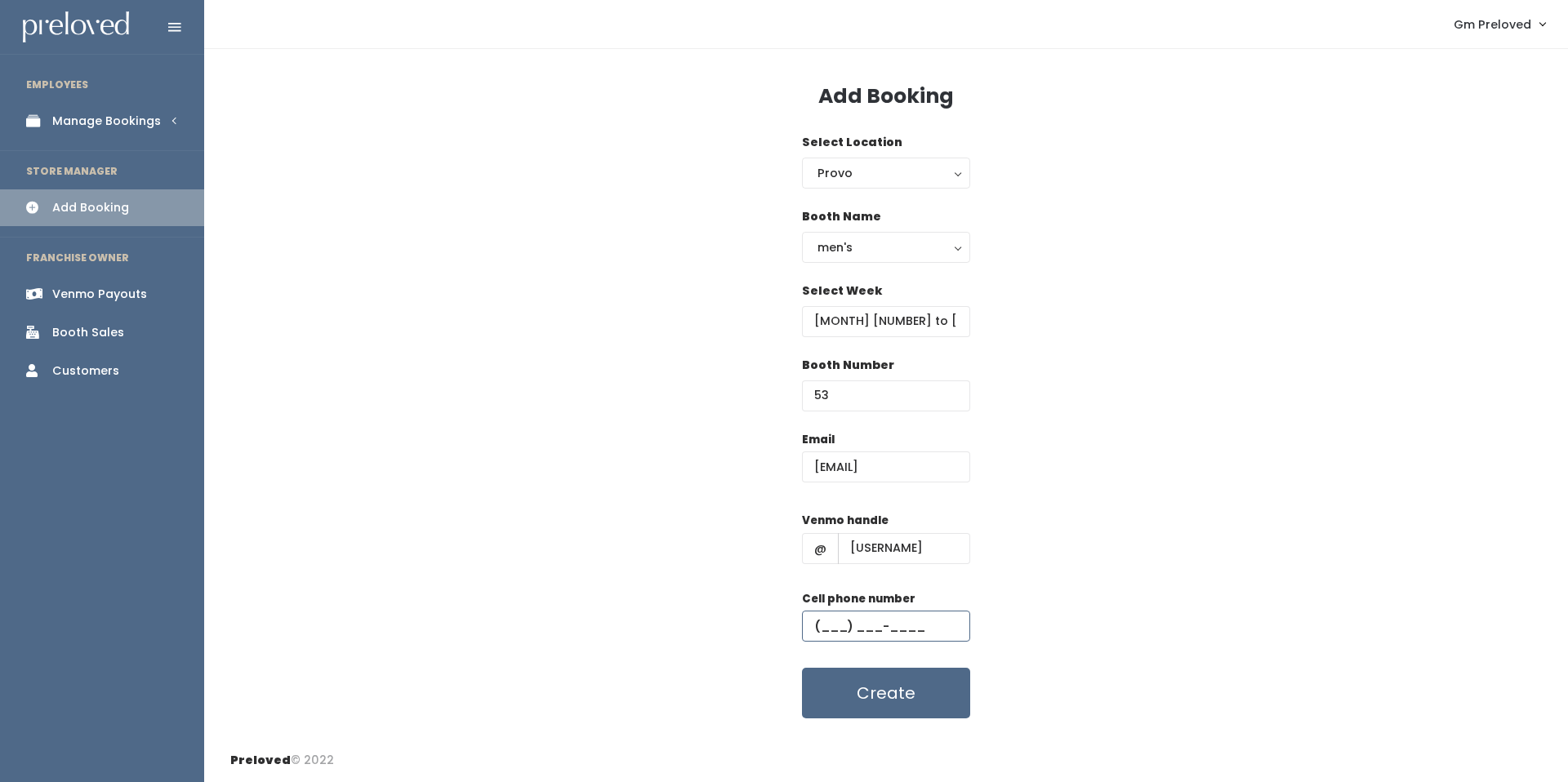 click at bounding box center (886, 626) 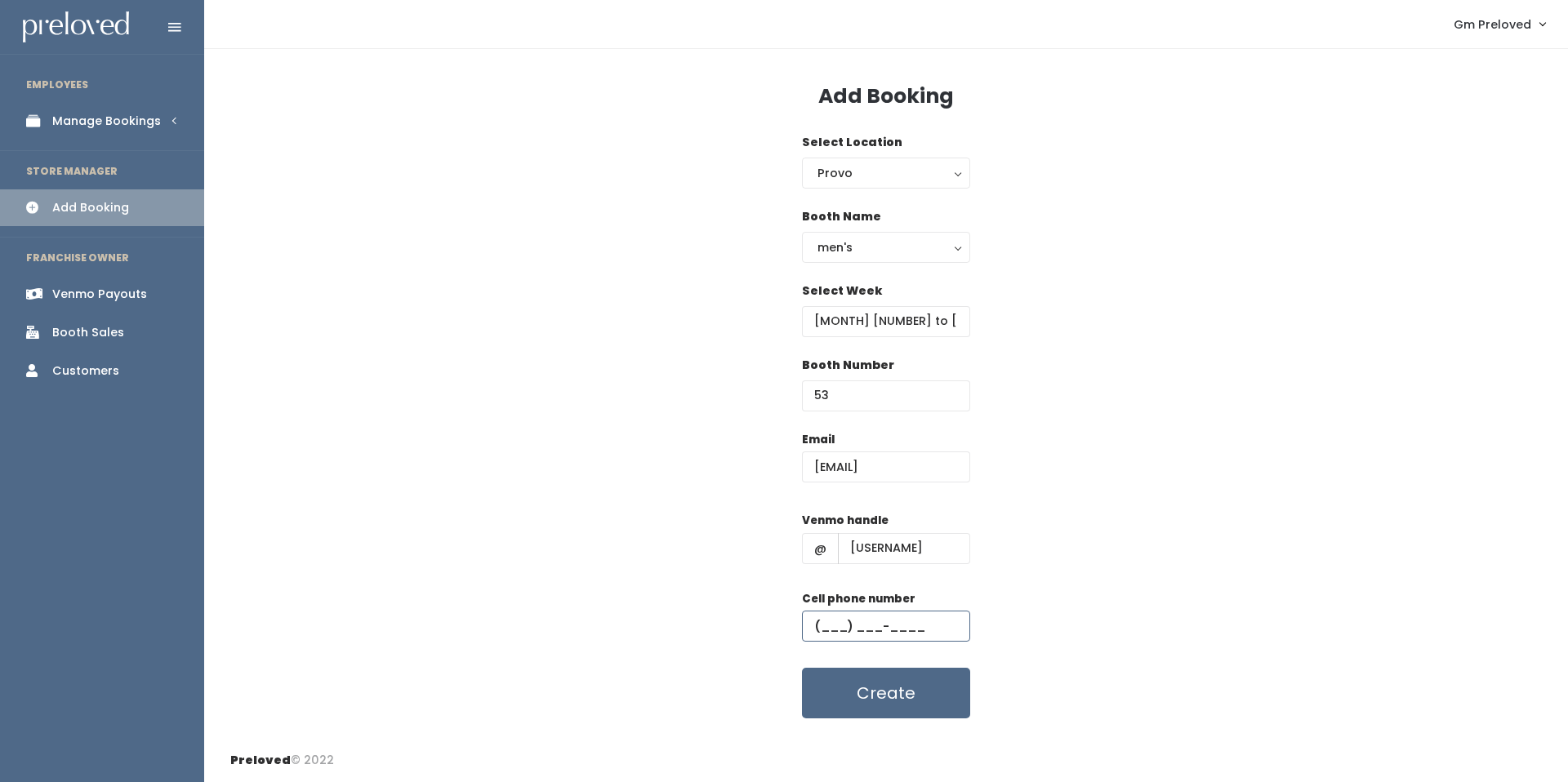 type on "(661) 525-9760" 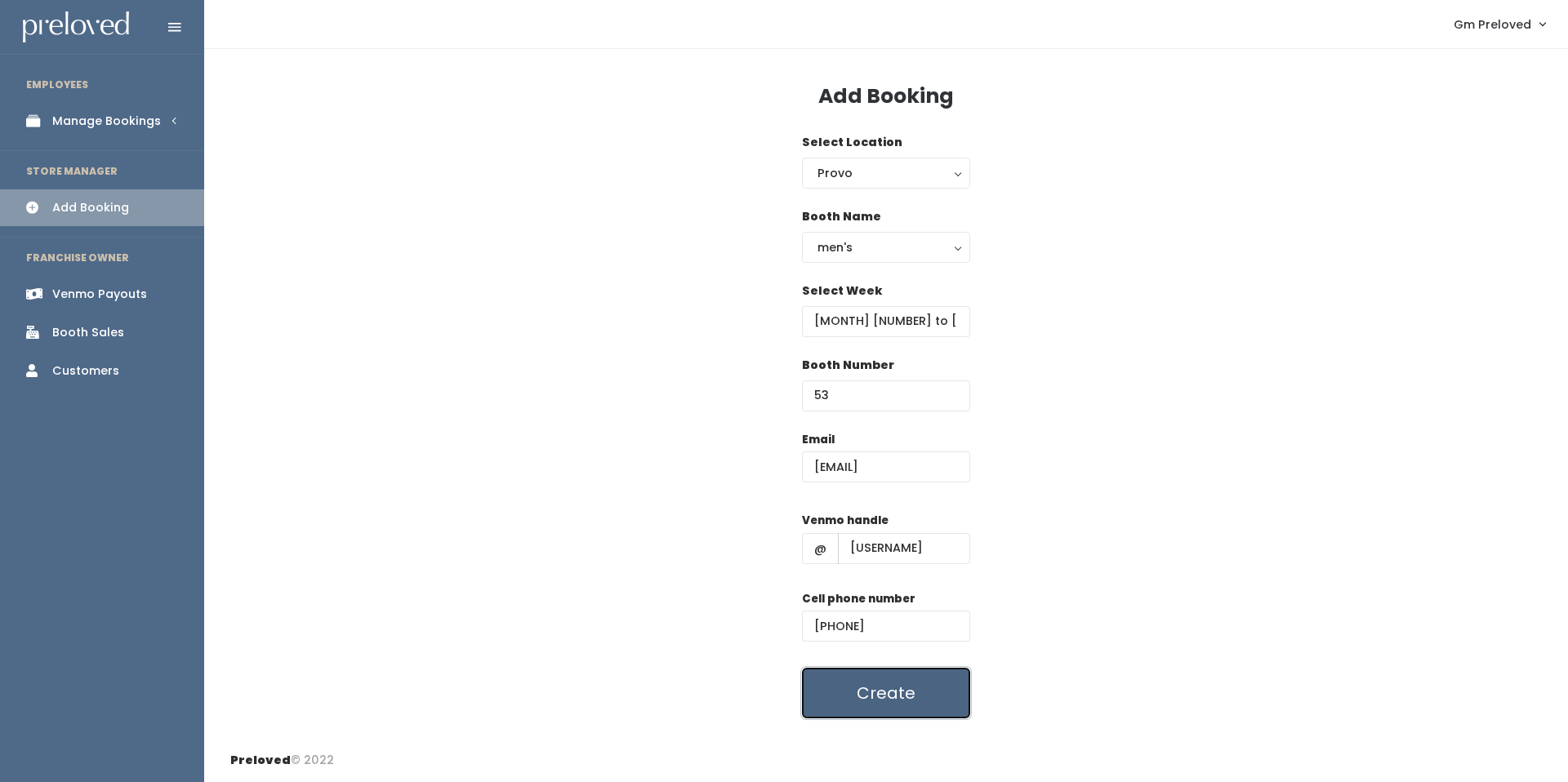 click on "Create" at bounding box center (886, 693) 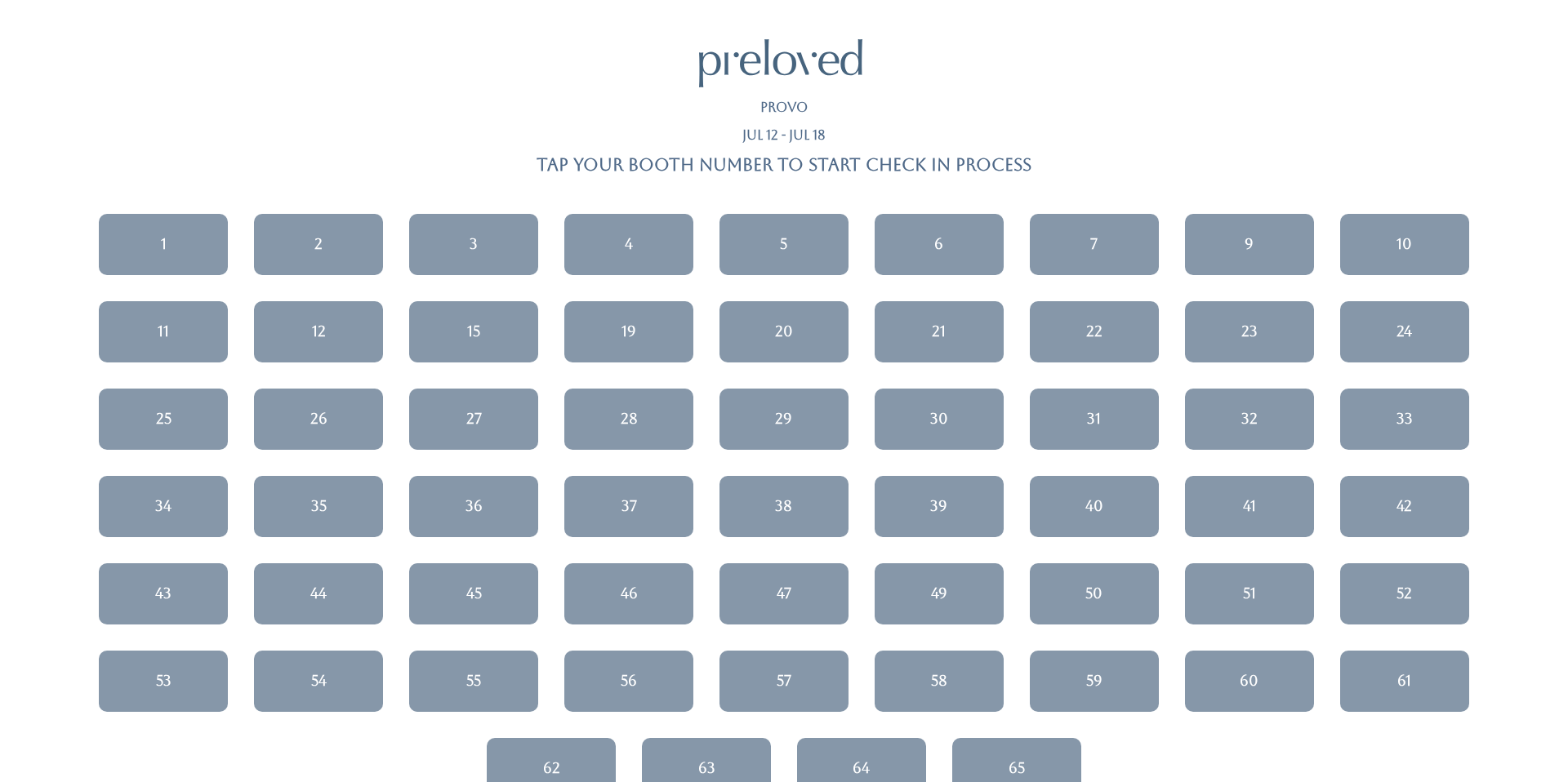 scroll, scrollTop: 0, scrollLeft: 0, axis: both 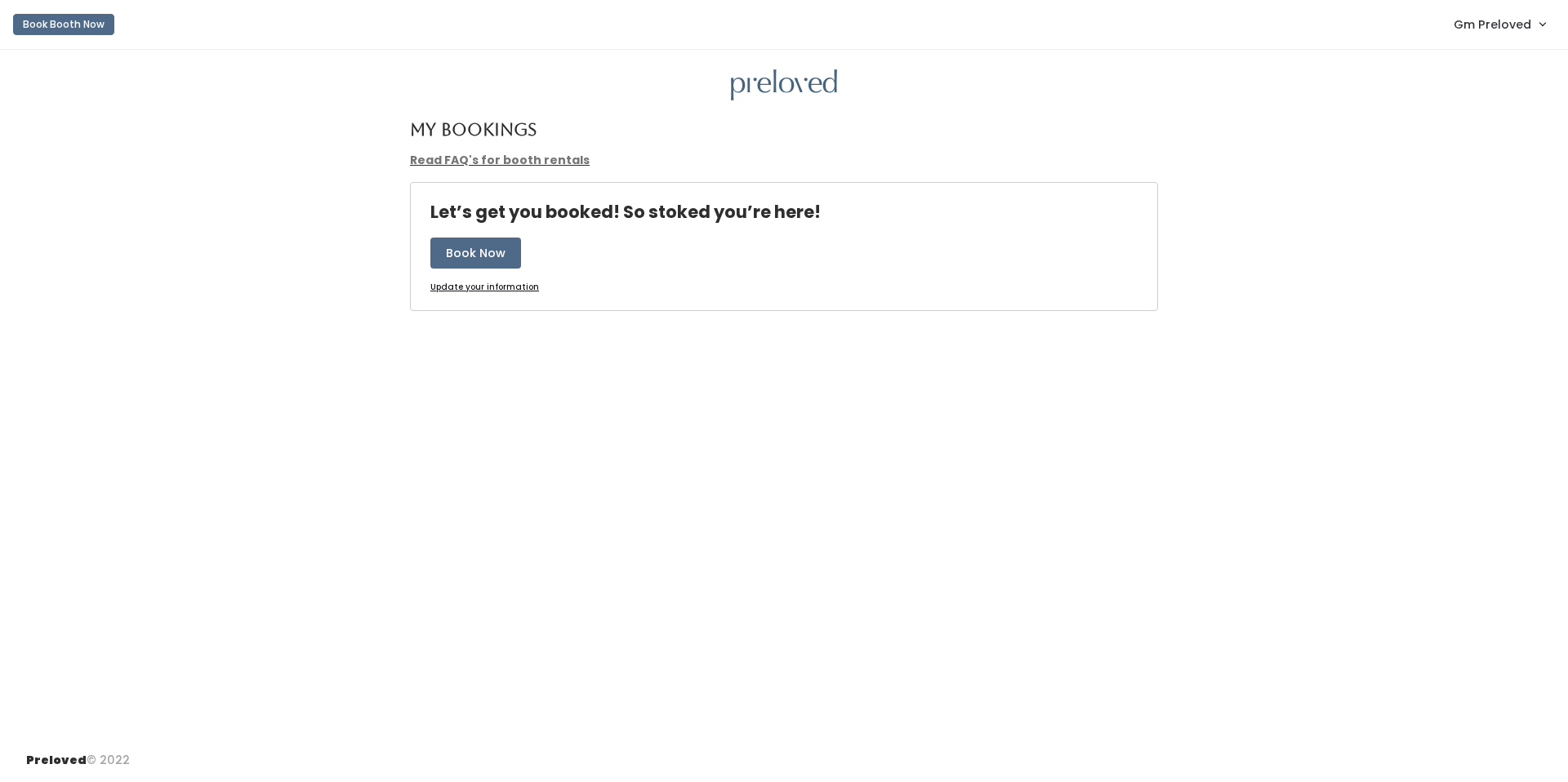 click on "Gm Preloved" at bounding box center [1492, 24] 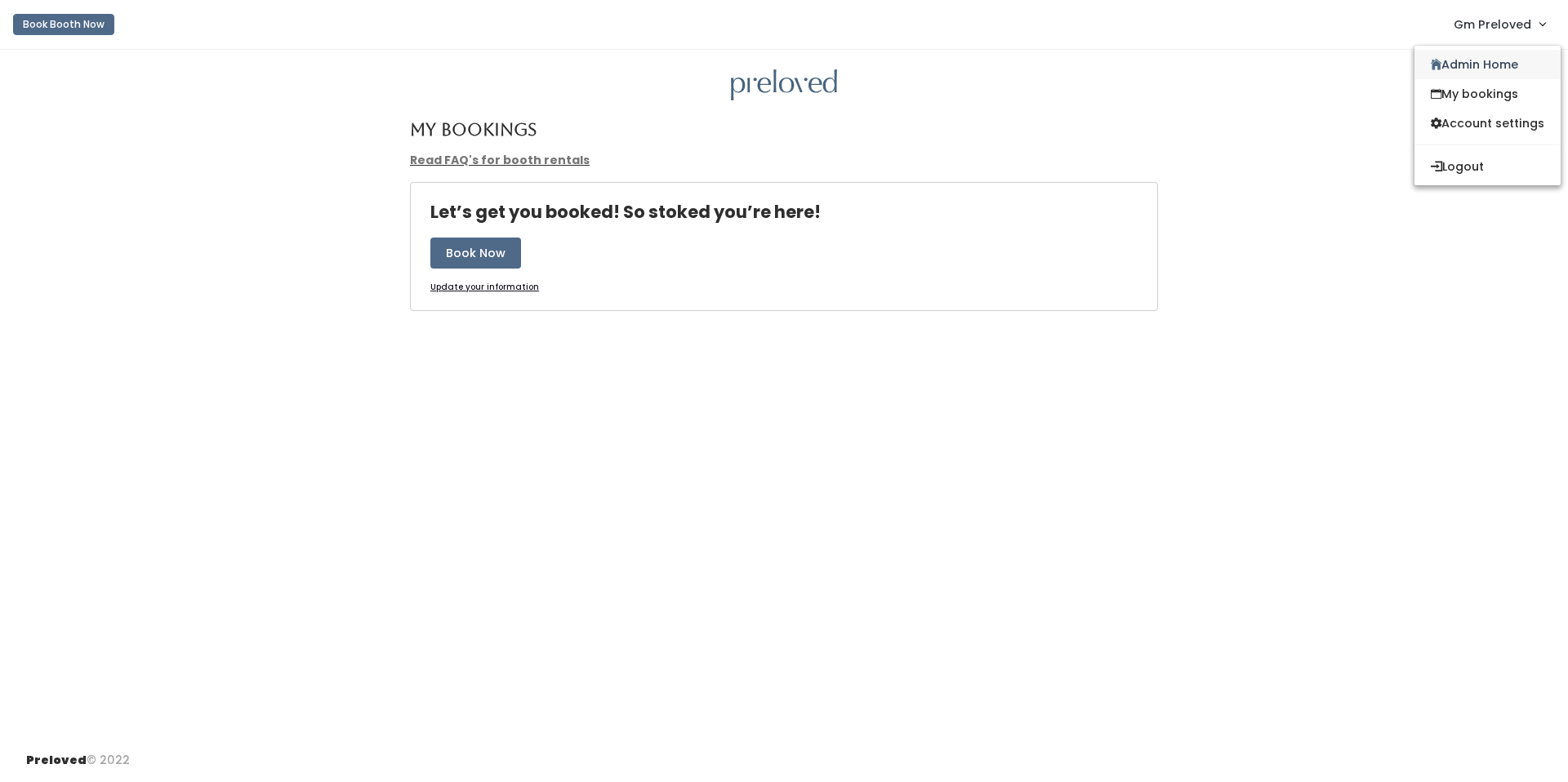 click on "Admin Home" at bounding box center (1487, 64) 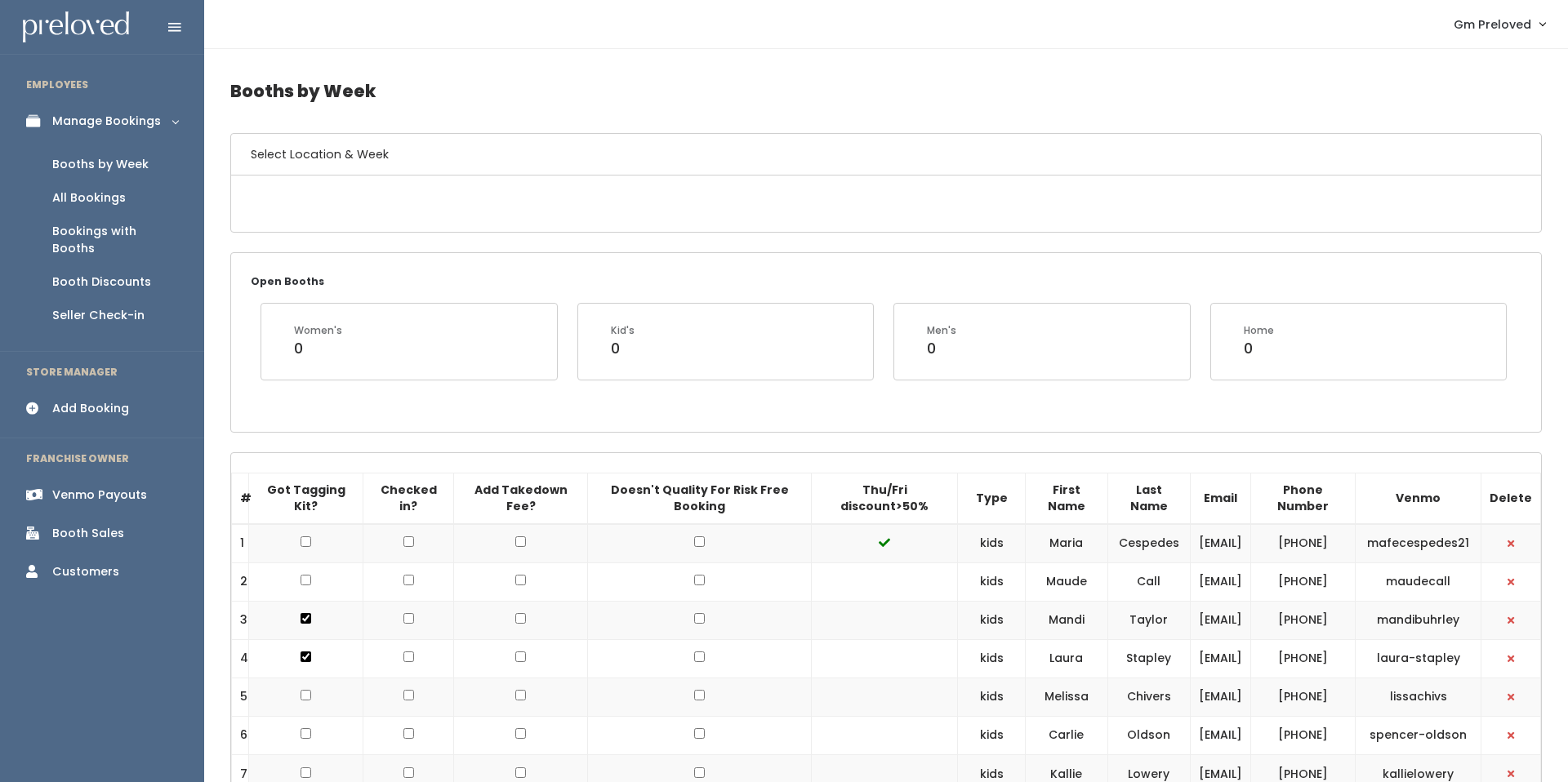 scroll, scrollTop: 0, scrollLeft: 0, axis: both 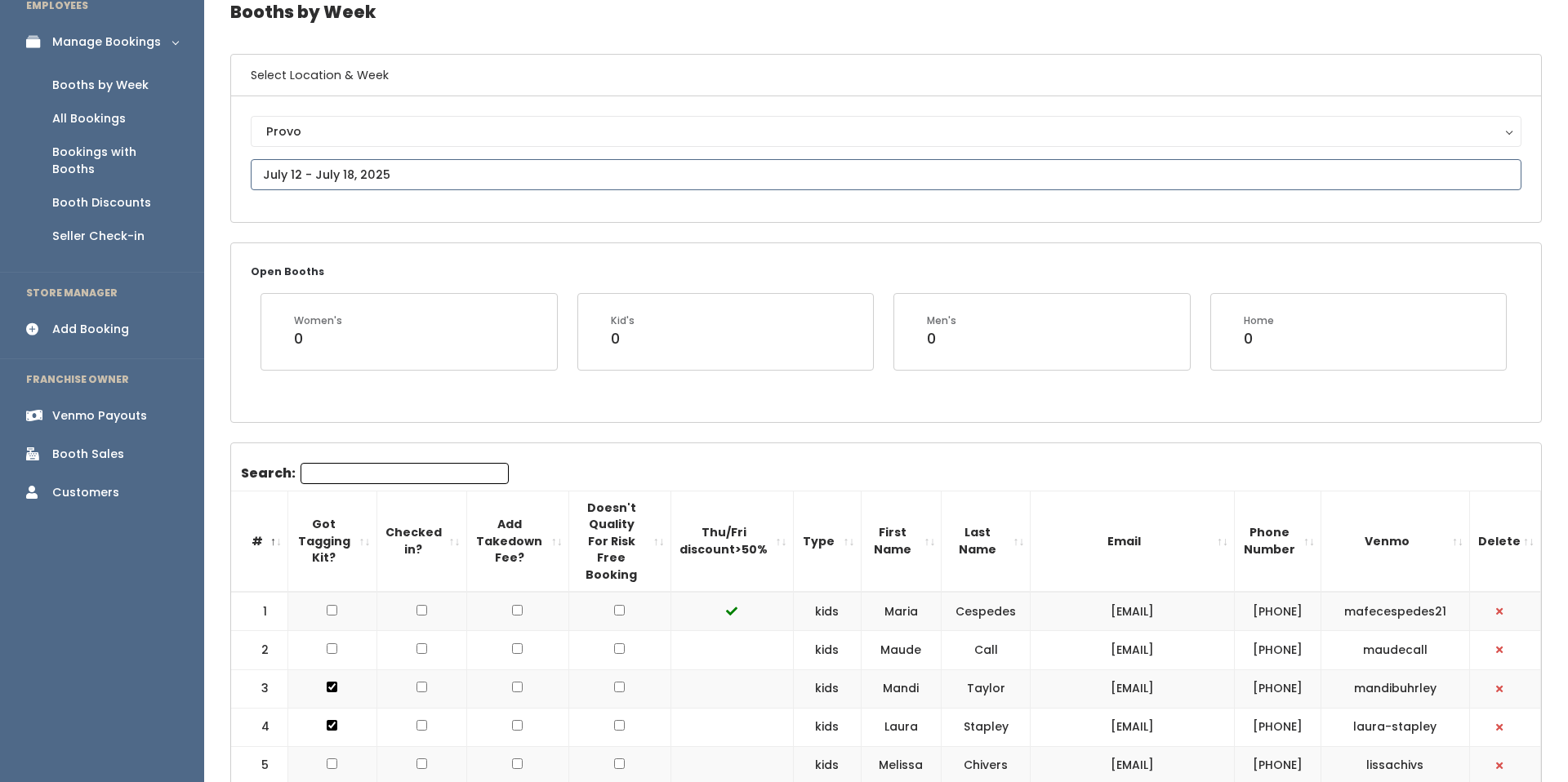 click at bounding box center [886, 175] 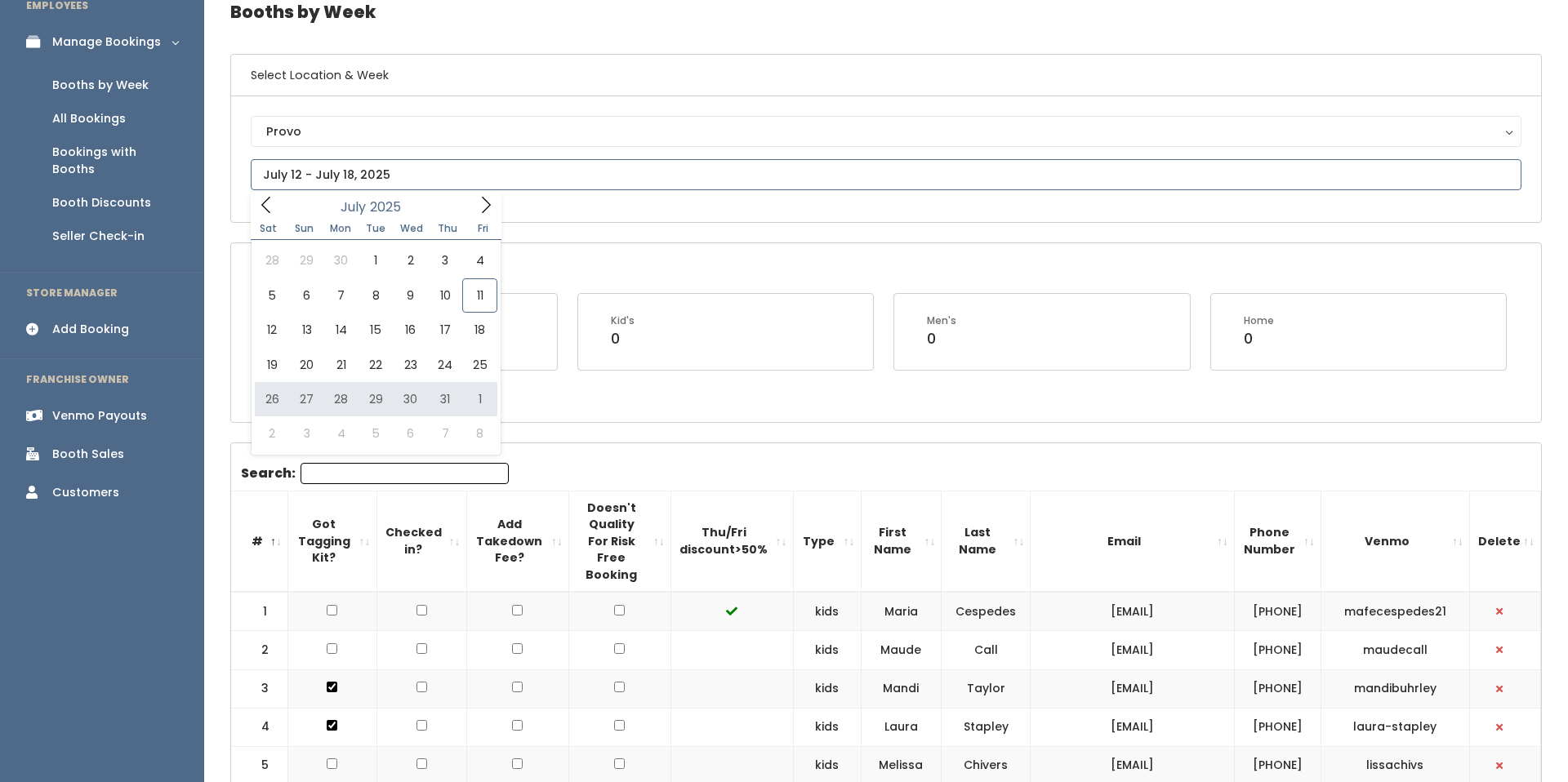 type on "July 26 to August 1" 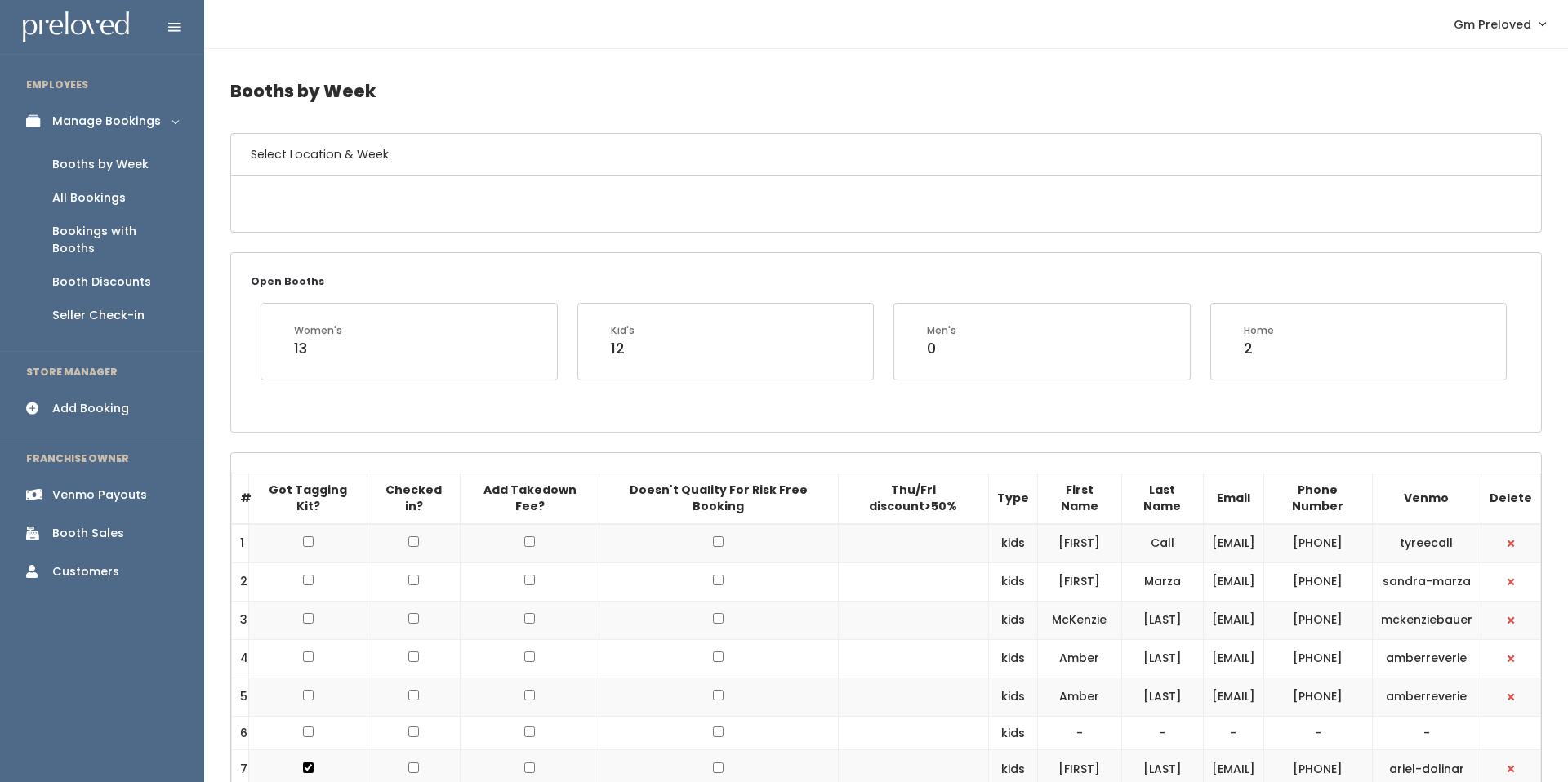 scroll, scrollTop: 0, scrollLeft: 0, axis: both 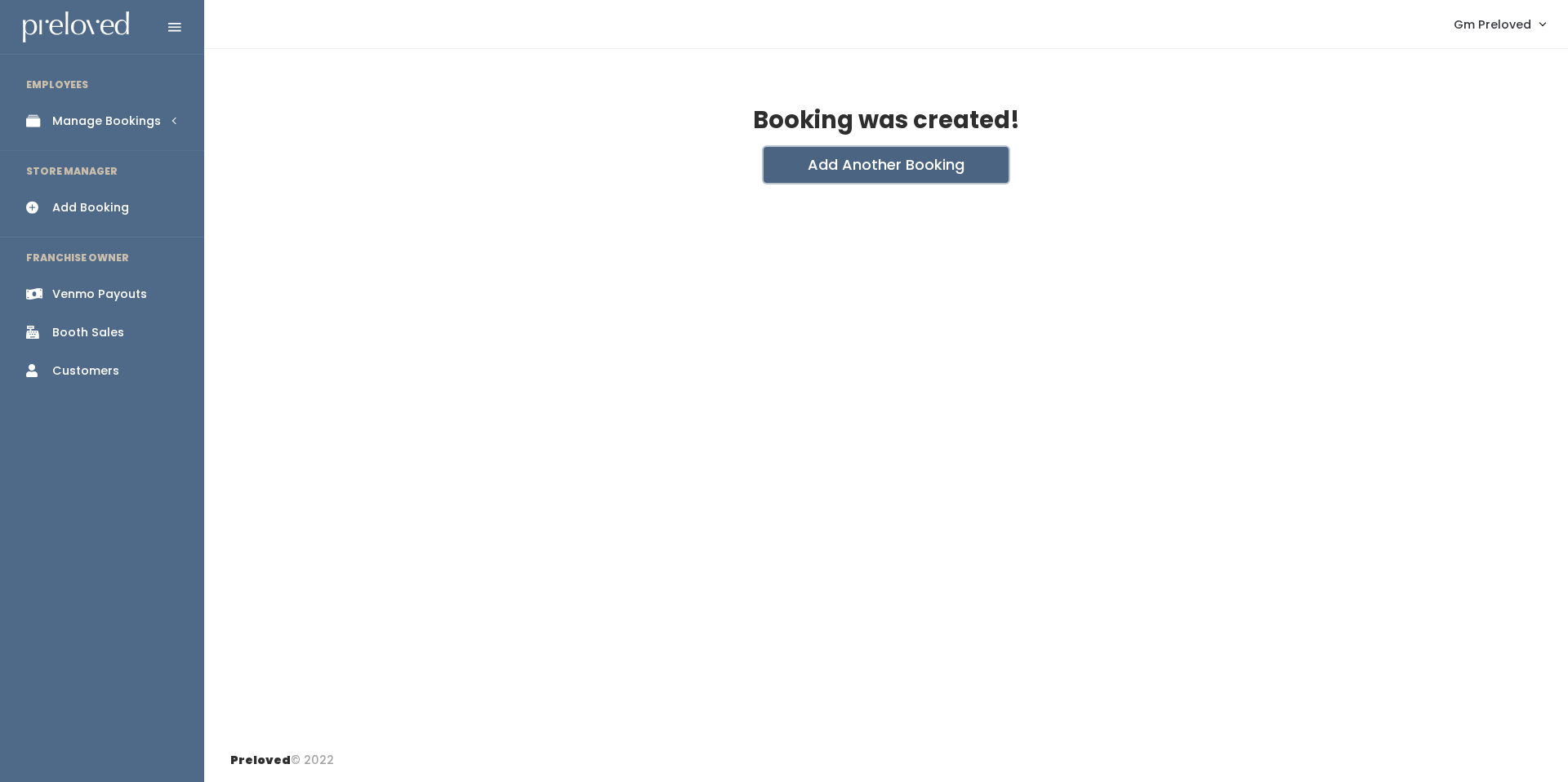 click on "Add Another Booking" at bounding box center (886, 165) 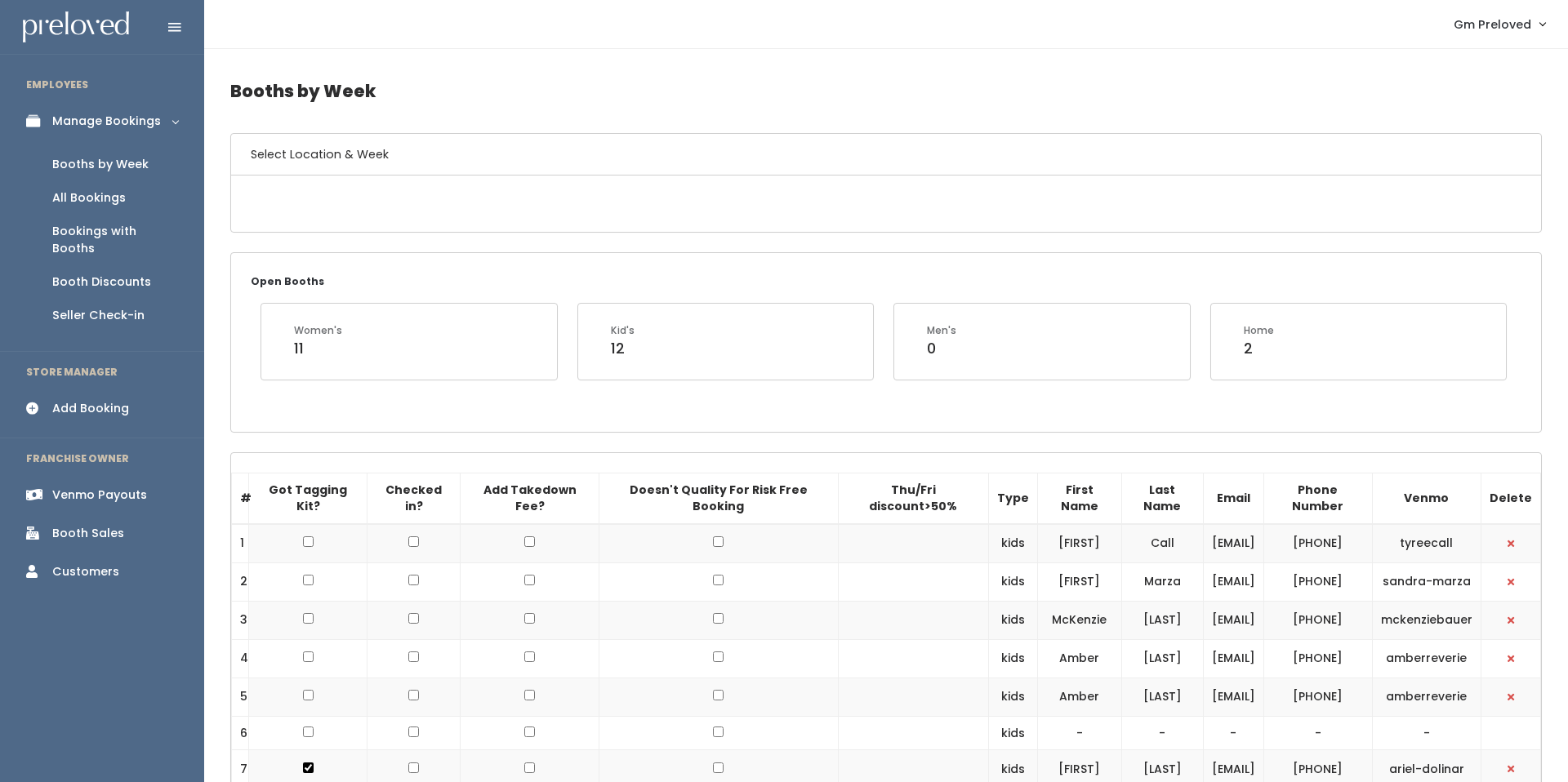 scroll, scrollTop: 2696, scrollLeft: 0, axis: vertical 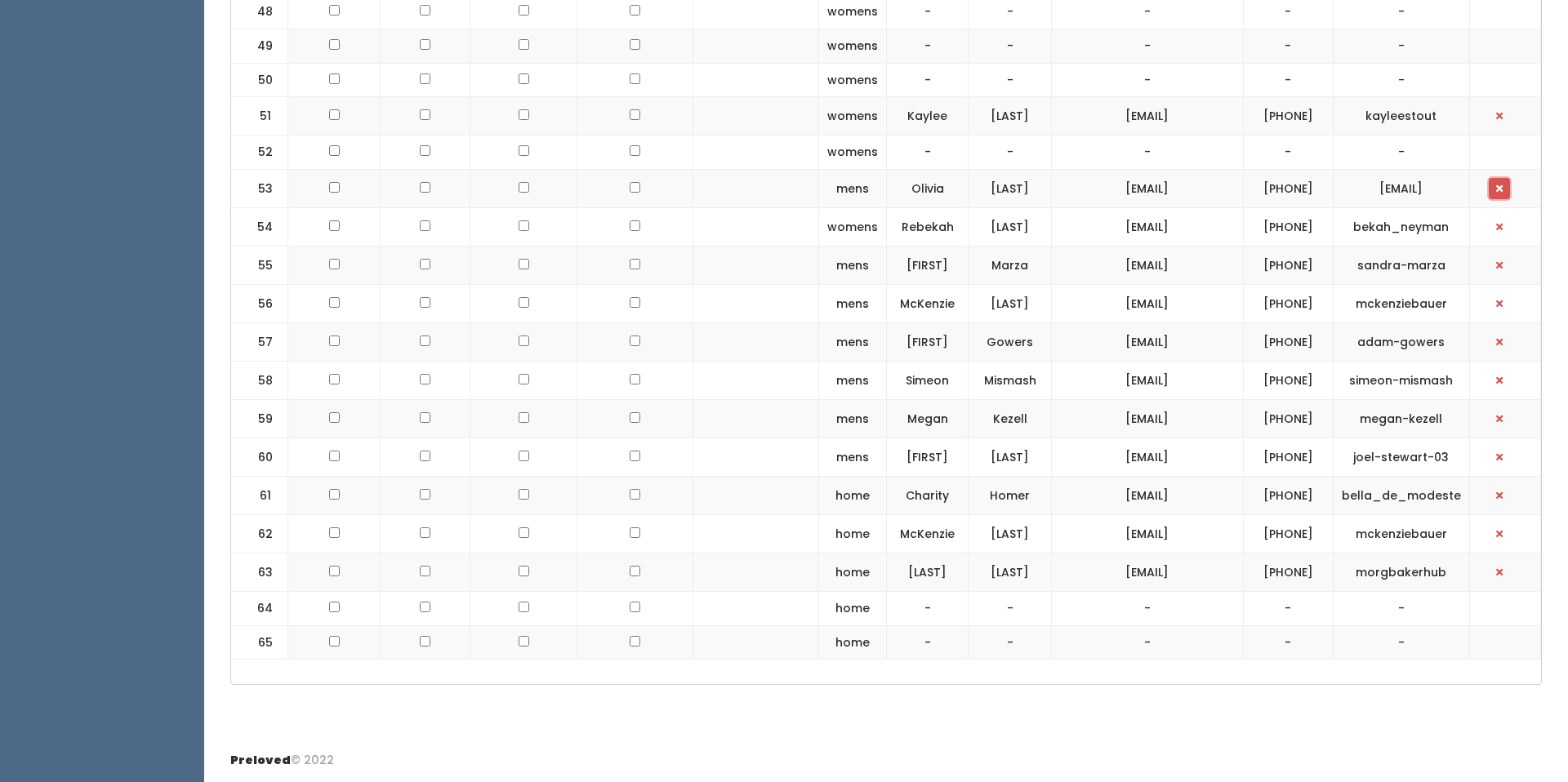 click at bounding box center (1499, 189) 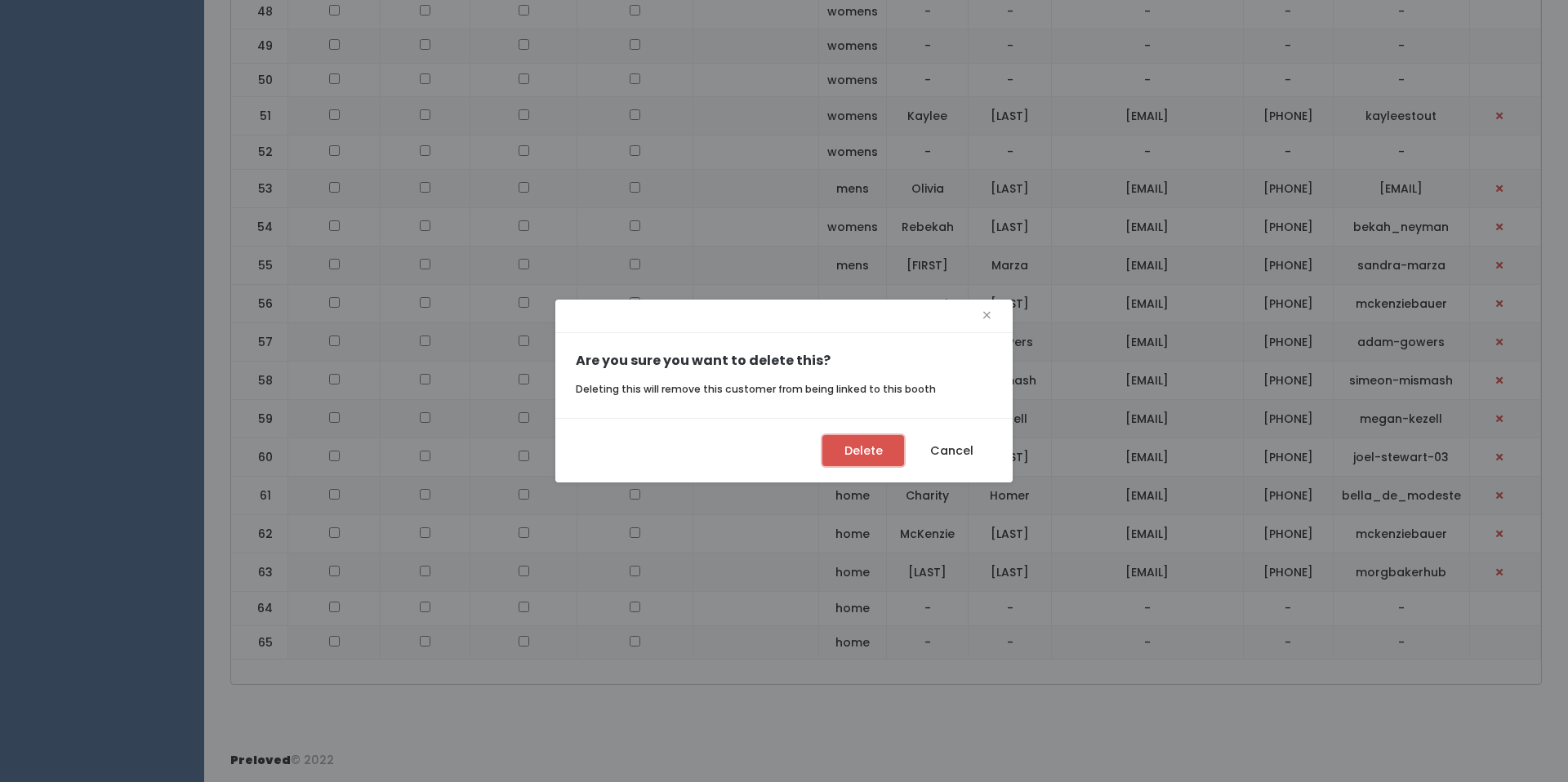 click on "Delete" at bounding box center [863, 451] 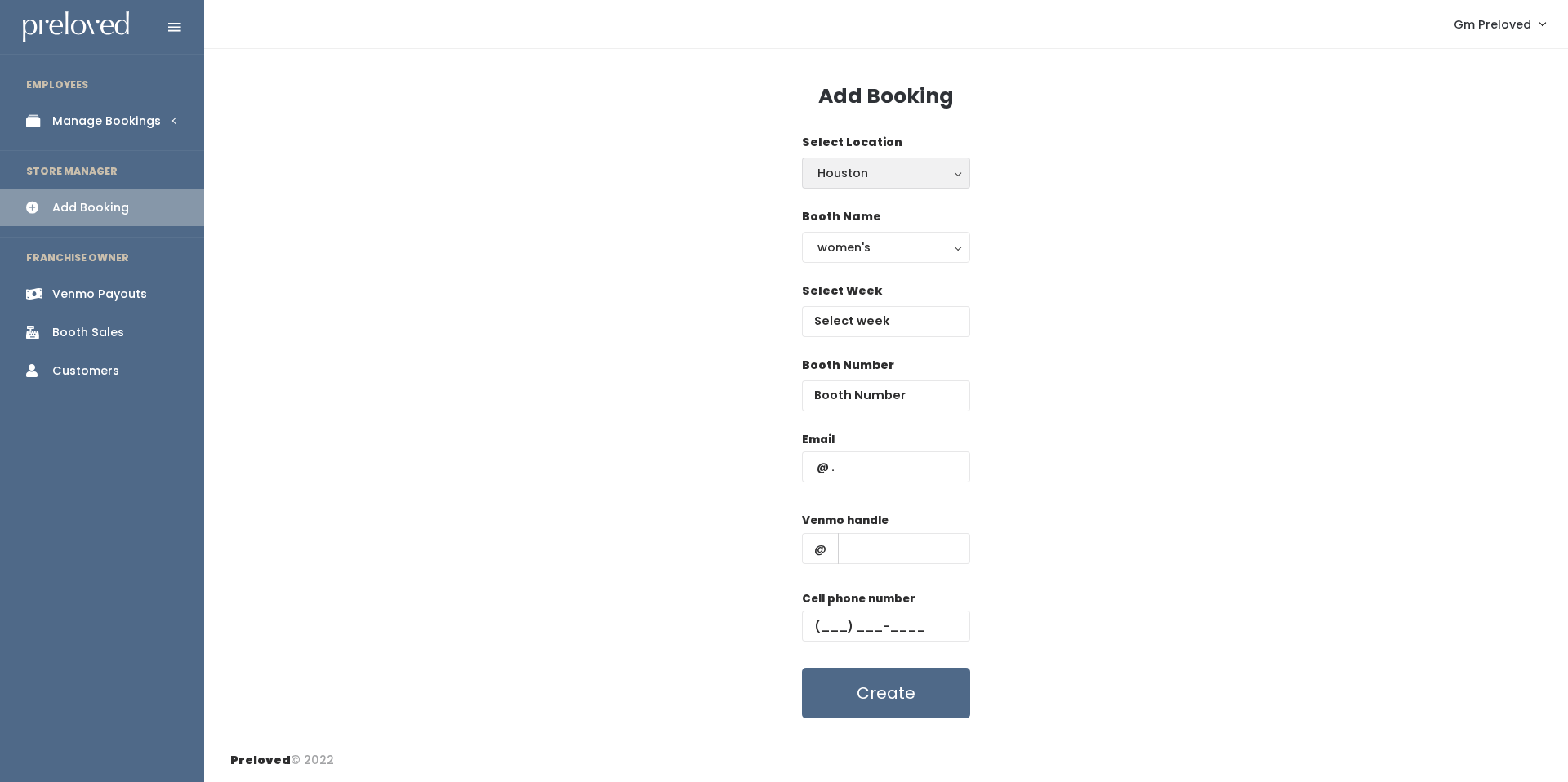 scroll, scrollTop: 0, scrollLeft: 0, axis: both 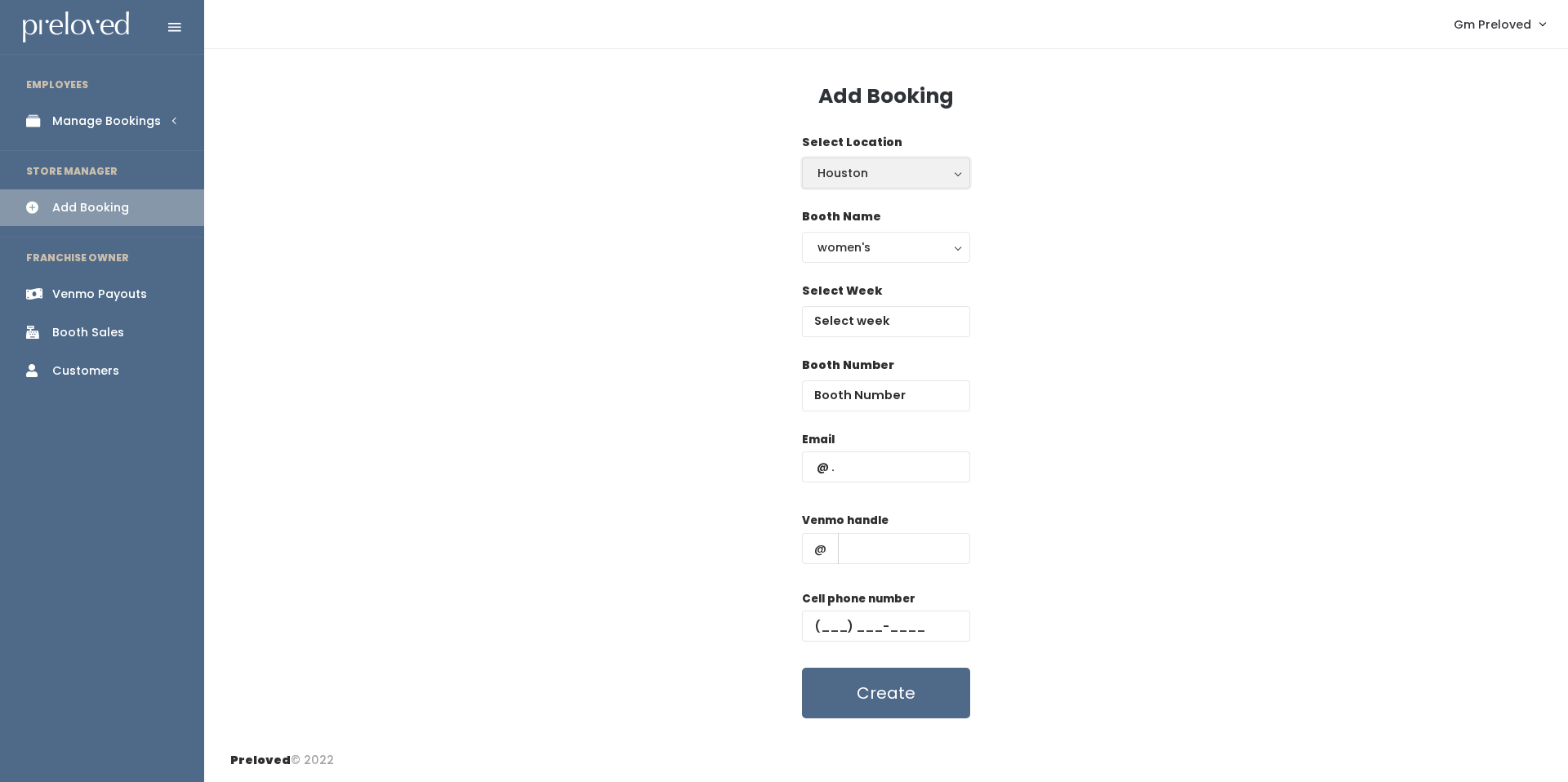 click on "Houston" at bounding box center [886, 173] 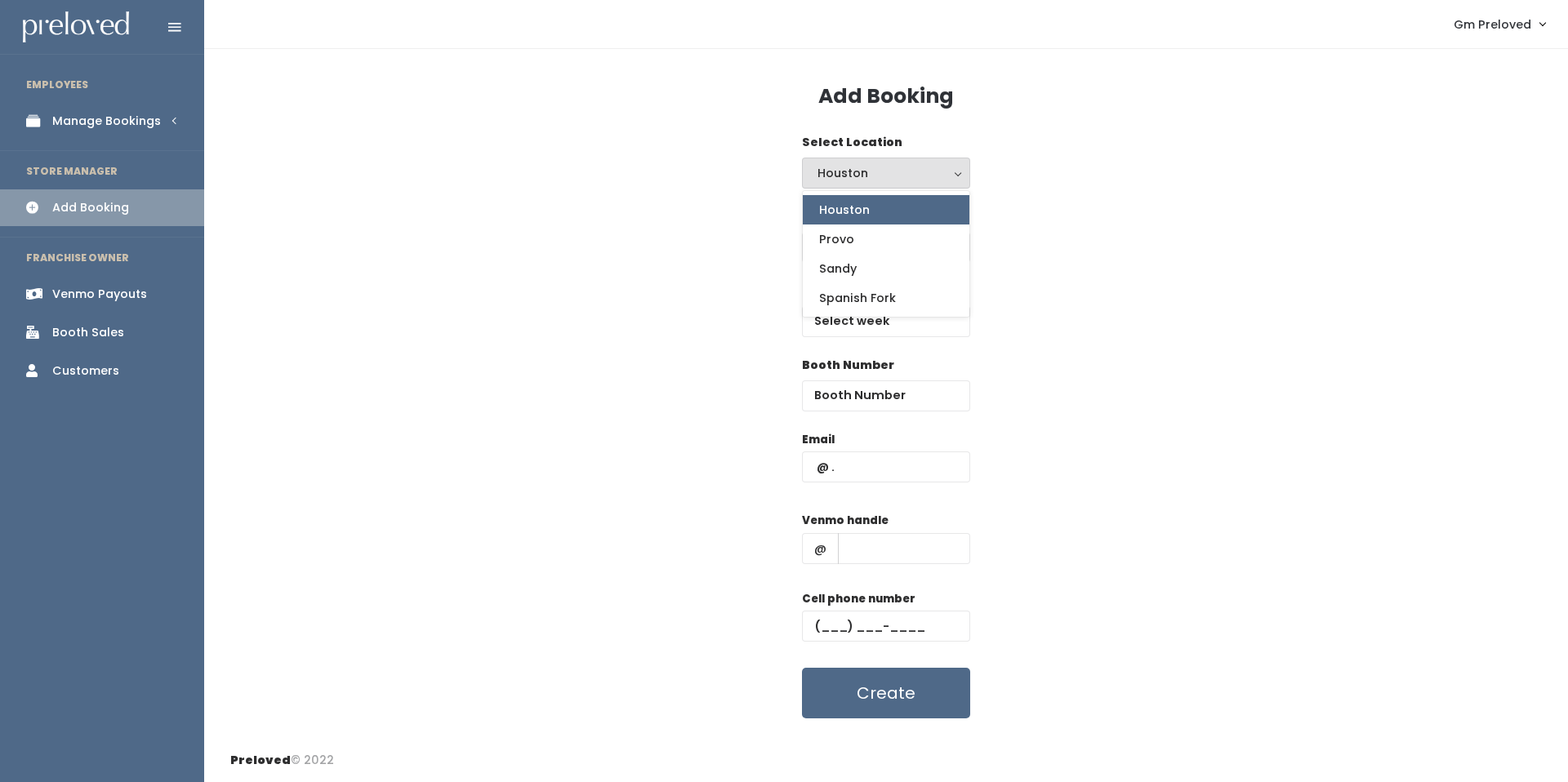 click on "Select Location
[CITY]
[CITY]
[CITY]
[CITY]
[CITY]   [CITY] [CITY] [CITY] [CITY]" at bounding box center (886, 171) 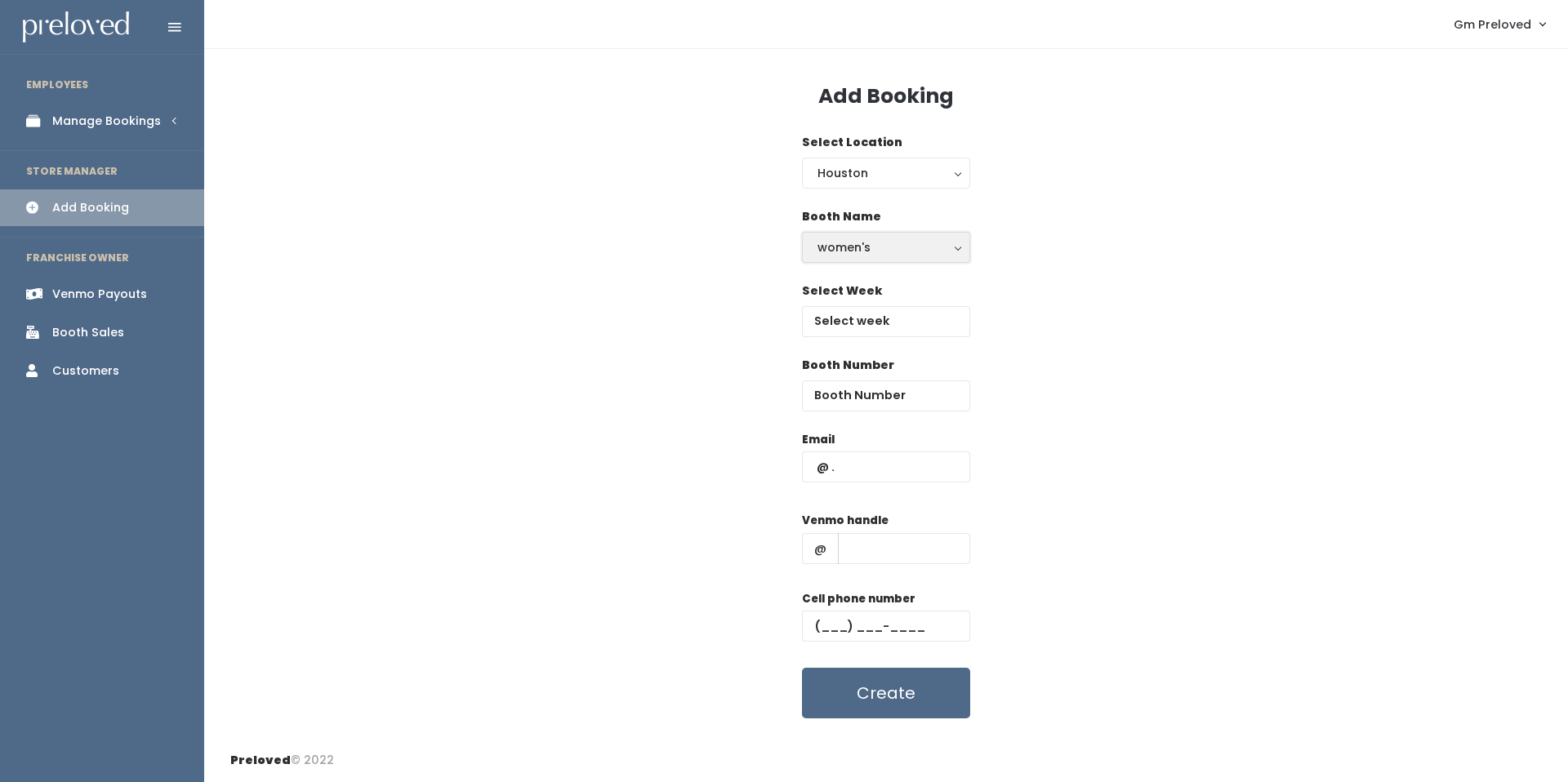 click on "women's" at bounding box center [886, 247] 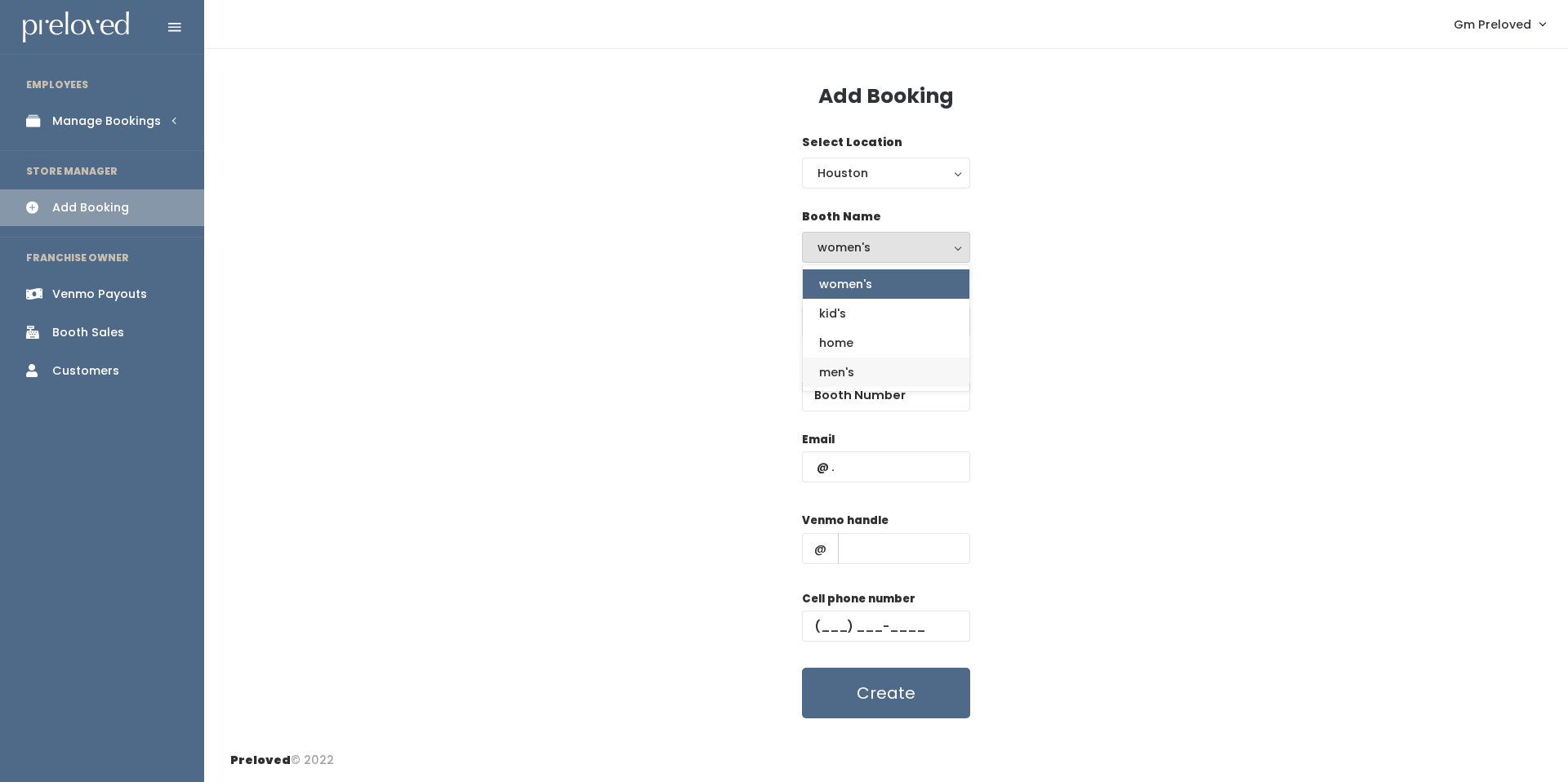 click on "men's" at bounding box center (886, 372) 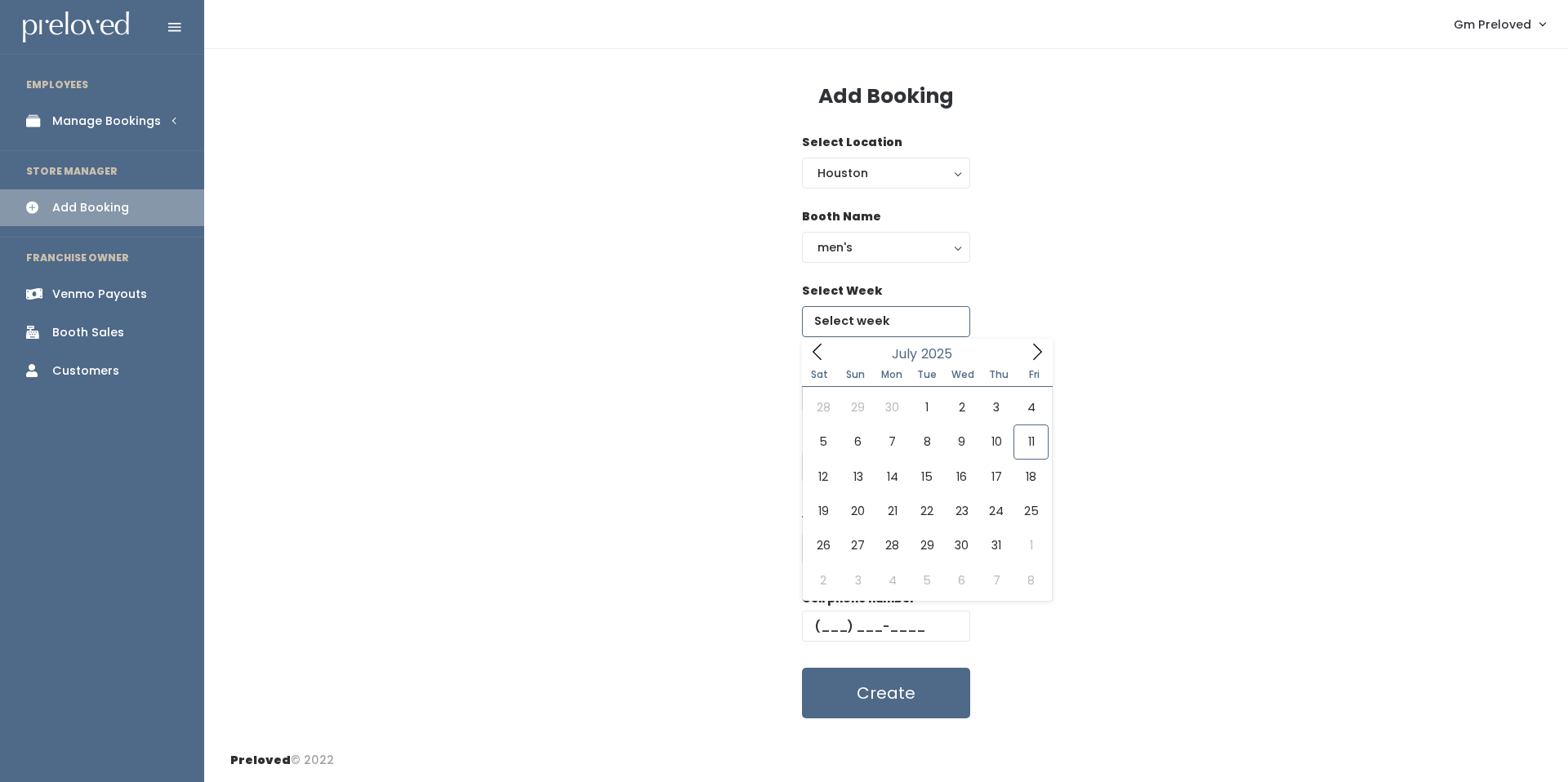 click at bounding box center (886, 322) 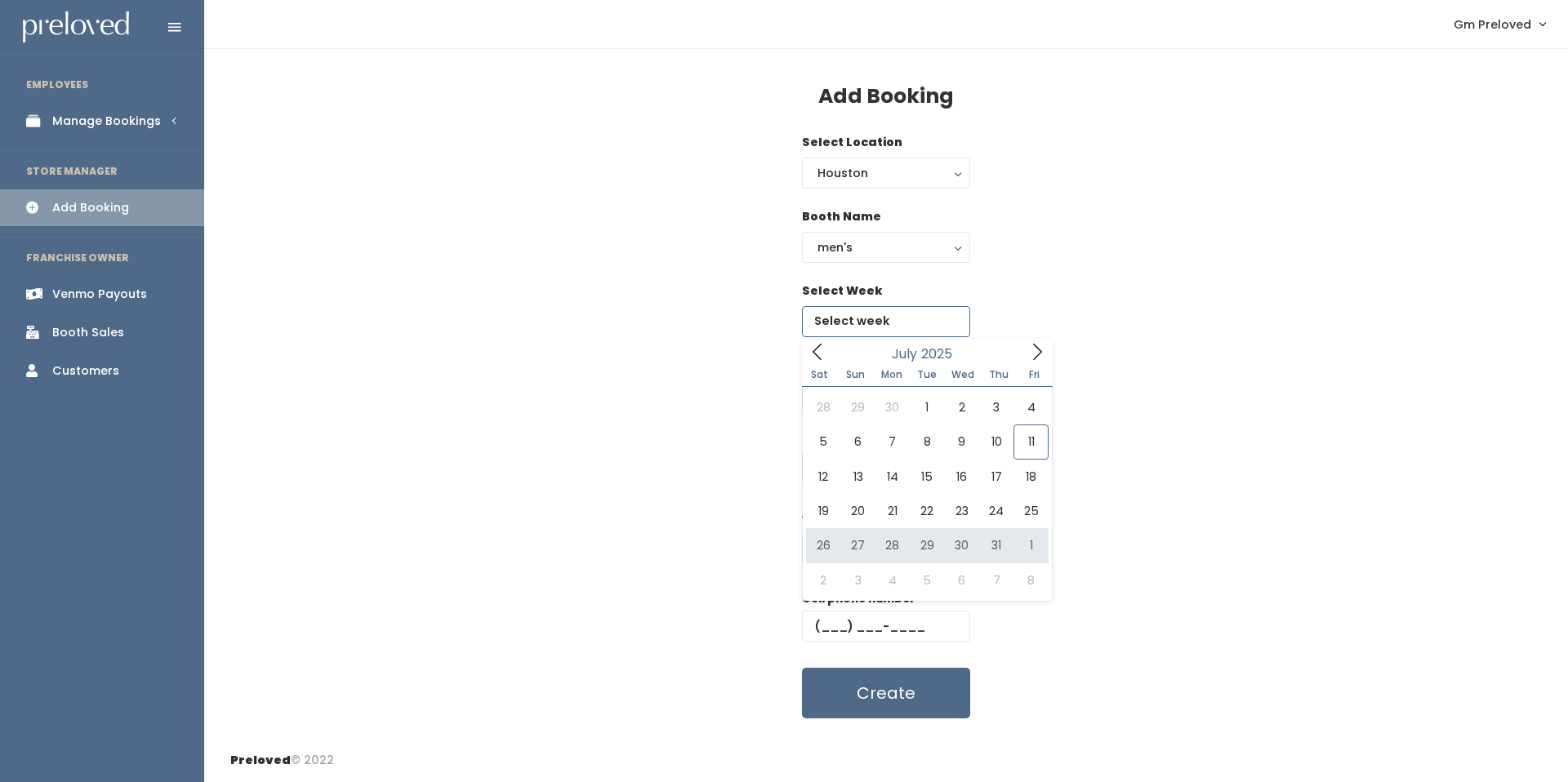 type on "July 26 to August 1" 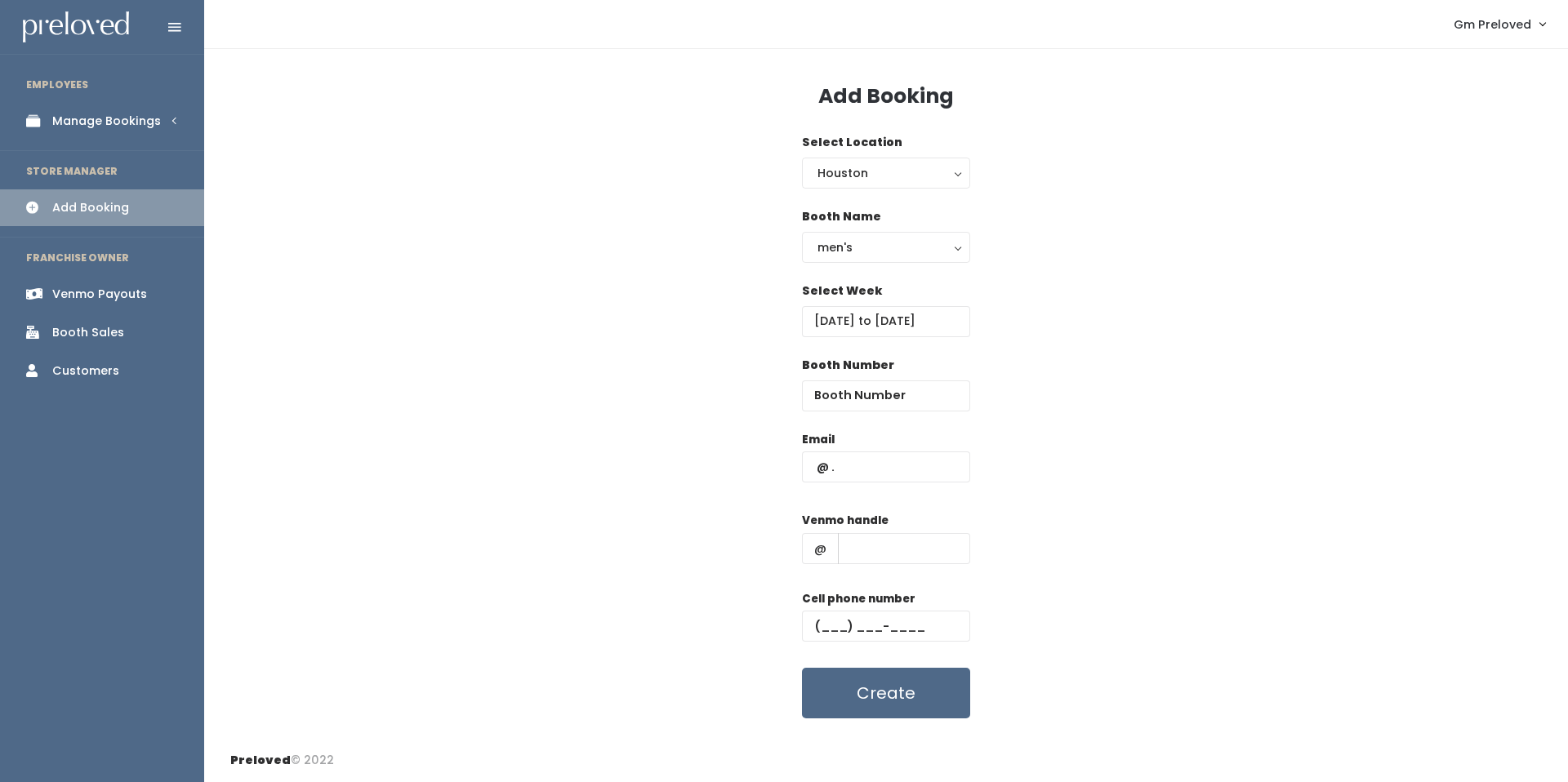 click on "Select Location
Houston
Provo
Sandy
Spanish Fork
Houston   Houston Provo Sandy Spanish Fork" at bounding box center [886, 171] 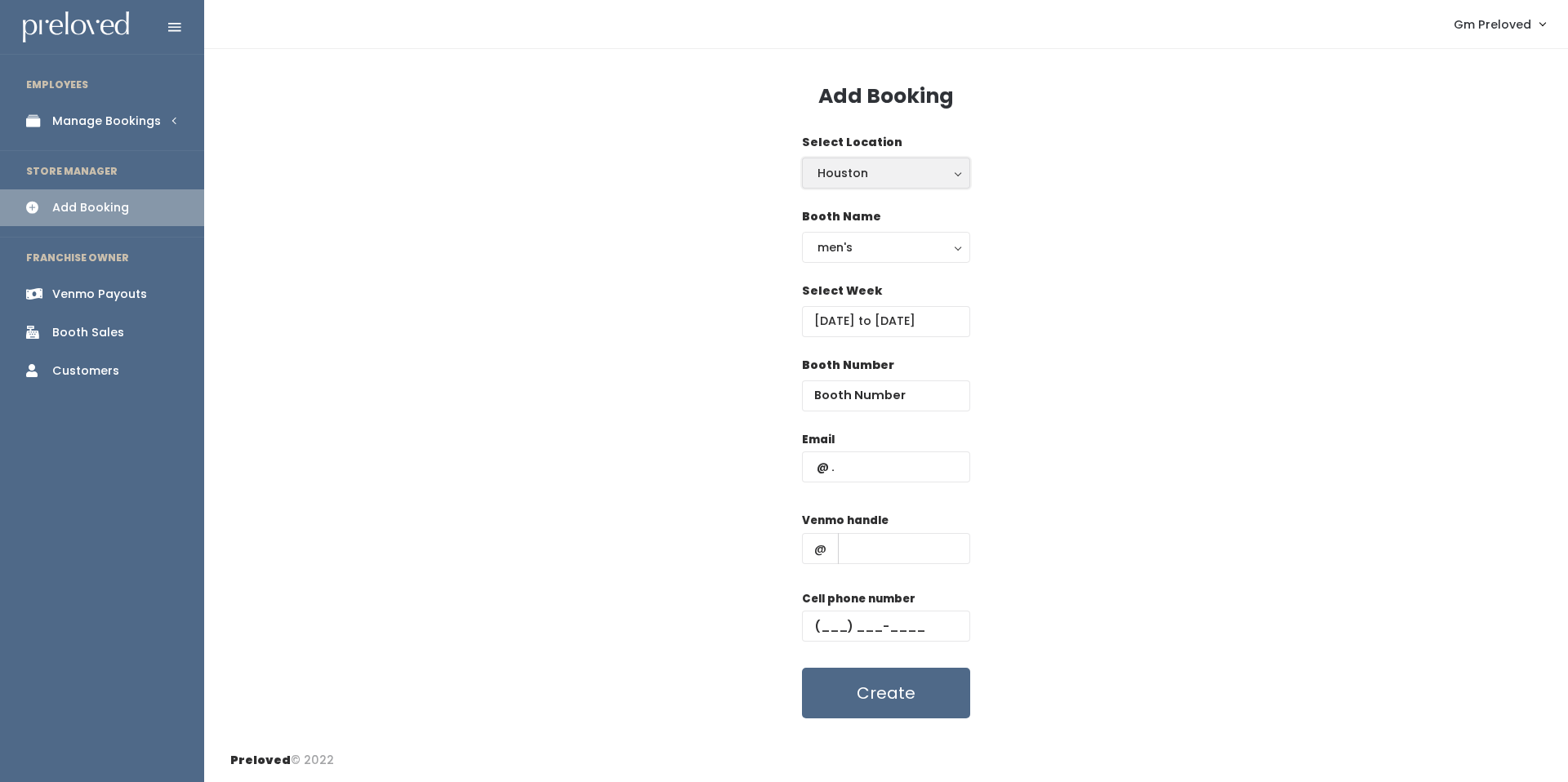click on "Houston" at bounding box center (886, 173) 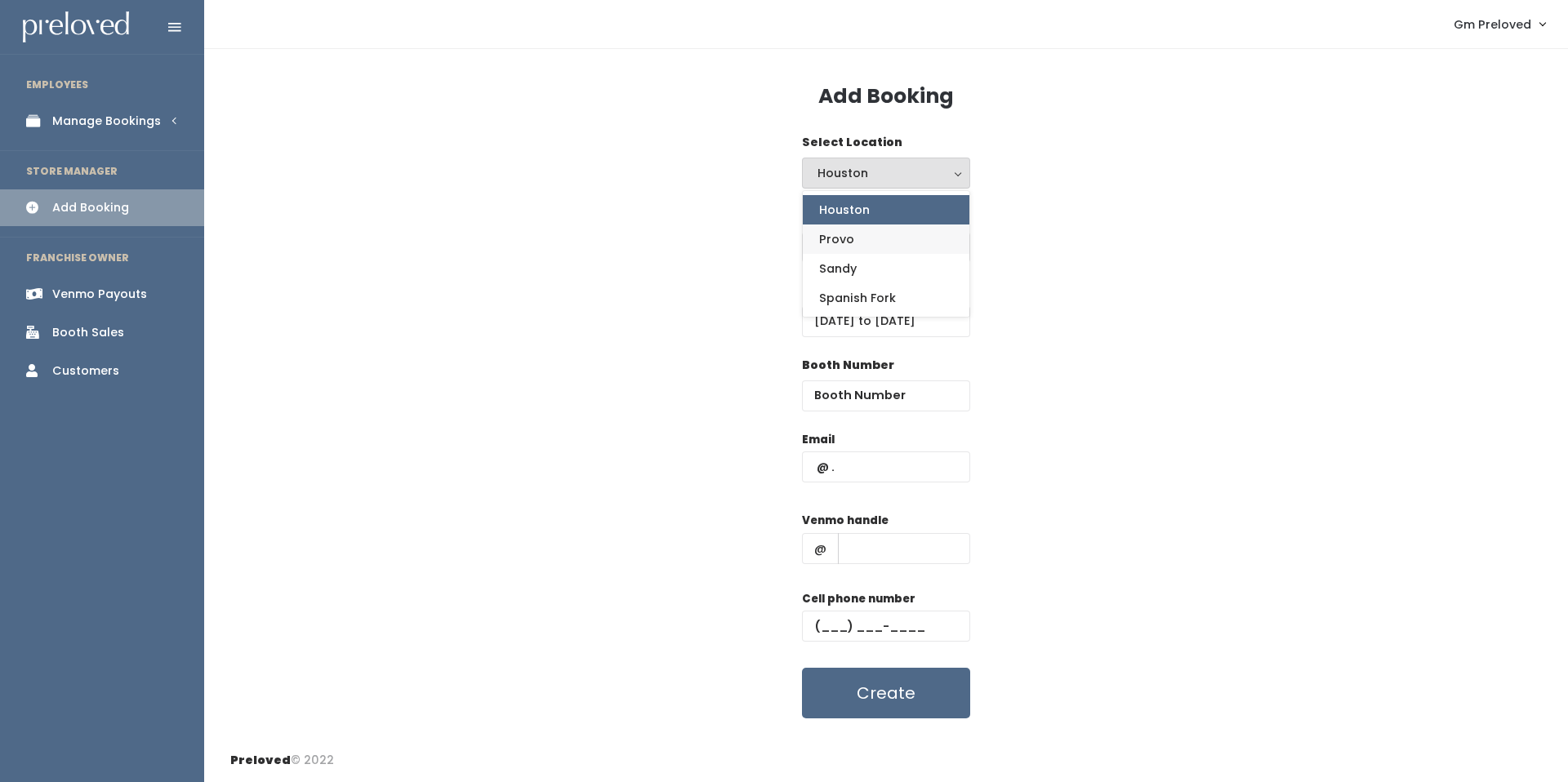 click on "Provo" at bounding box center [886, 239] 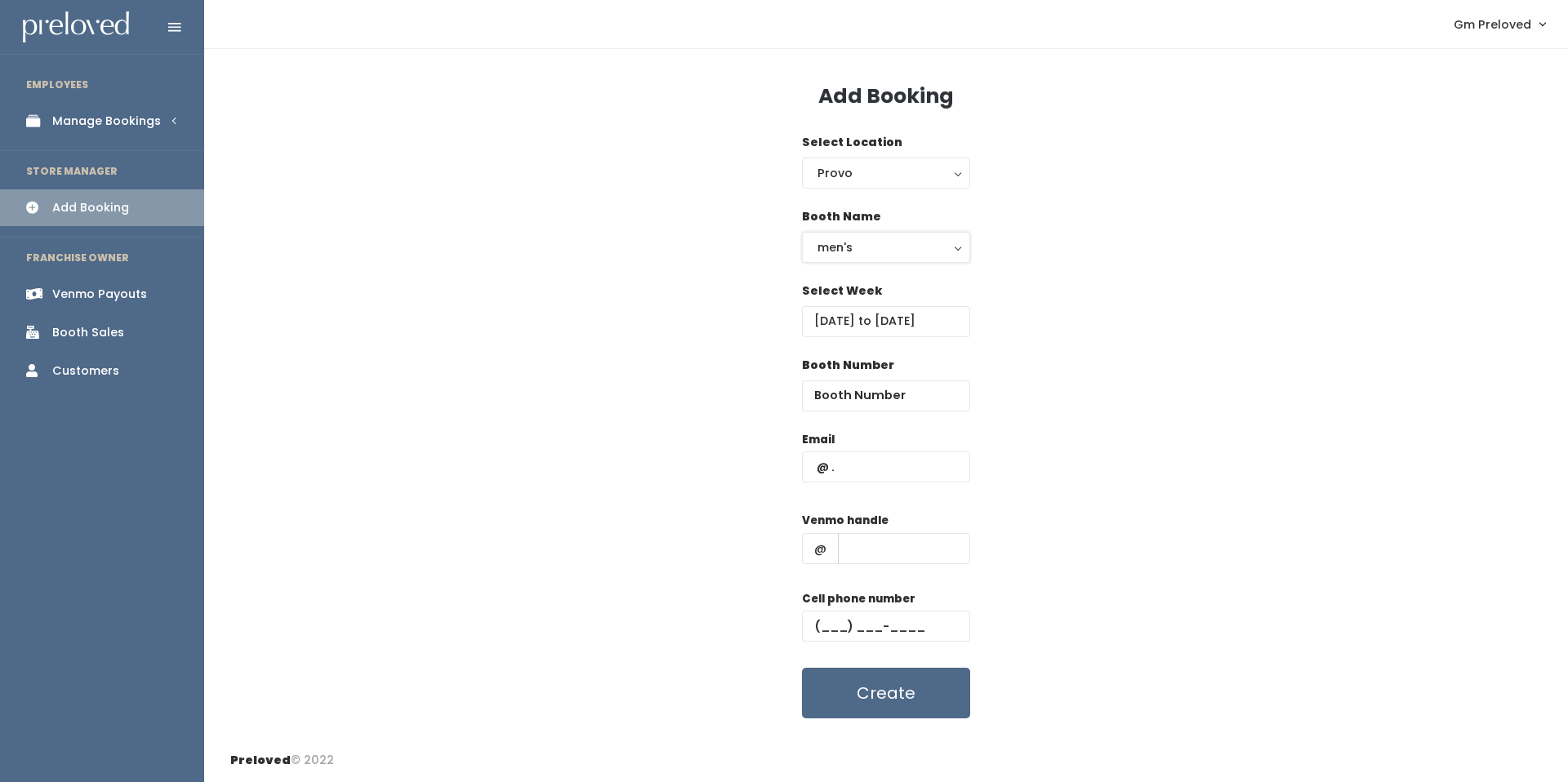 click on "men's" at bounding box center [886, 247] 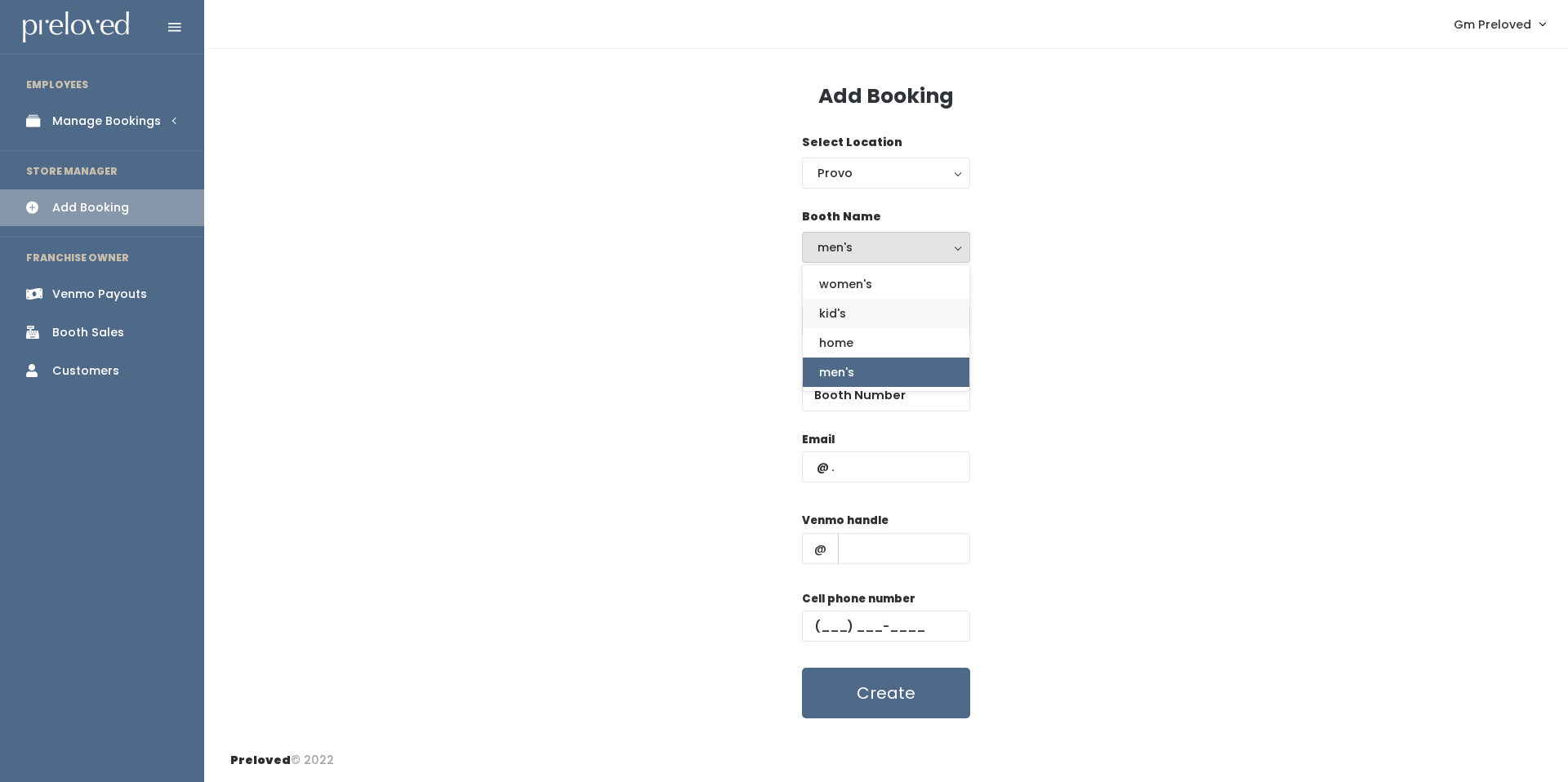 click on "kid's" at bounding box center (886, 313) 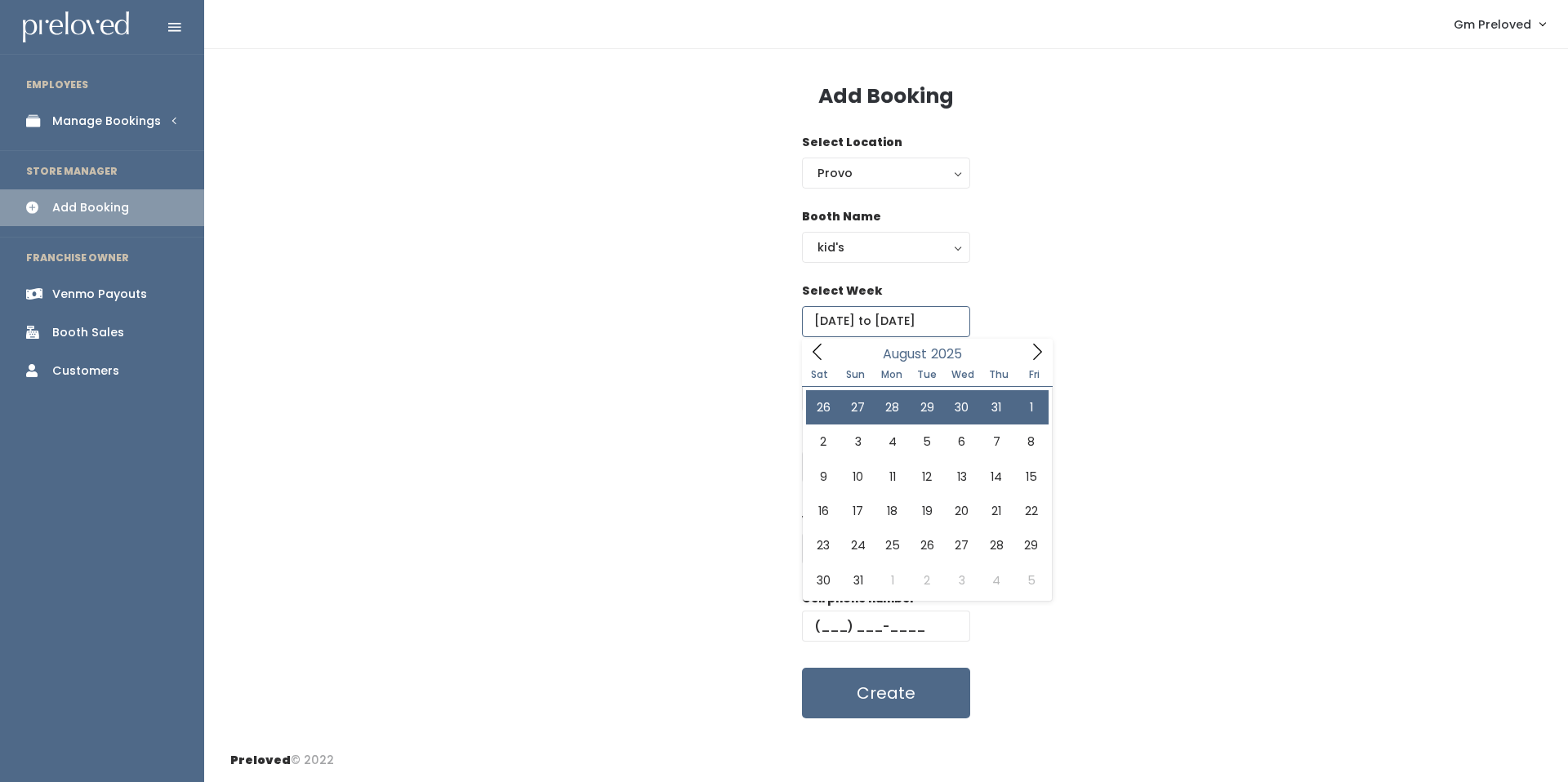click on "July 26 to August 1" at bounding box center [886, 322] 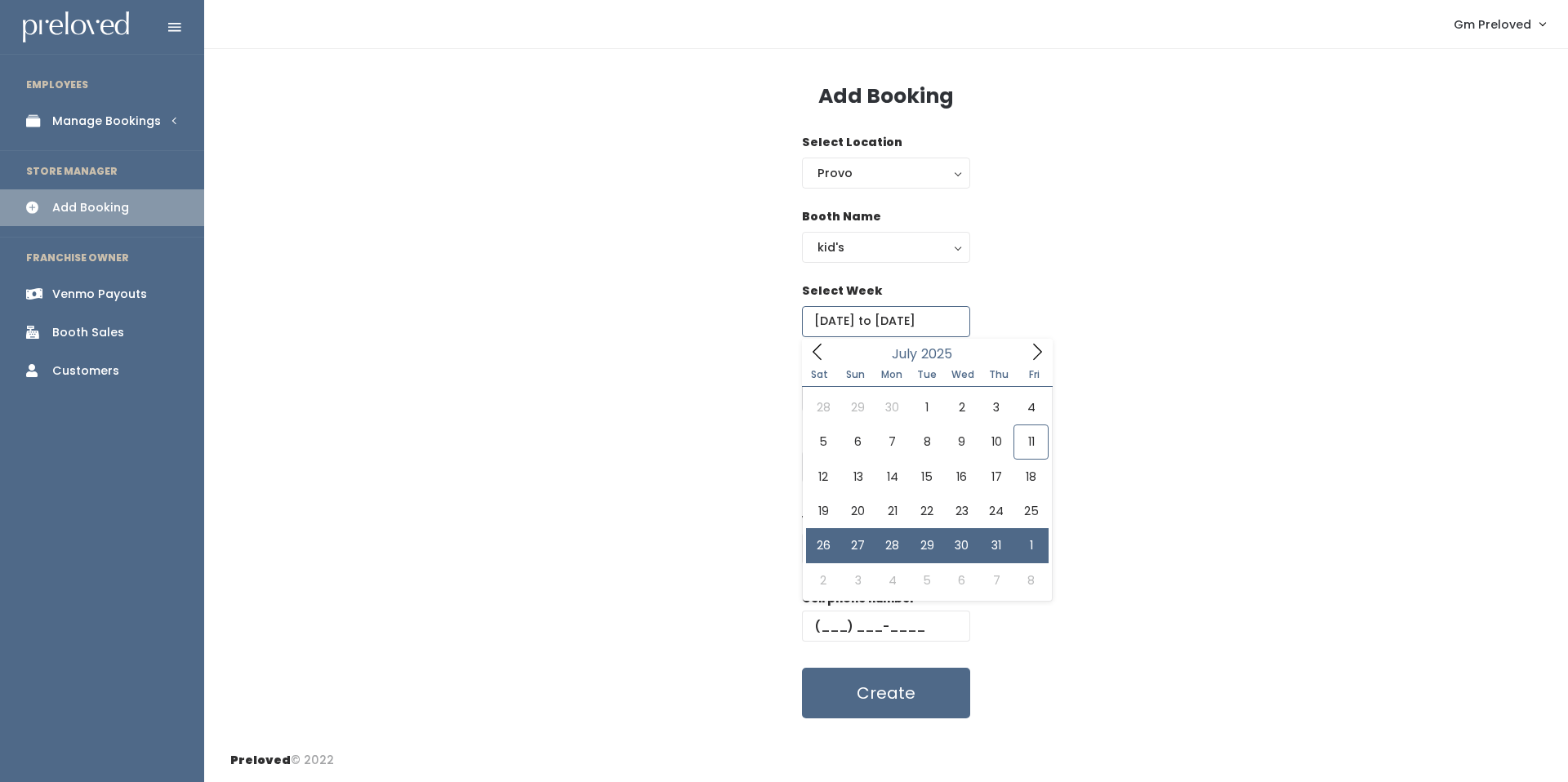 click 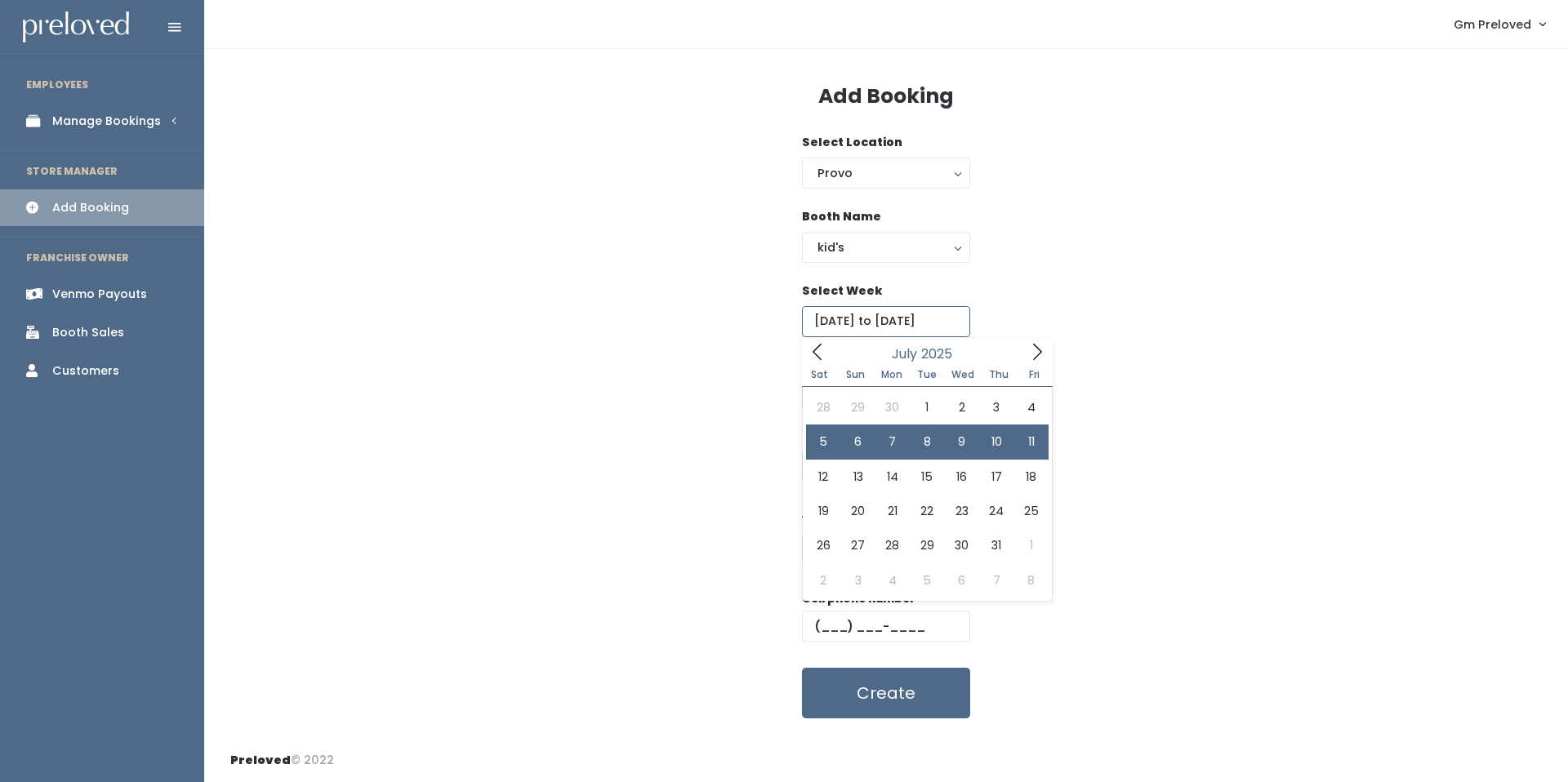 click on "July 5 to July 11" at bounding box center (886, 322) 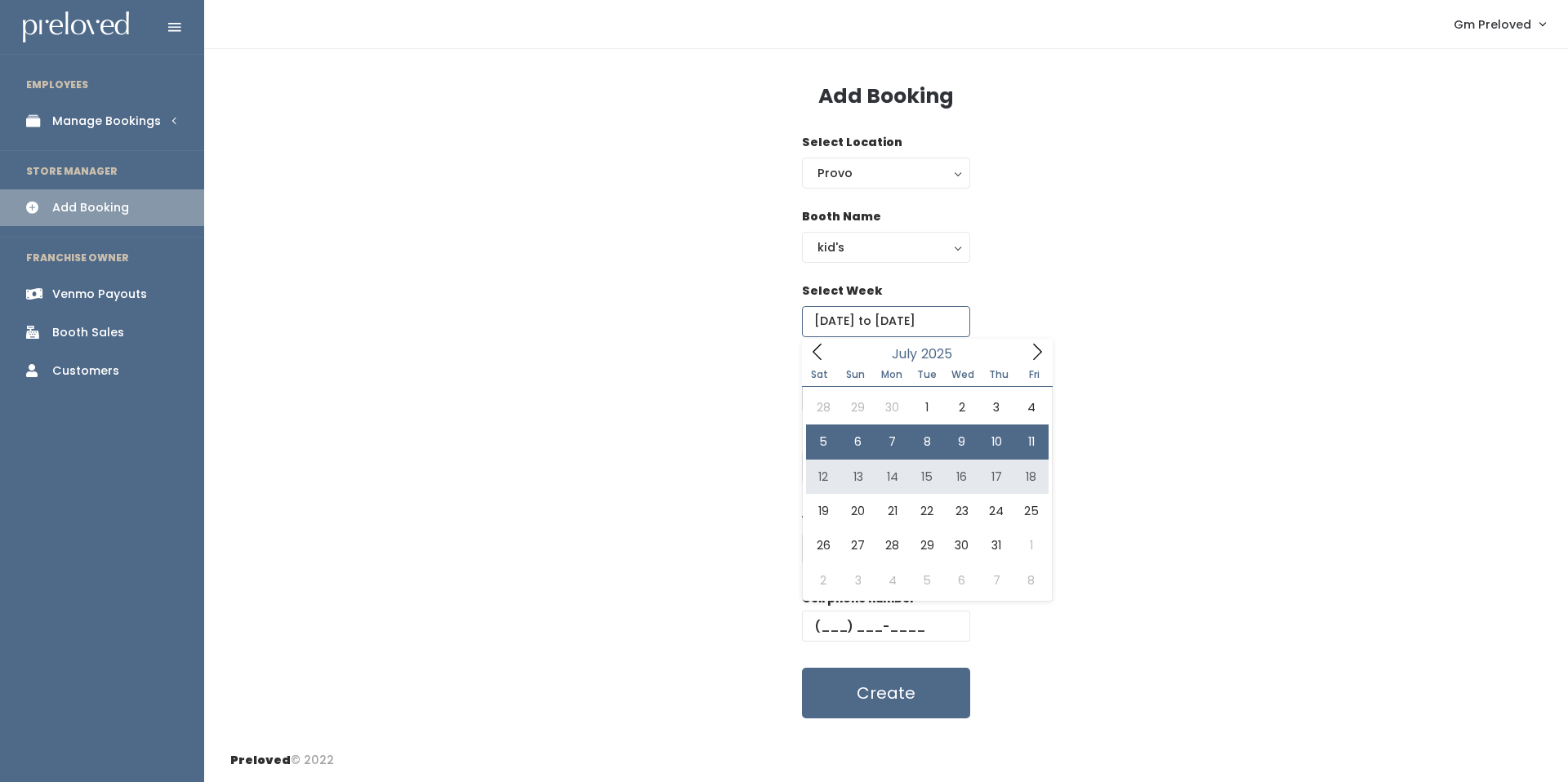 type on "July 12 to July 18" 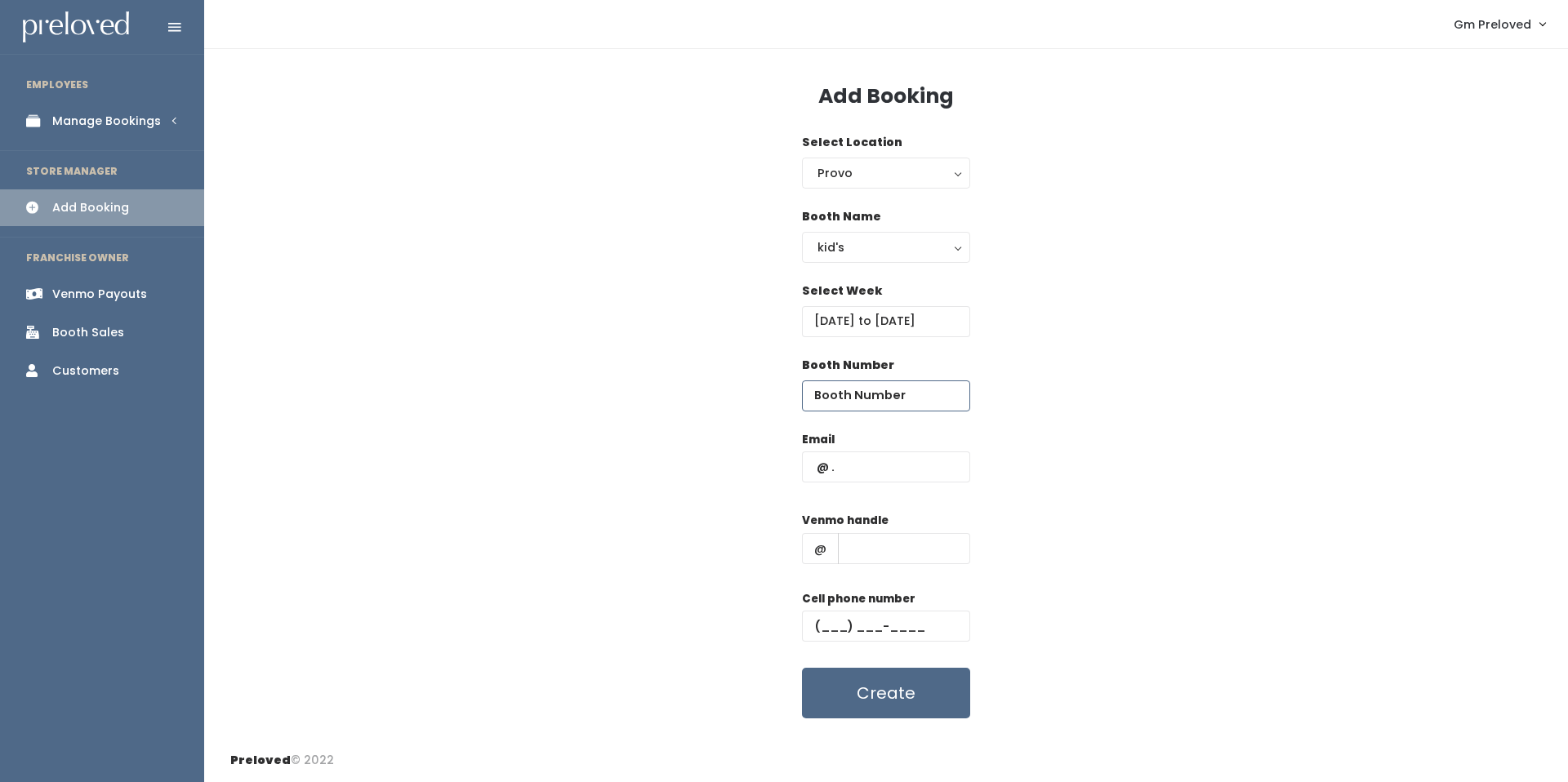 click at bounding box center (886, 396) 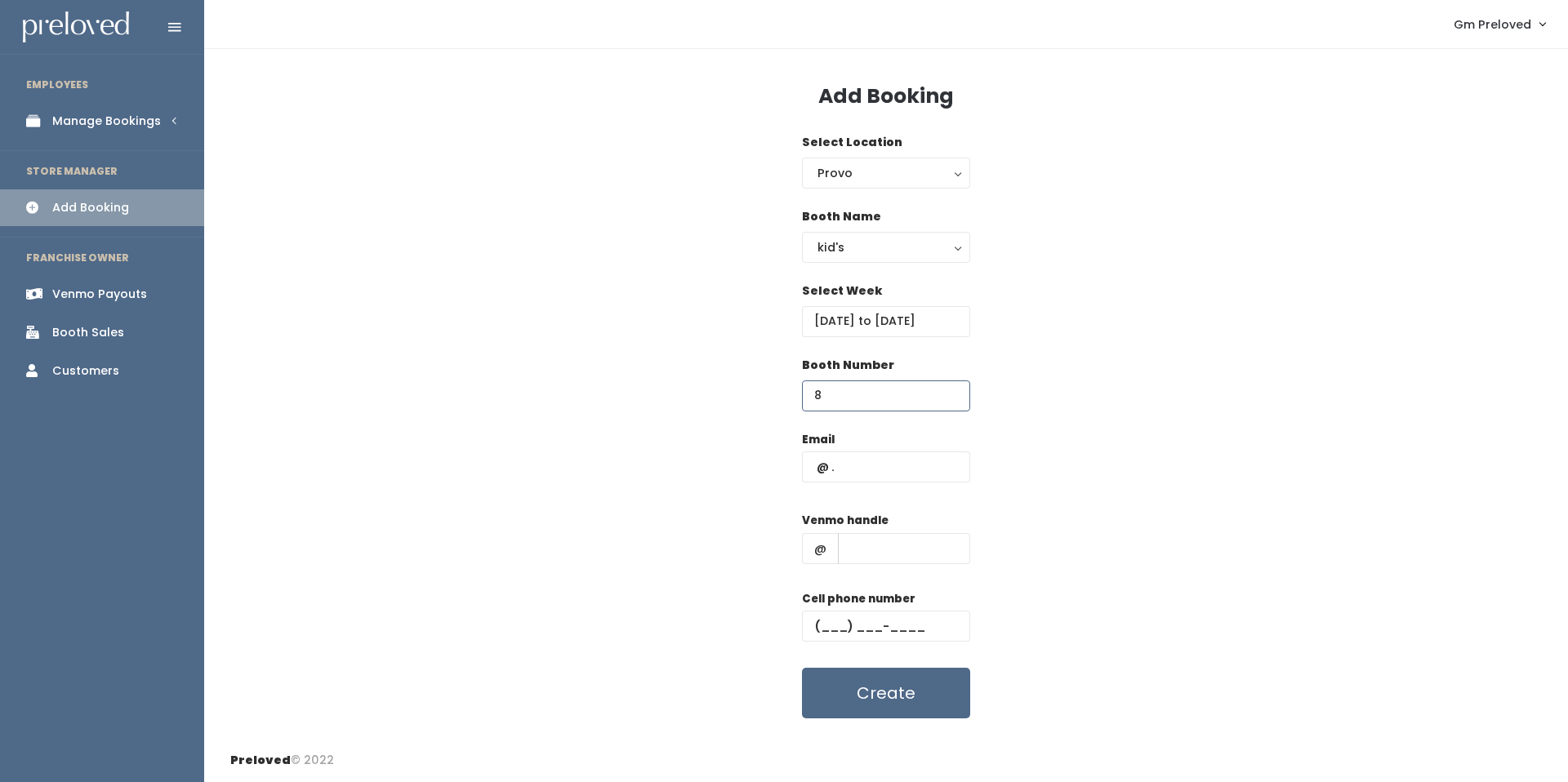 type on "8" 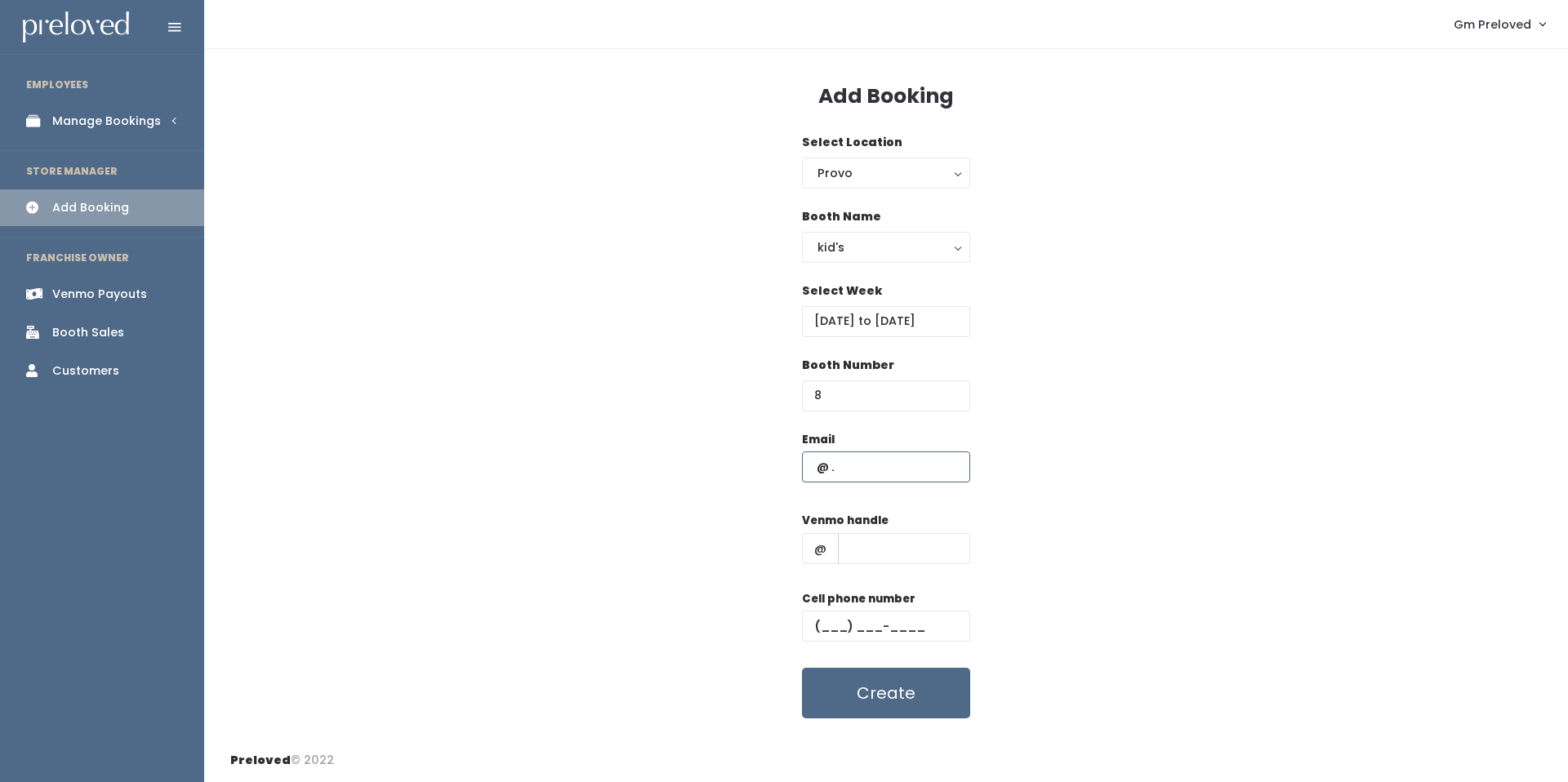 click at bounding box center [886, 467] 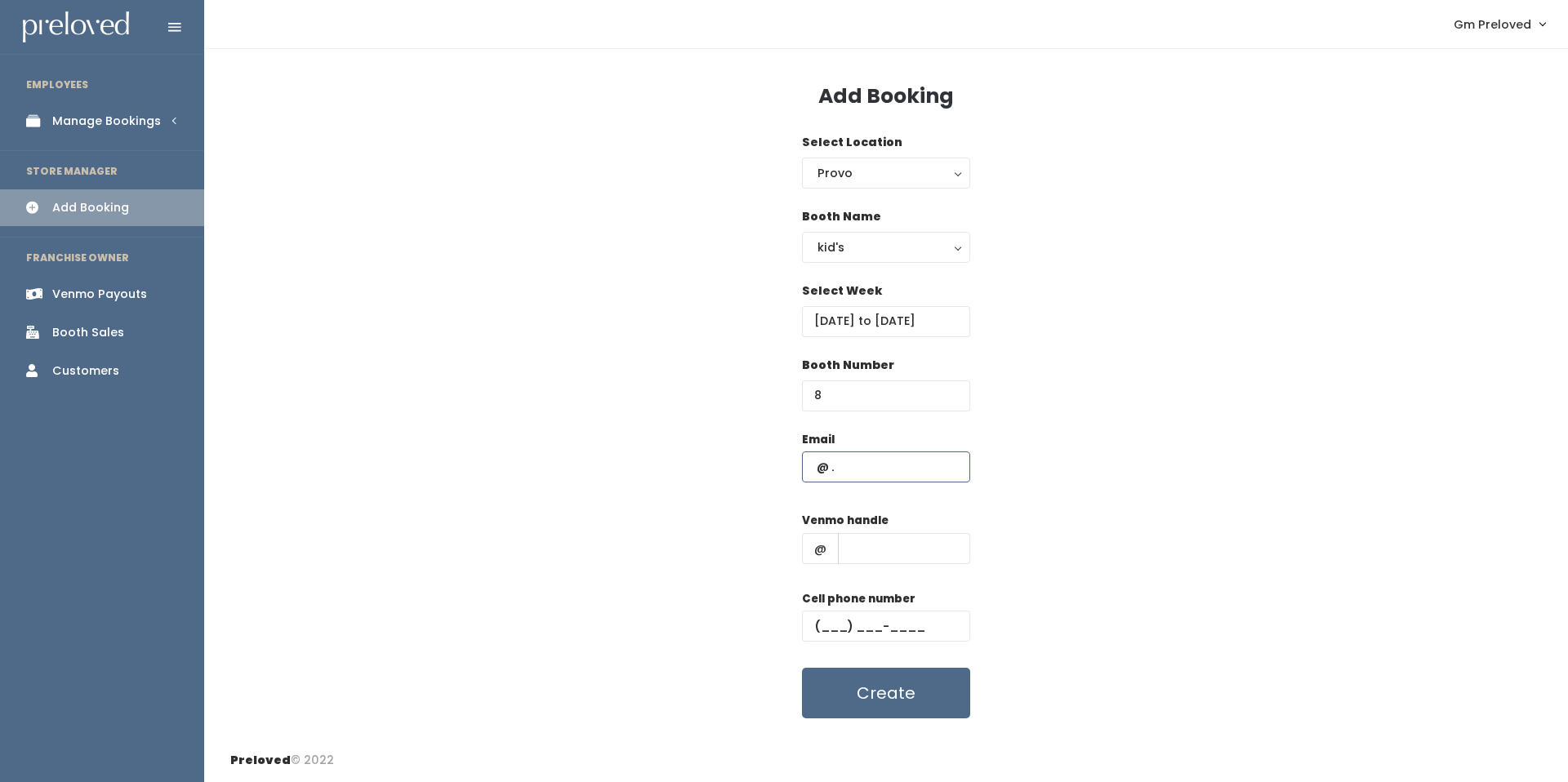type on "briggsy98@gmail.com" 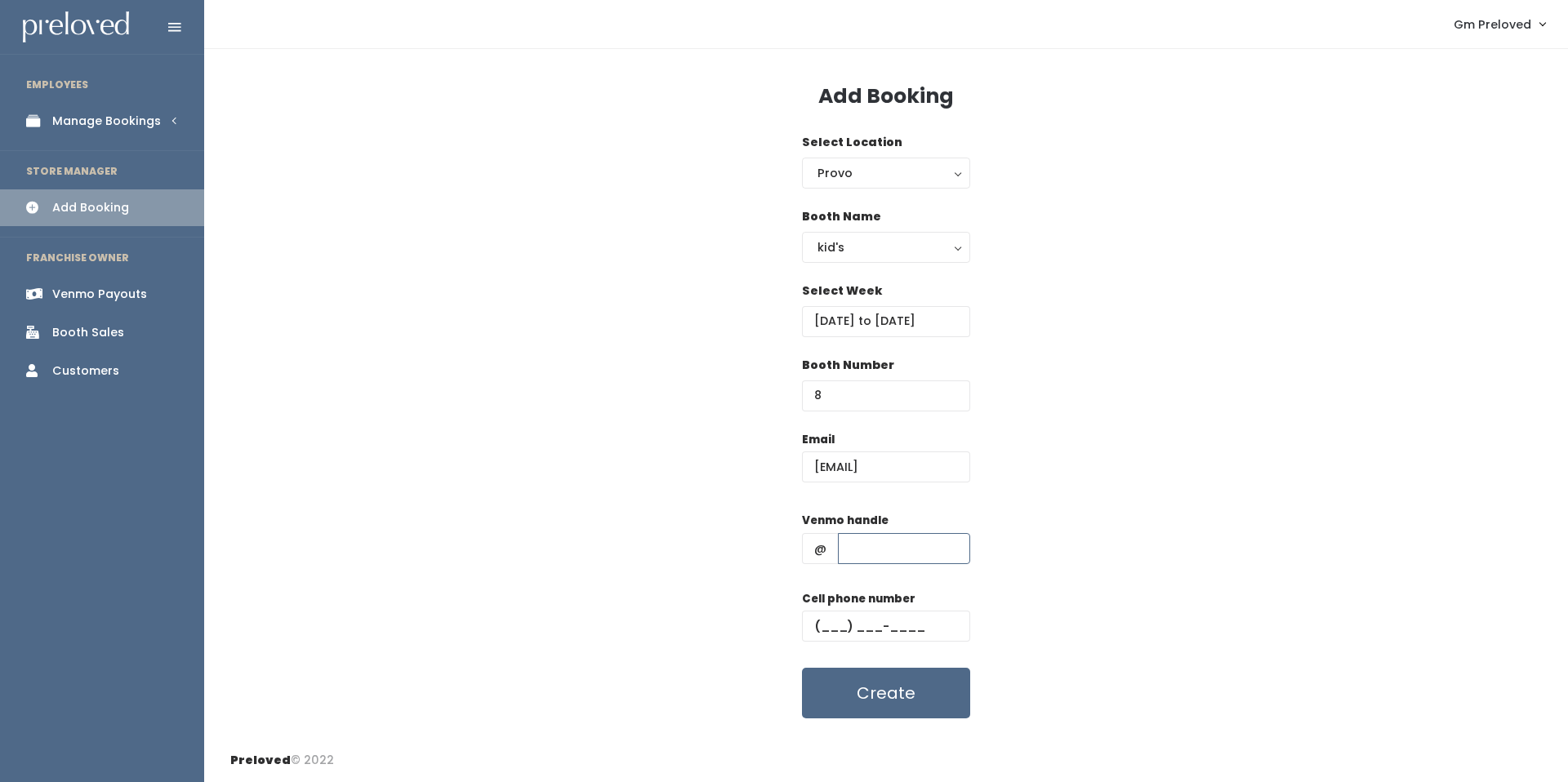 click at bounding box center [904, 549] 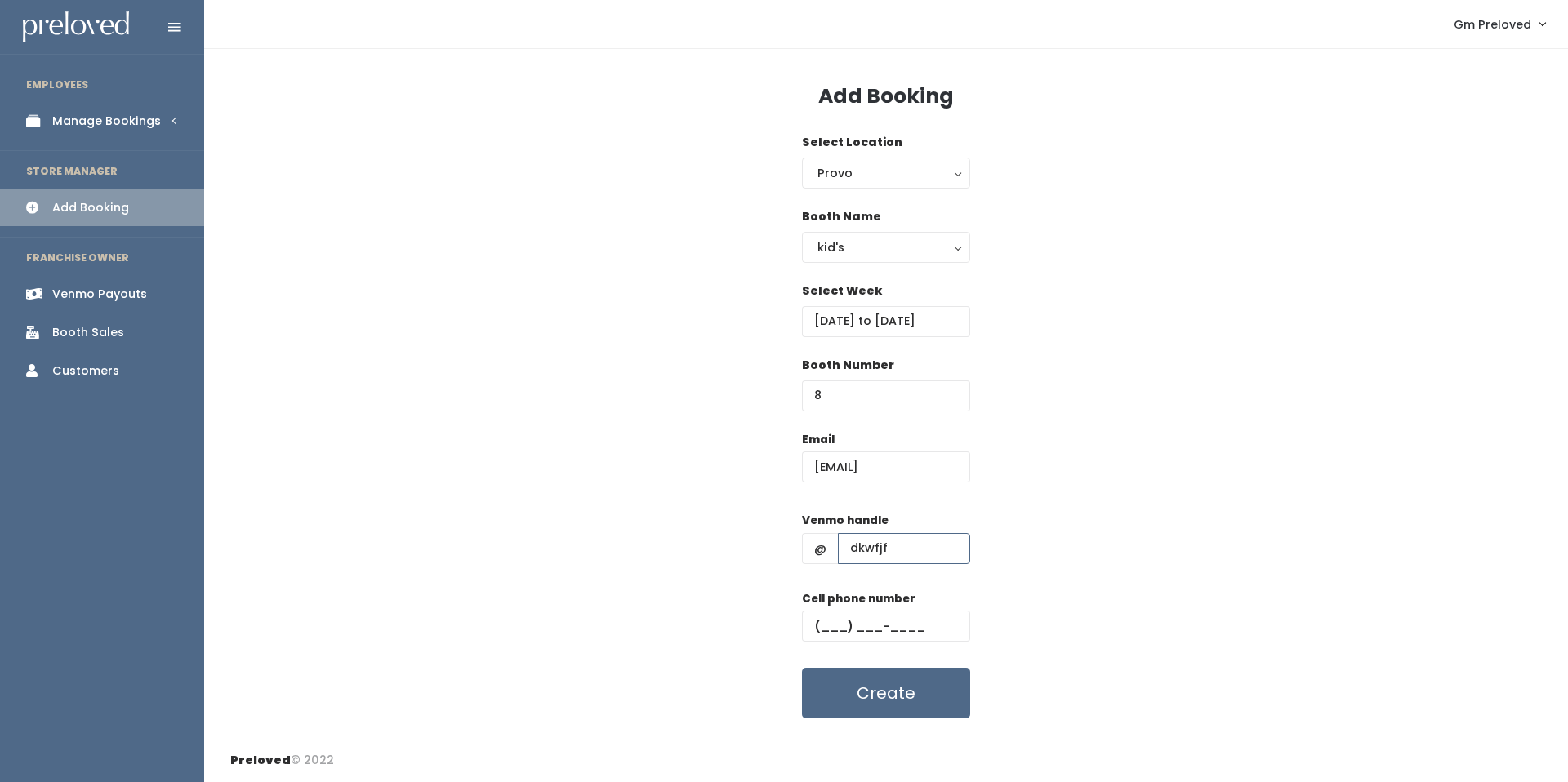type on "dkwfjf" 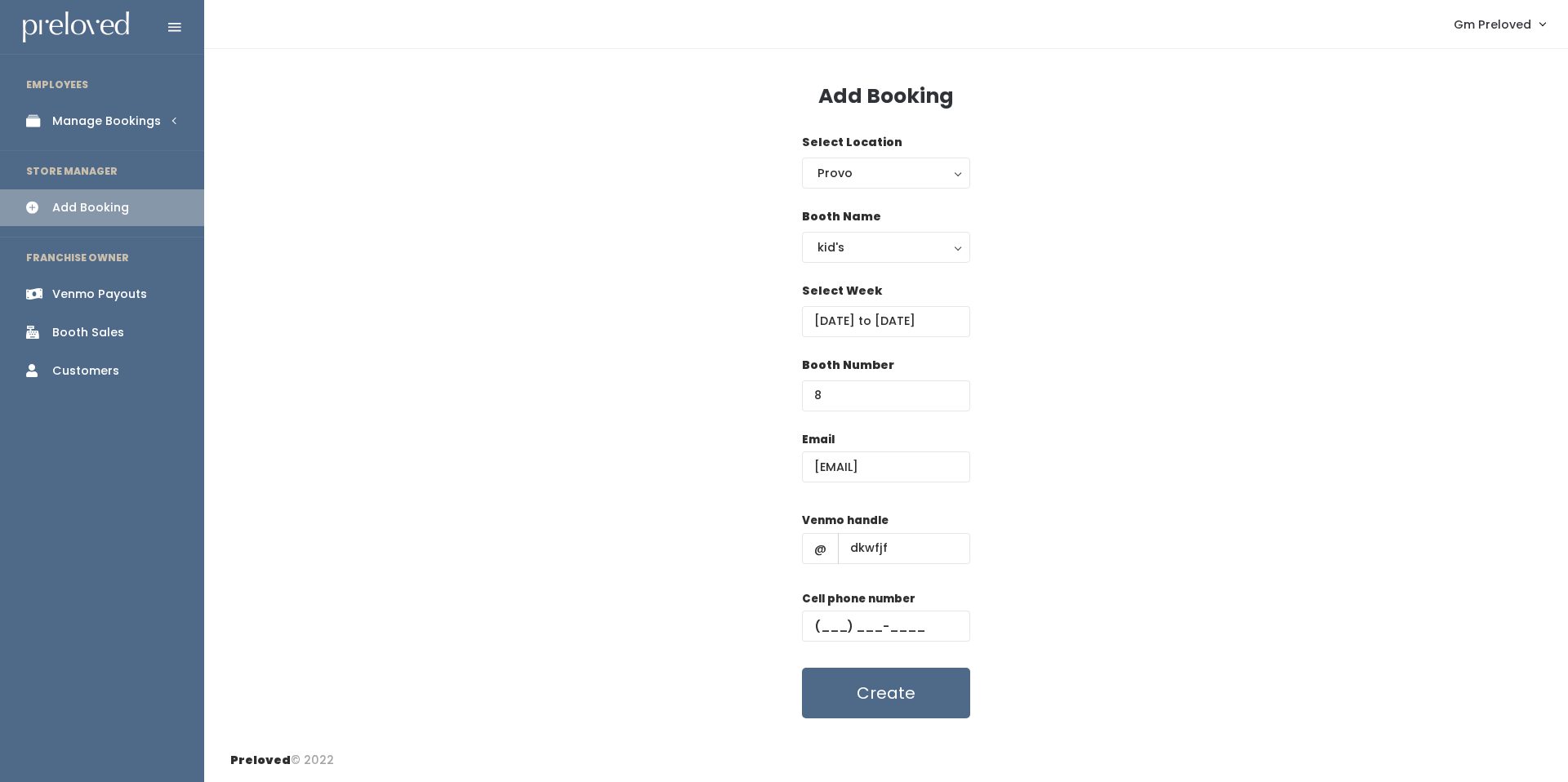 click on "Email
briggsy98@gmail.com
Venmo handle
@
dkwfjf
Cell phone number
Create" at bounding box center [886, 575] 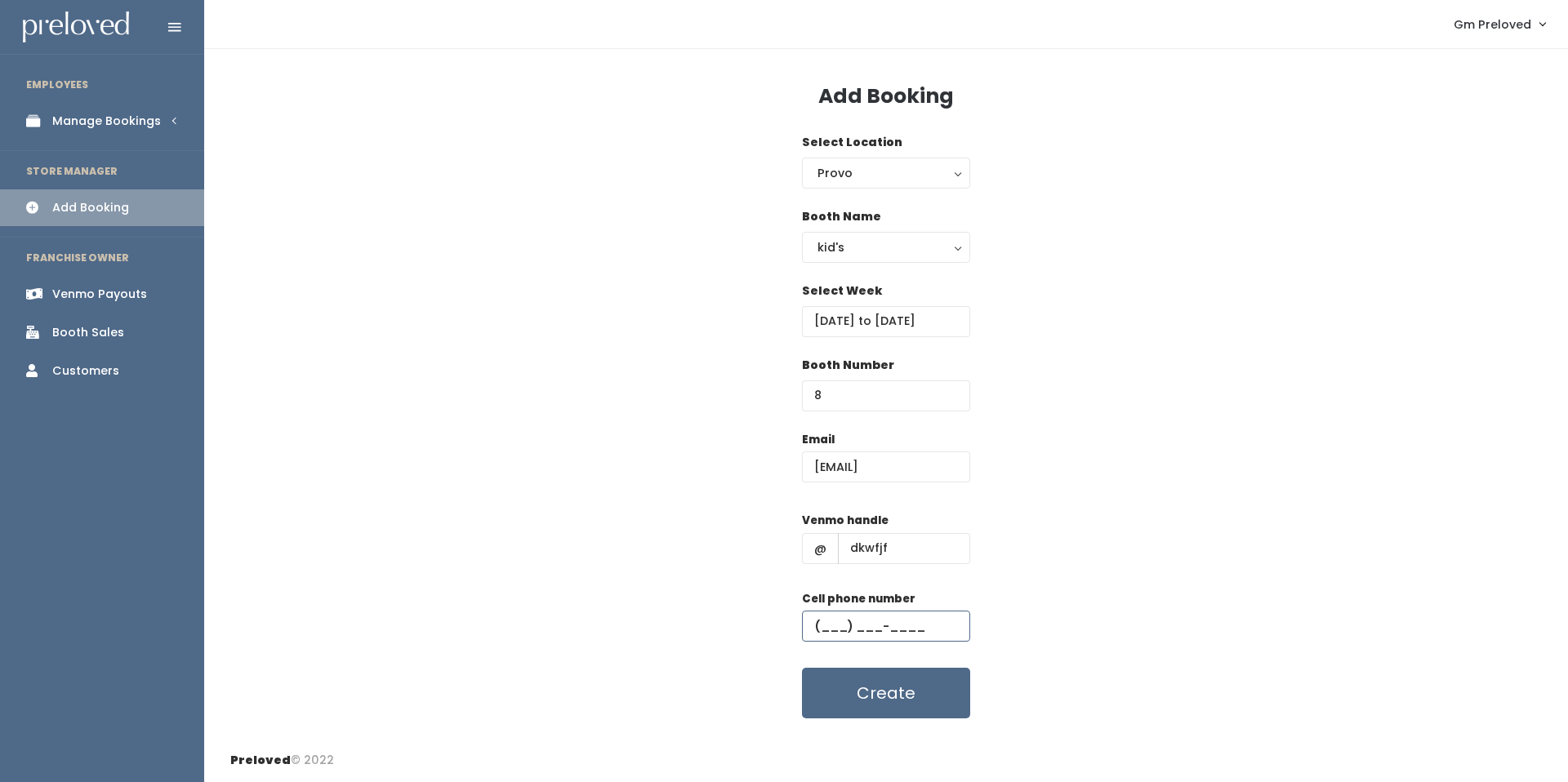 click at bounding box center [886, 626] 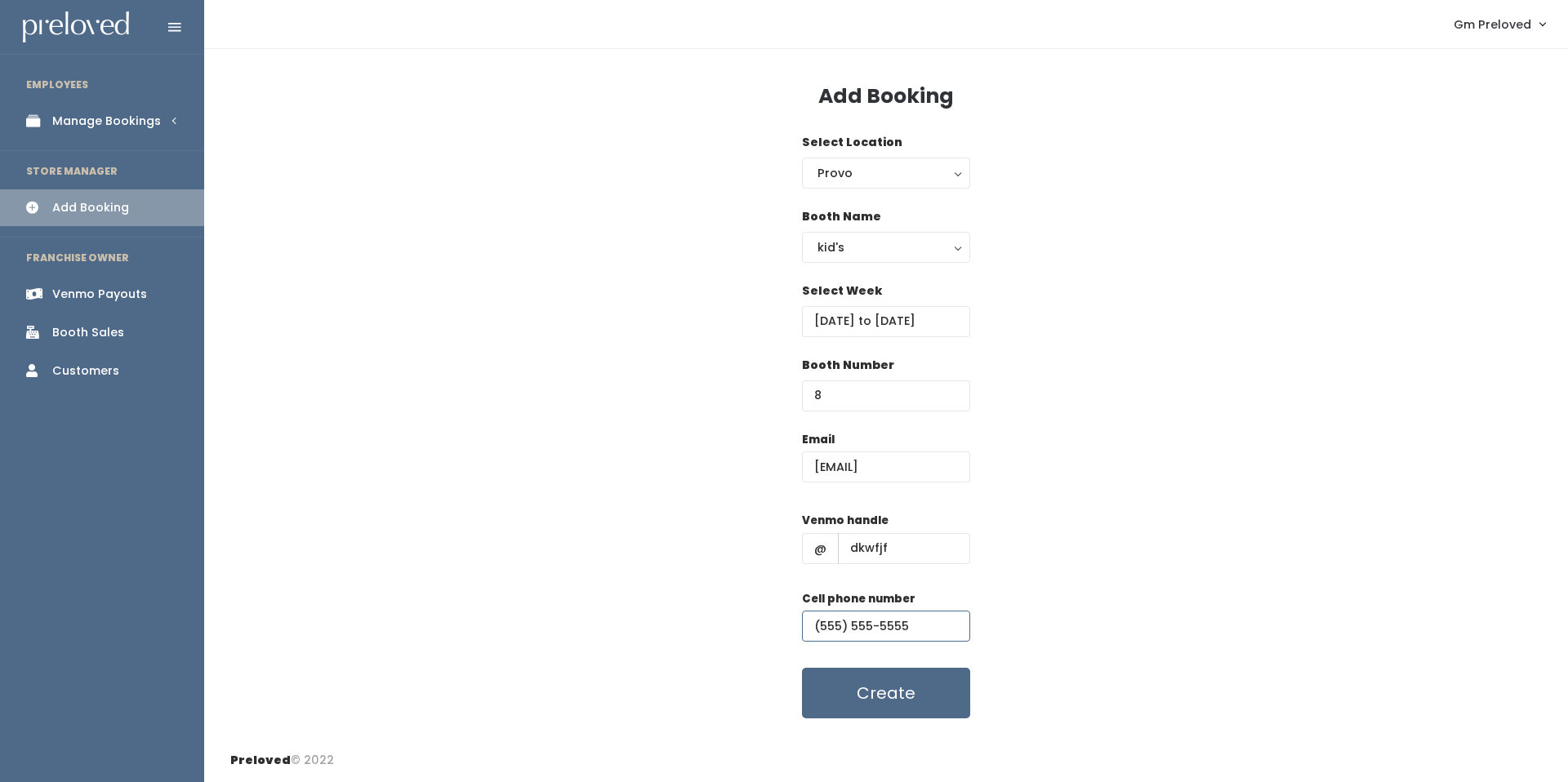 type on "(555) 555-5555" 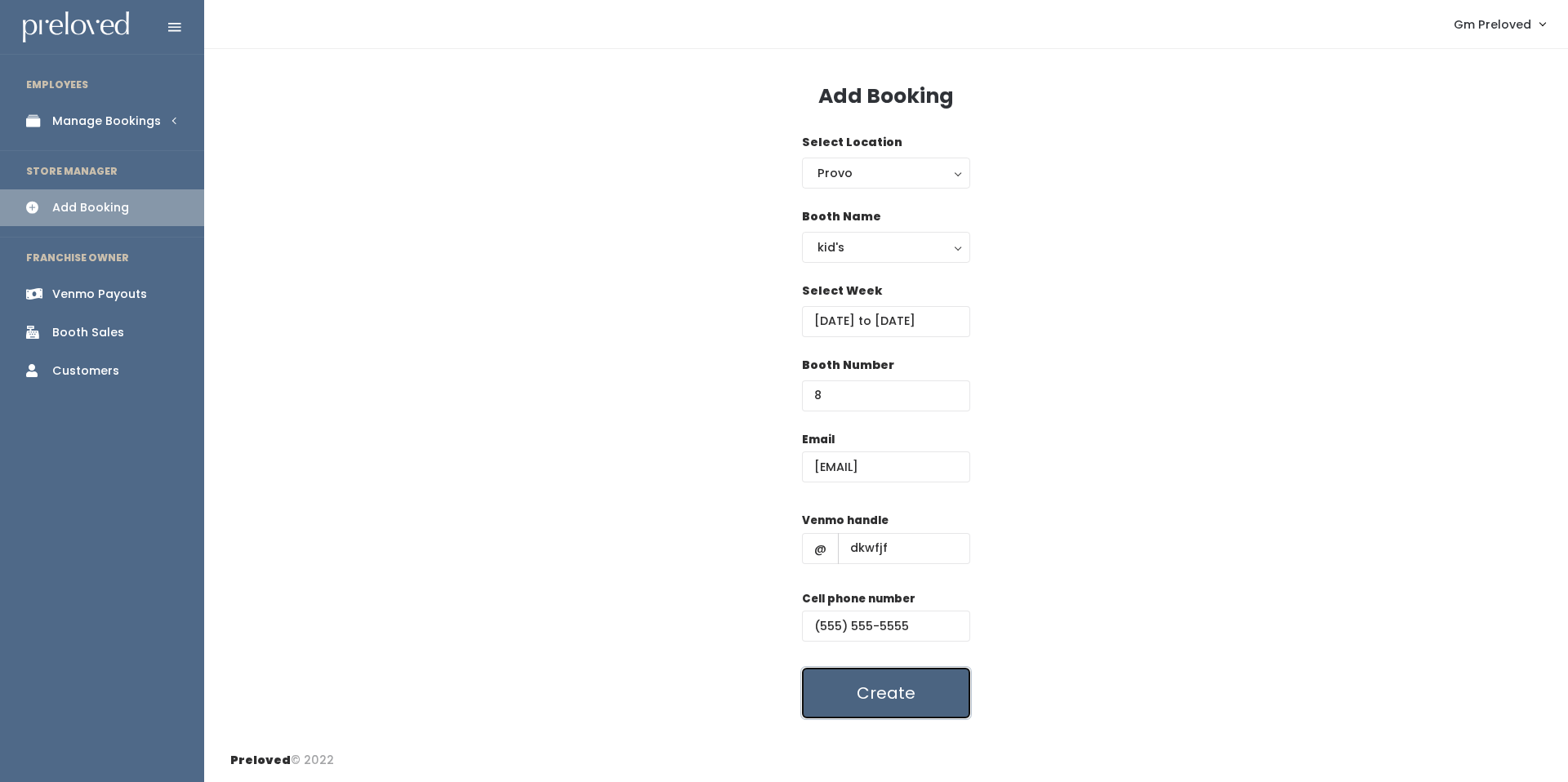 click on "Create" at bounding box center [886, 693] 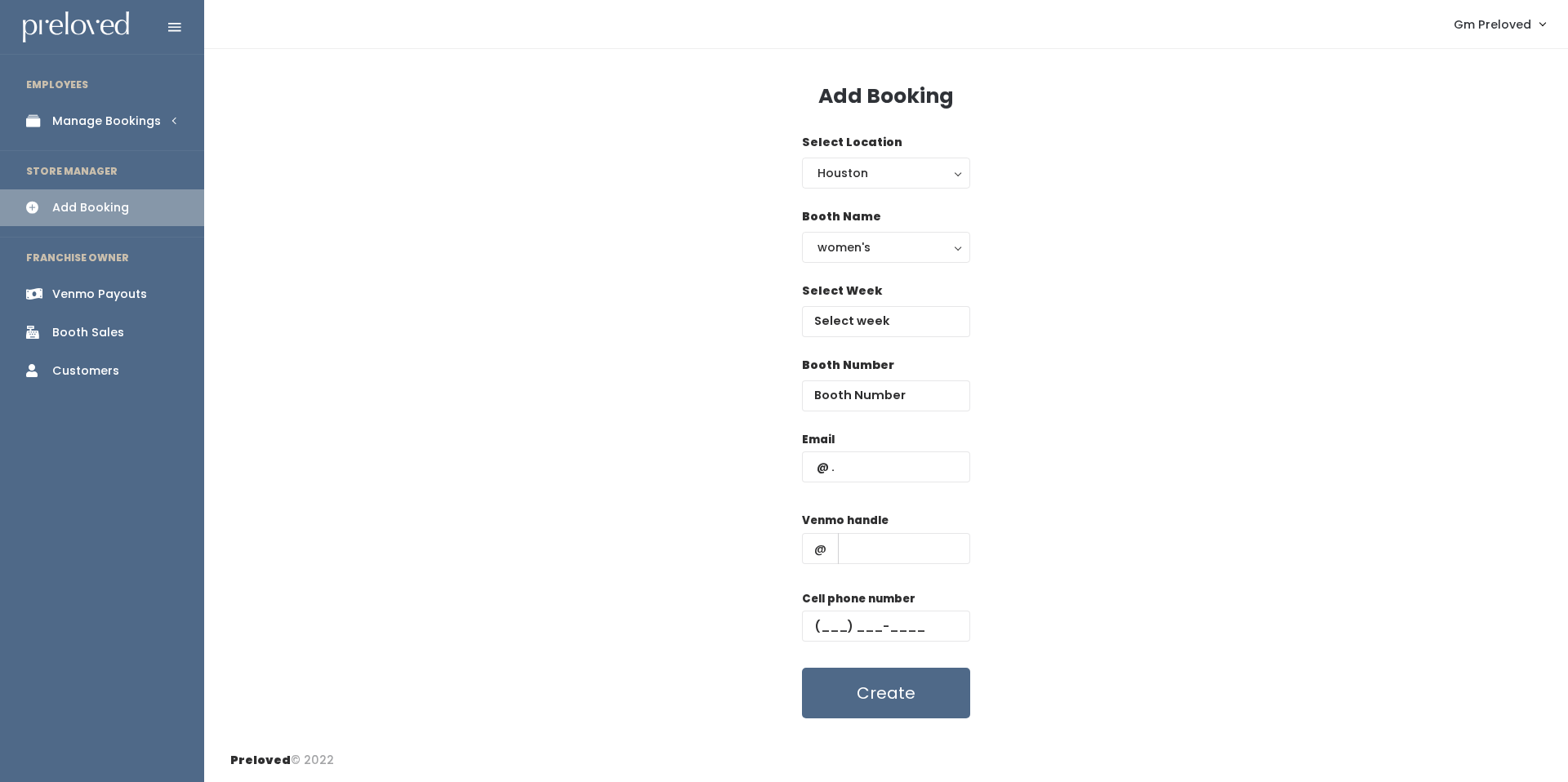 scroll, scrollTop: 0, scrollLeft: 0, axis: both 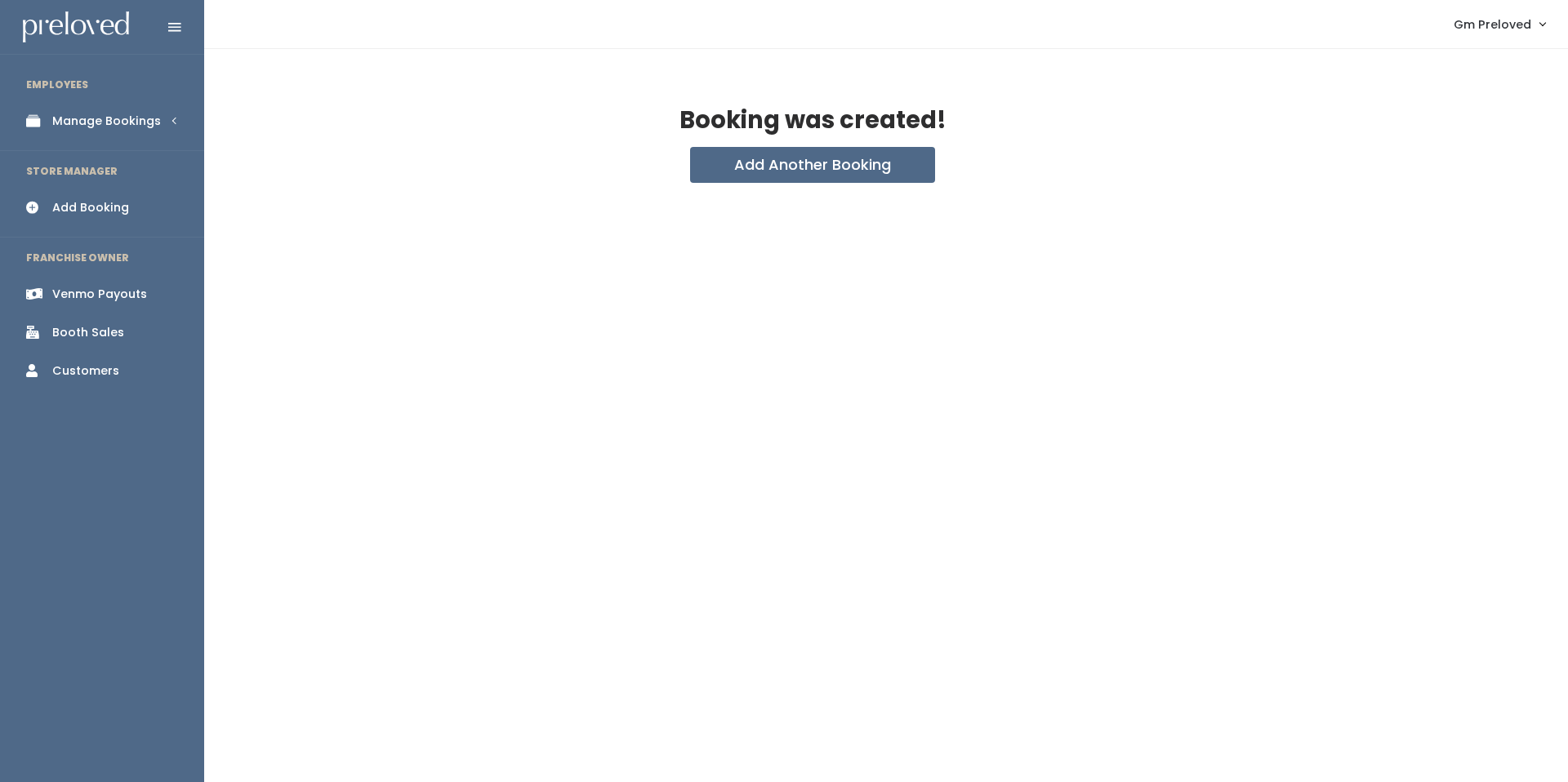 click on "Manage Bookings" at bounding box center [102, 121] 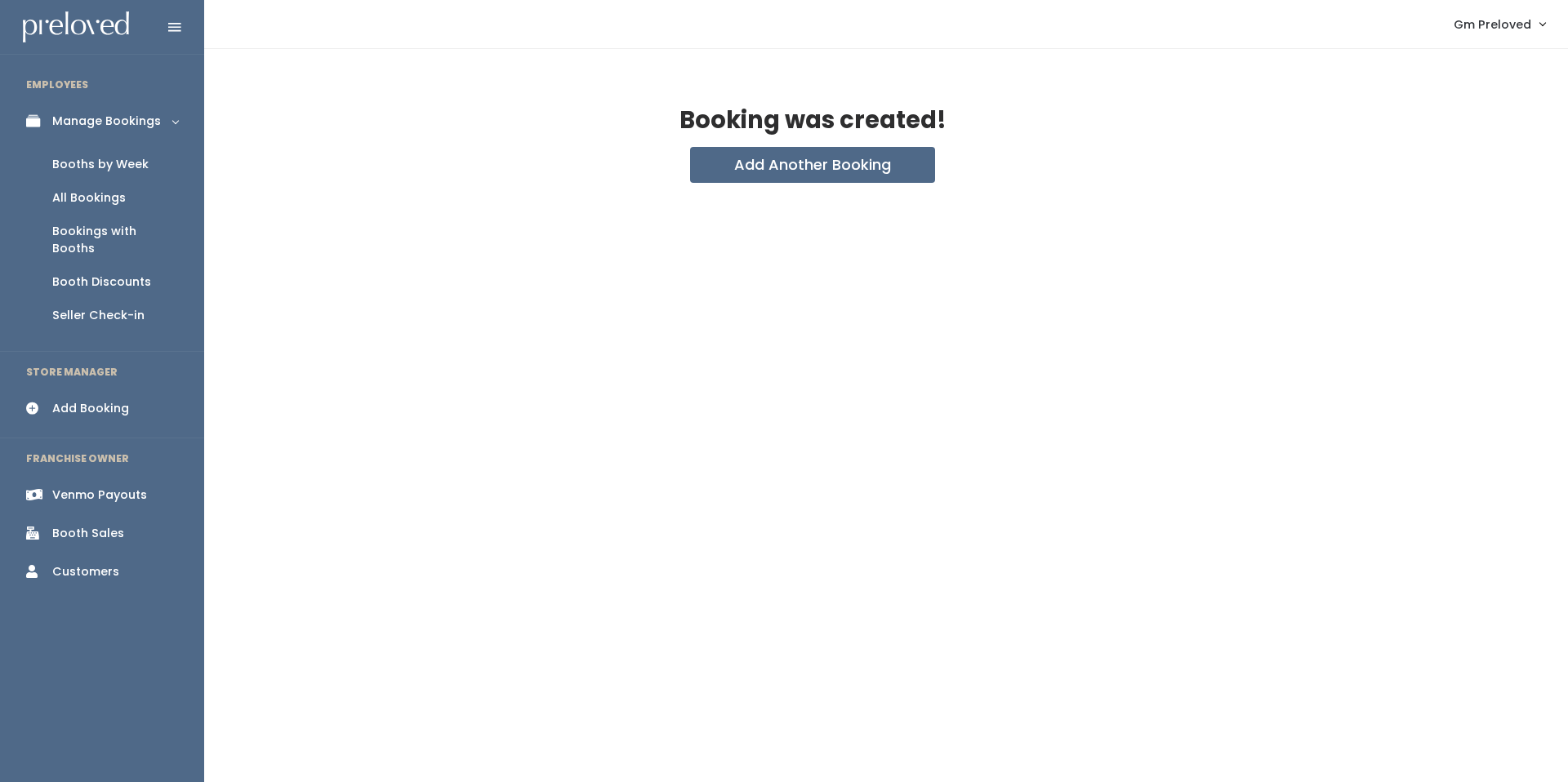 click on "Booths by Week" at bounding box center (100, 164) 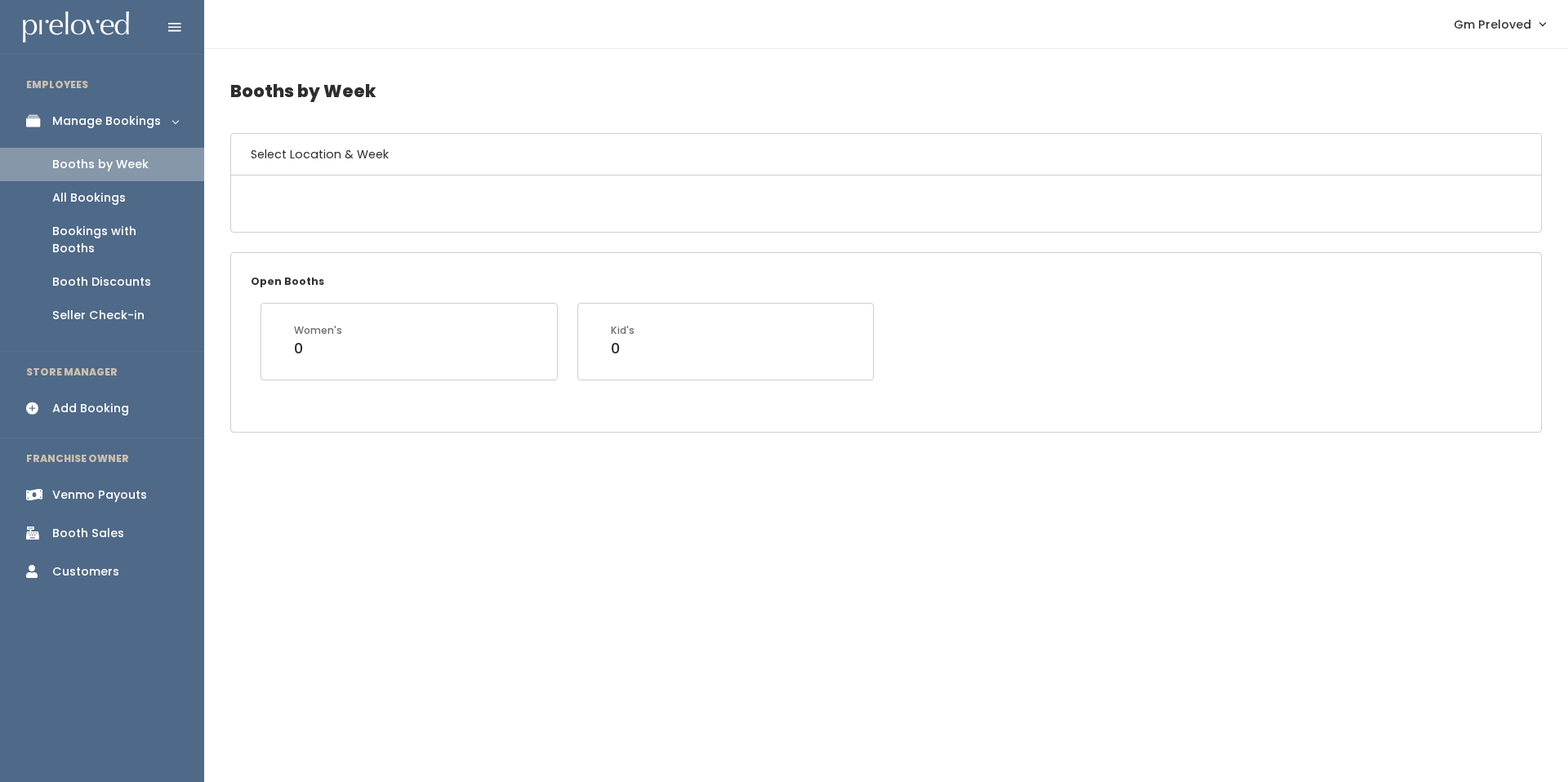 scroll, scrollTop: 0, scrollLeft: 0, axis: both 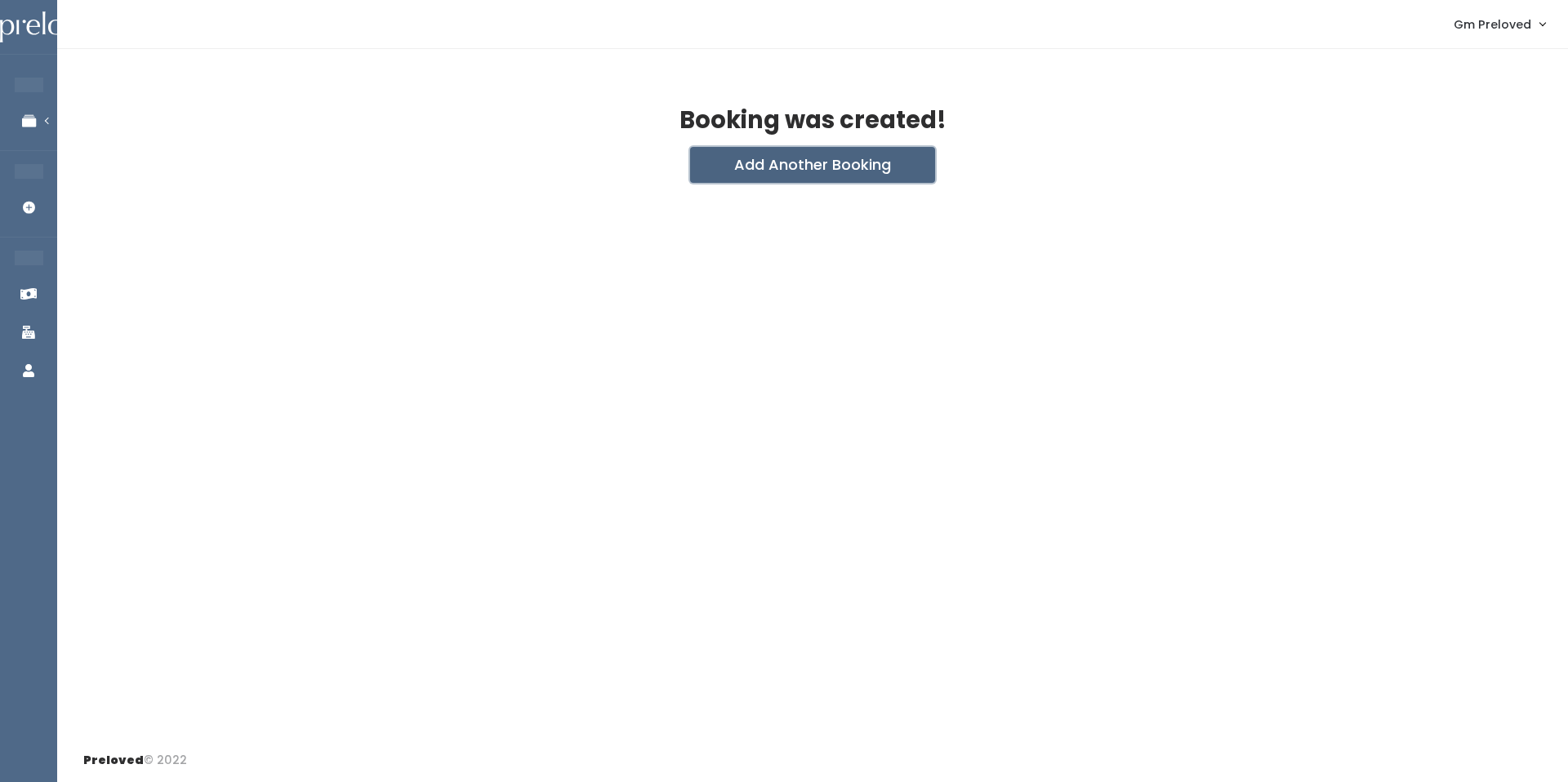 click on "Add Another Booking" at bounding box center (813, 165) 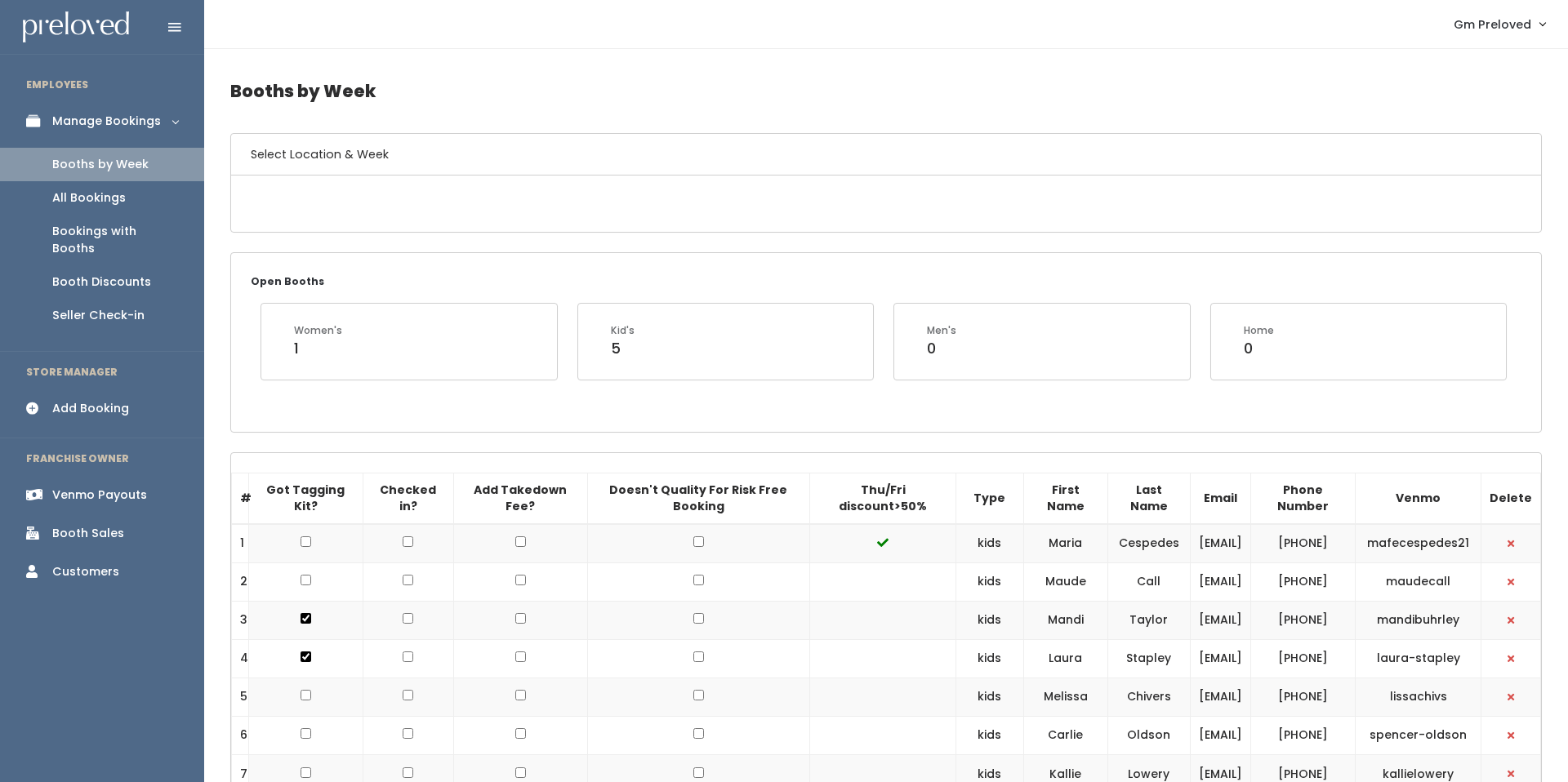 scroll, scrollTop: 424, scrollLeft: 0, axis: vertical 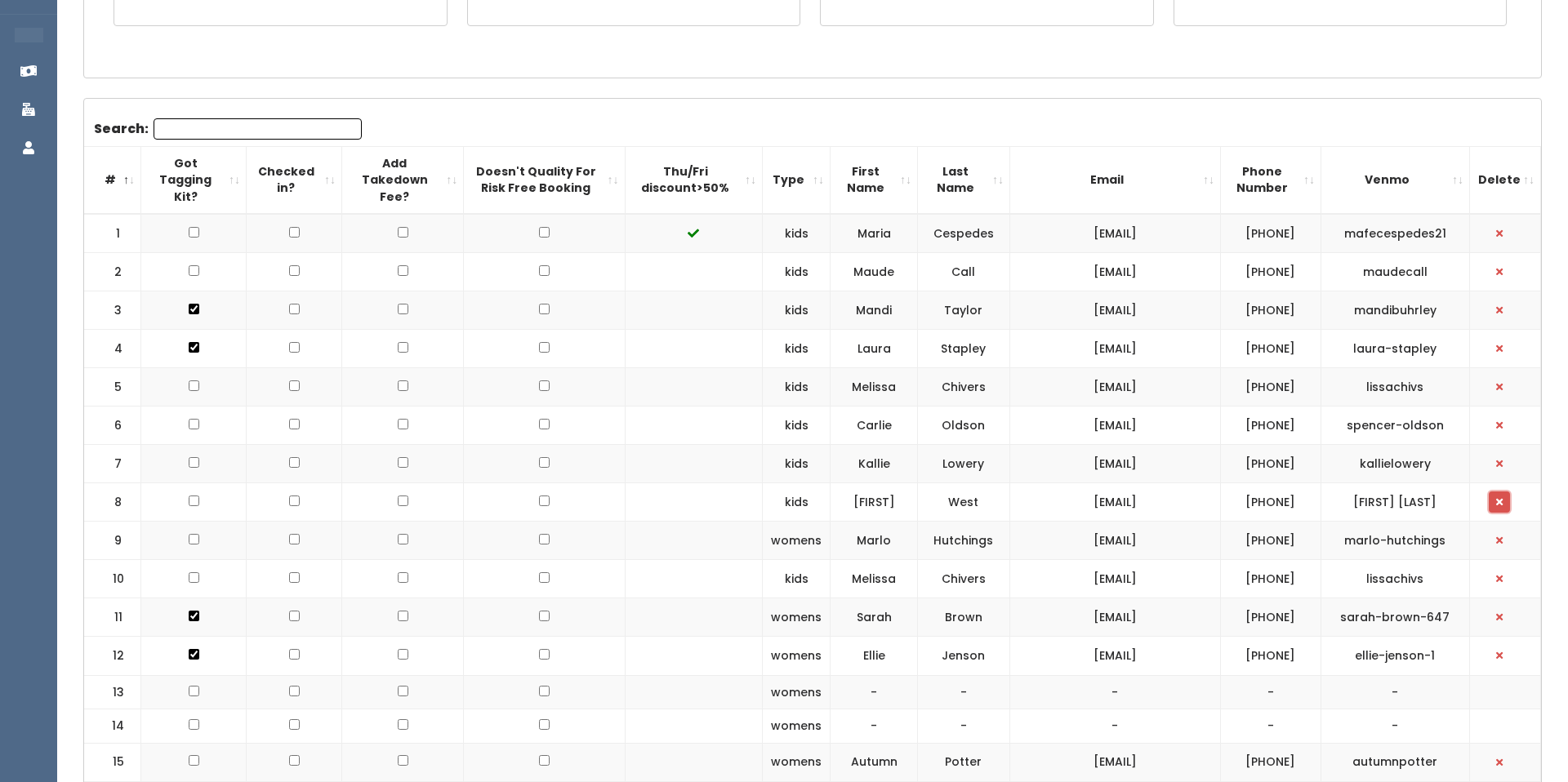 click at bounding box center (1499, 502) 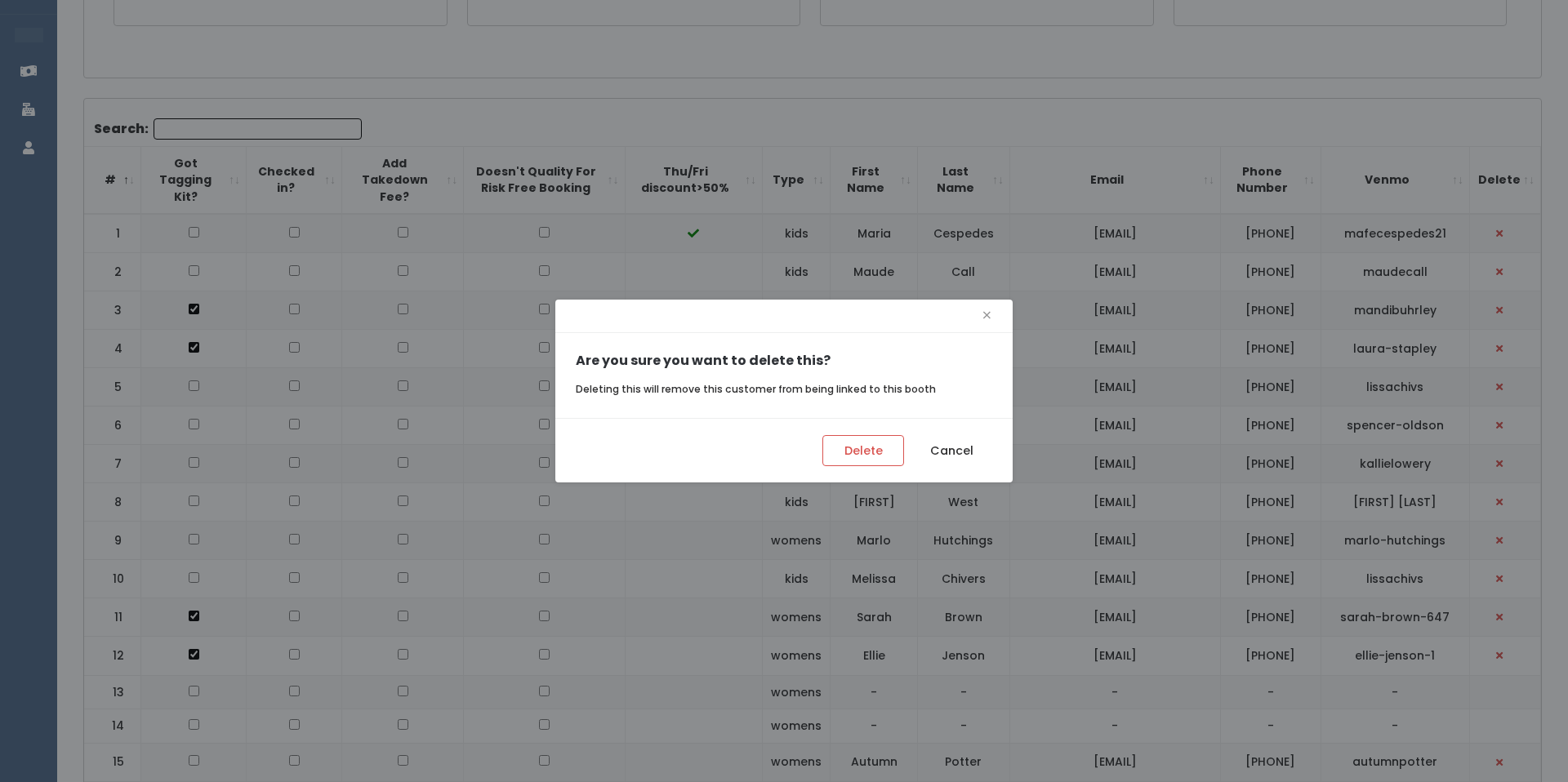 click on "Delete
Cancel" at bounding box center (784, 450) 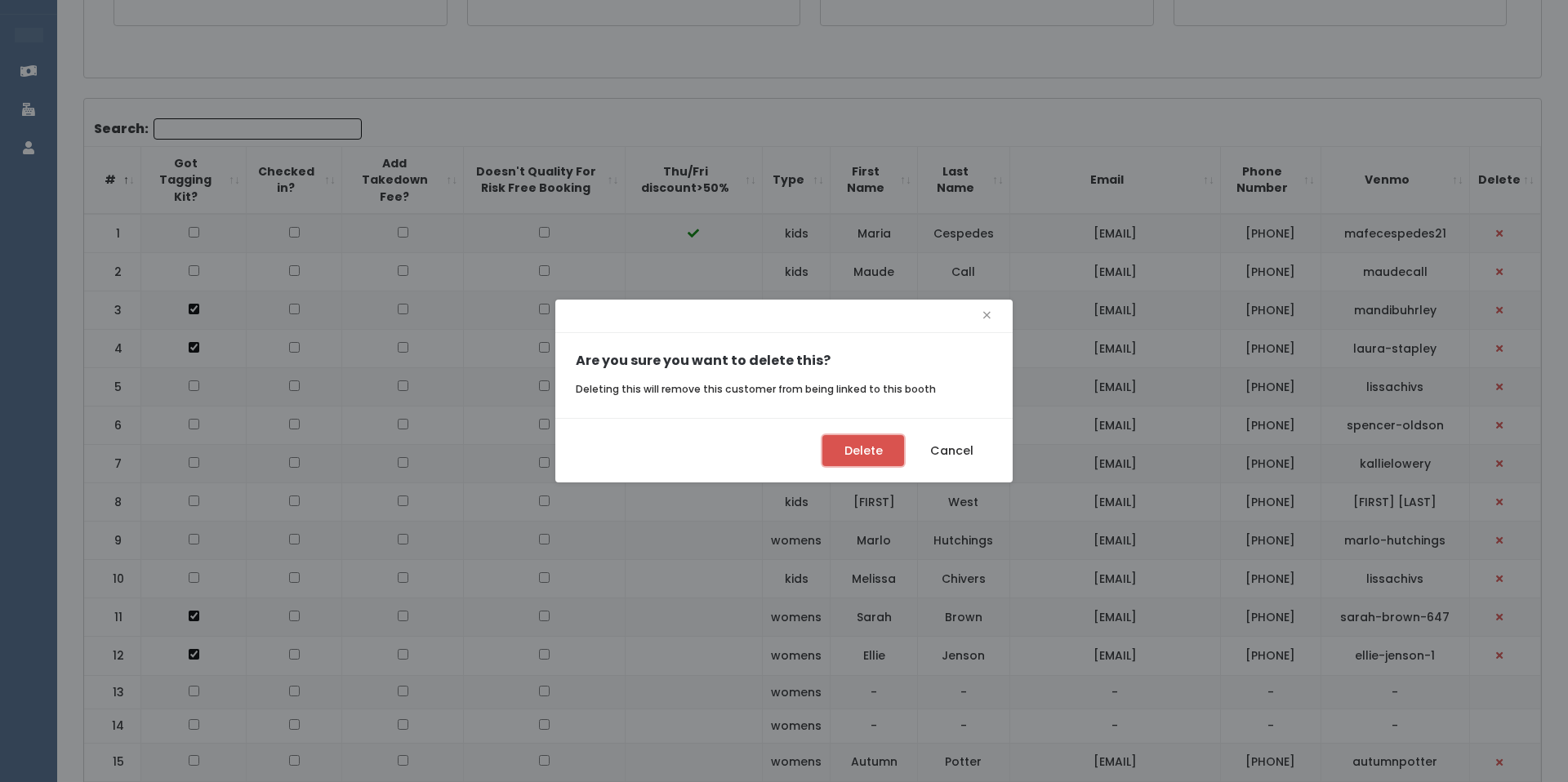 click on "Delete" at bounding box center (863, 451) 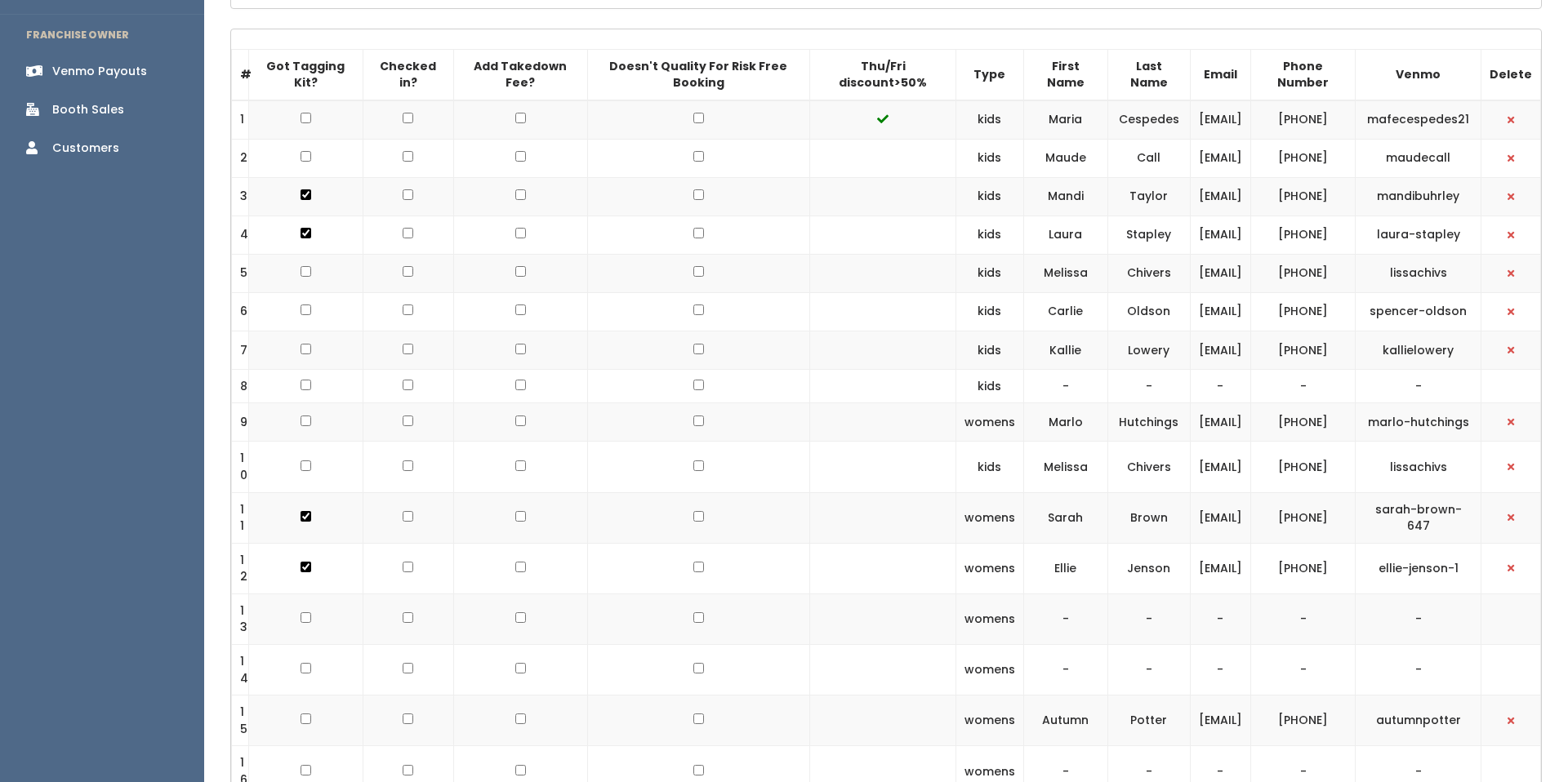 scroll, scrollTop: 0, scrollLeft: 0, axis: both 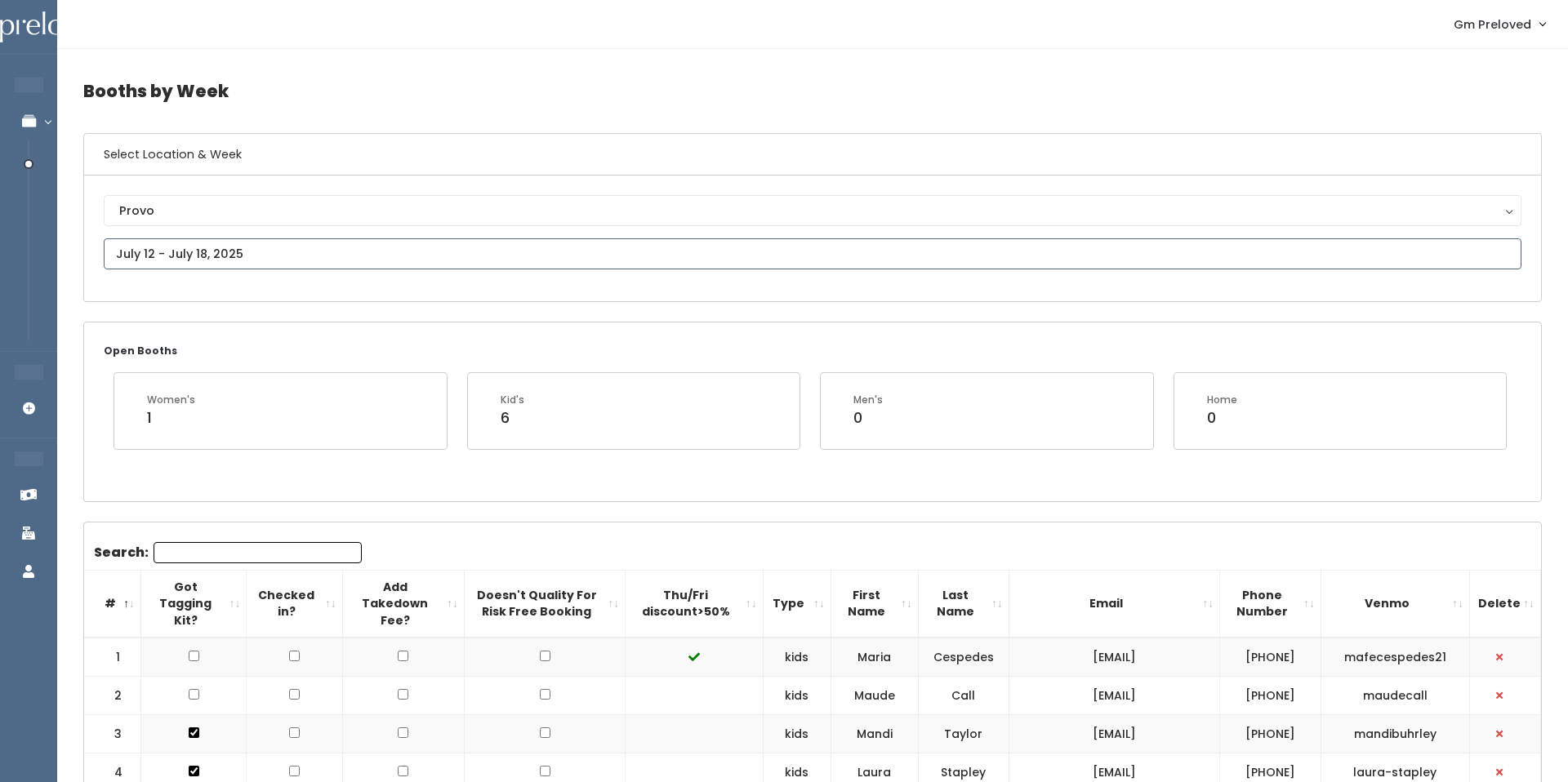 click at bounding box center [813, 254] 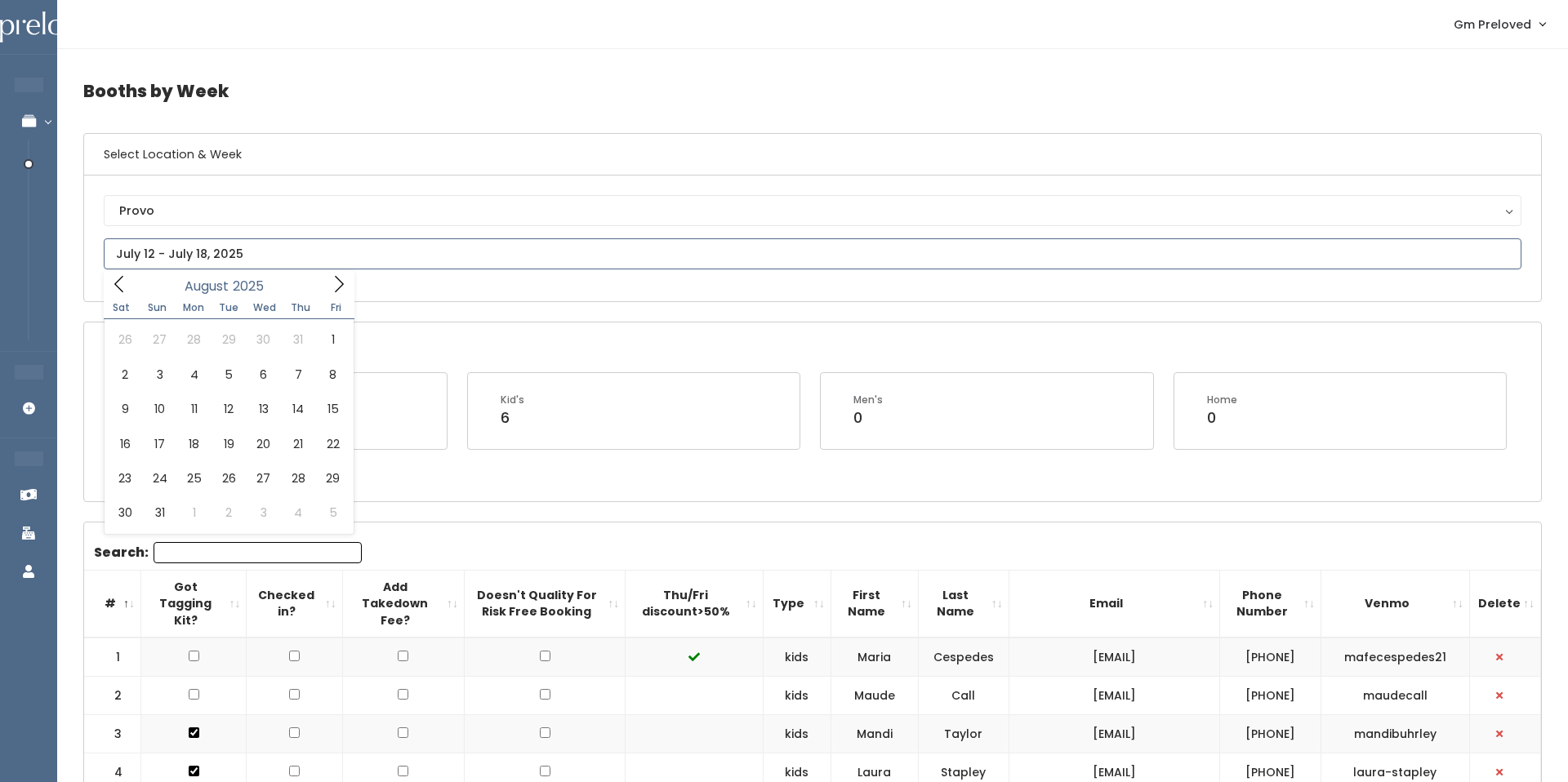 click 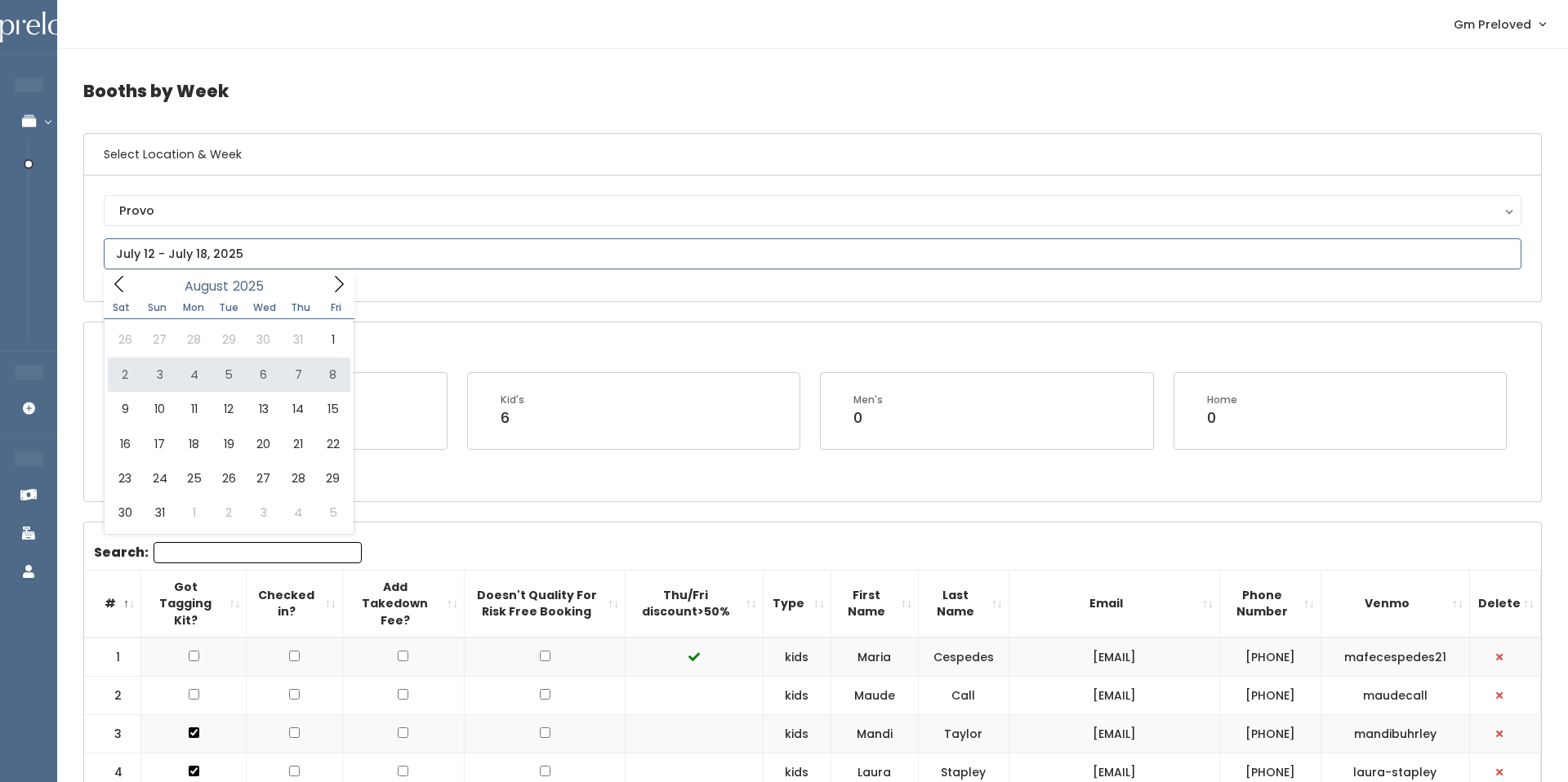 type on "August 2 to August 8" 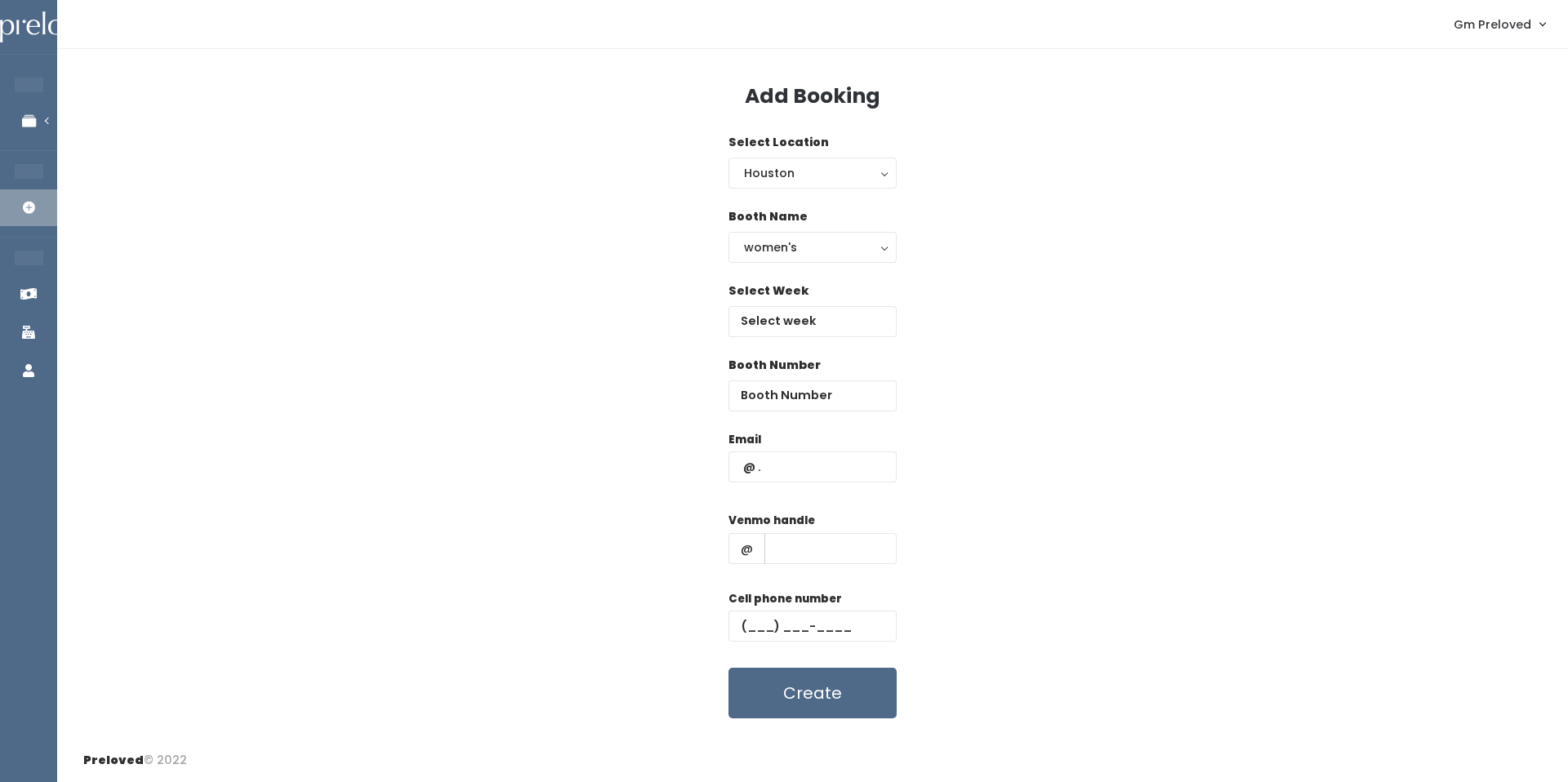 scroll, scrollTop: 0, scrollLeft: 0, axis: both 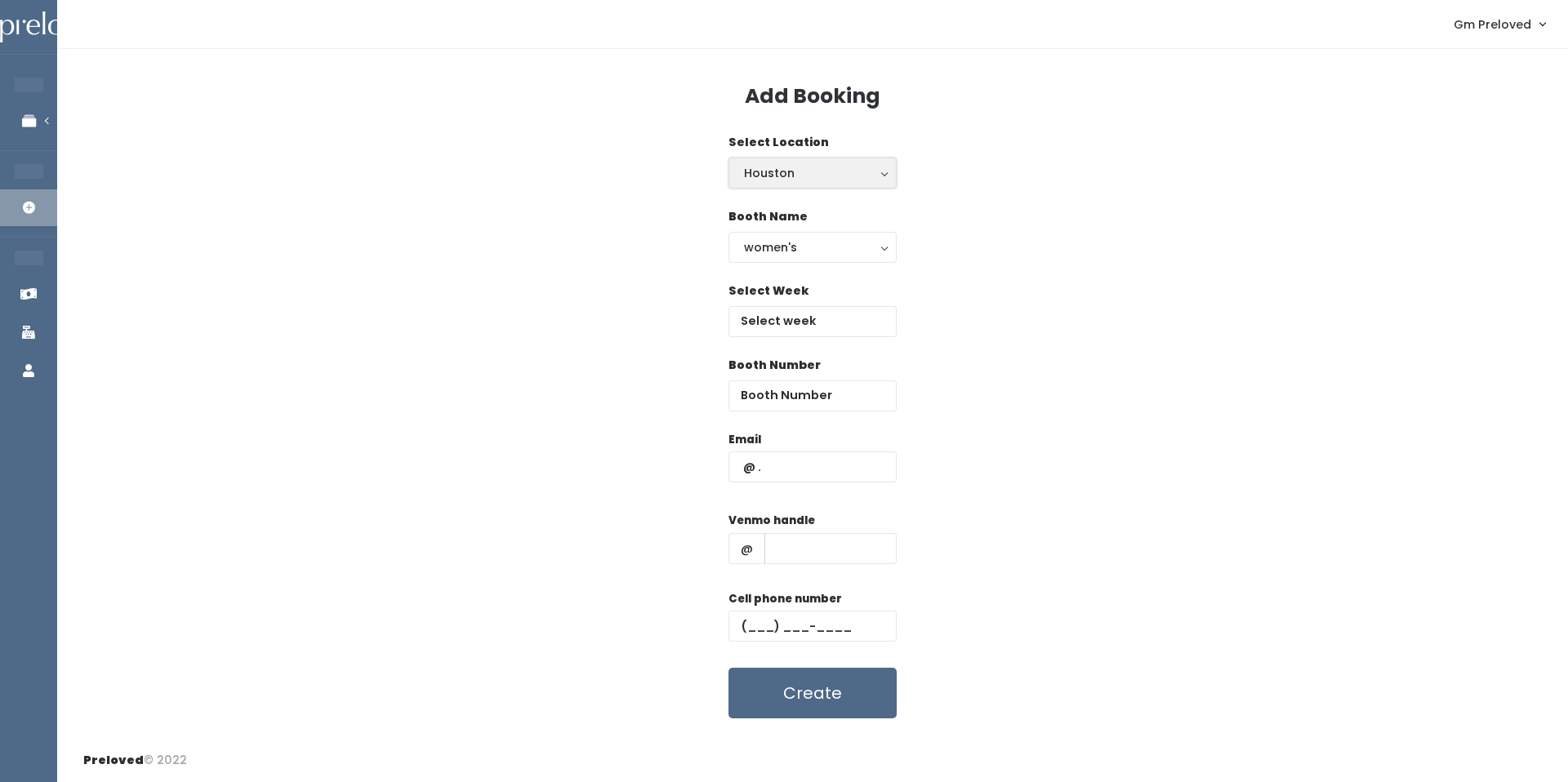 click on "Houston" at bounding box center (813, 173) 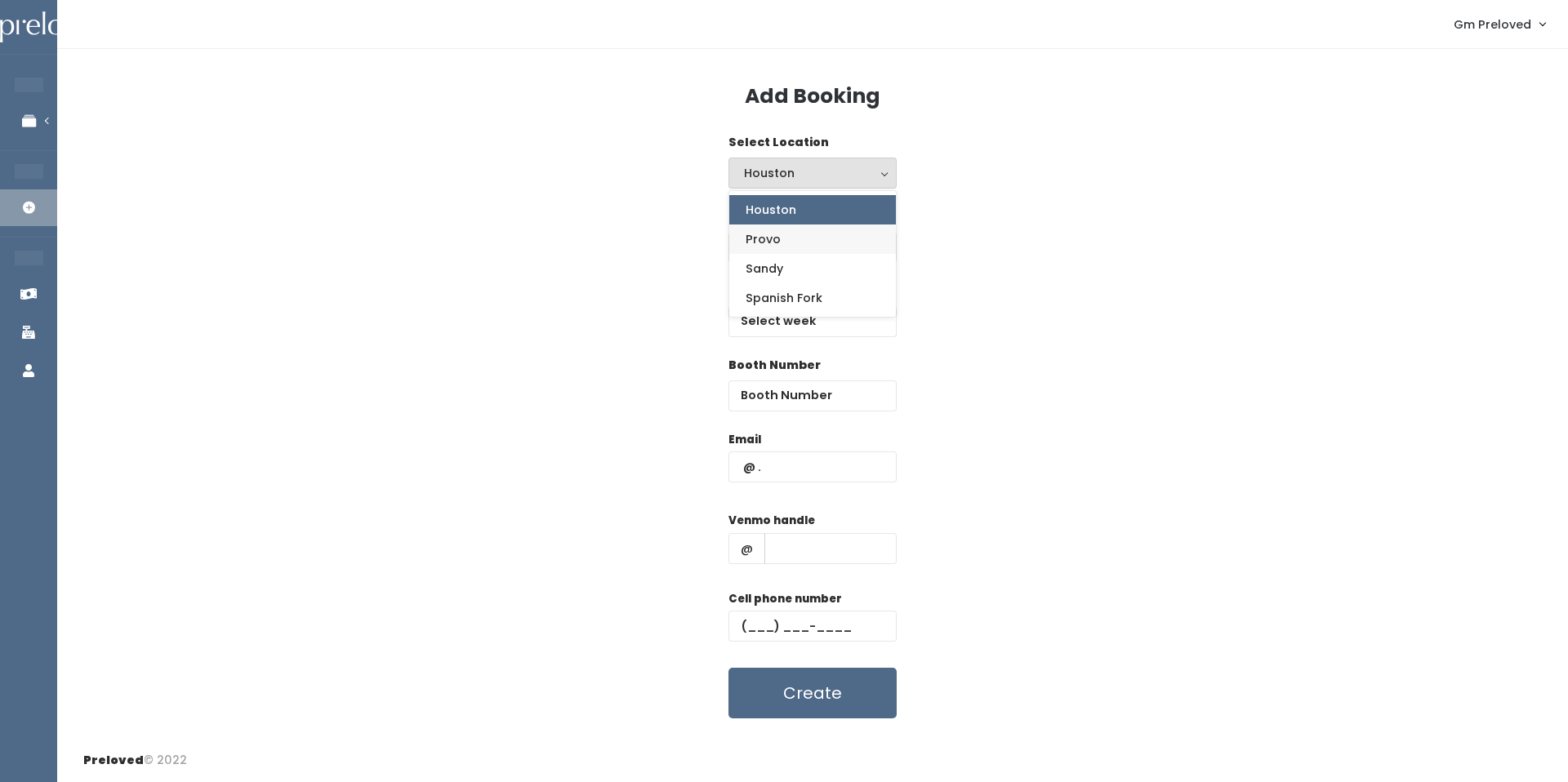 click on "Provo" at bounding box center (813, 239) 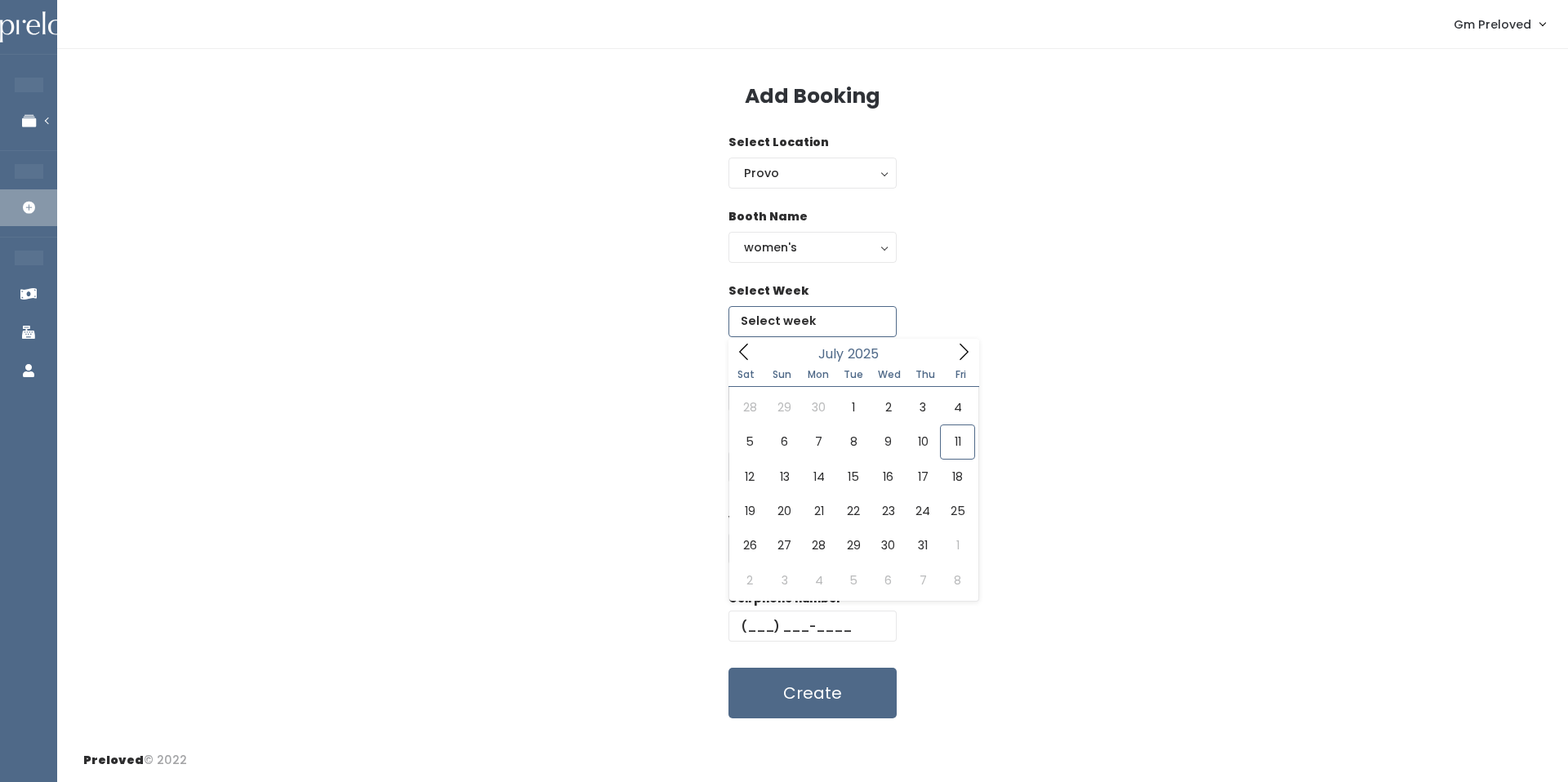 click at bounding box center [813, 322] 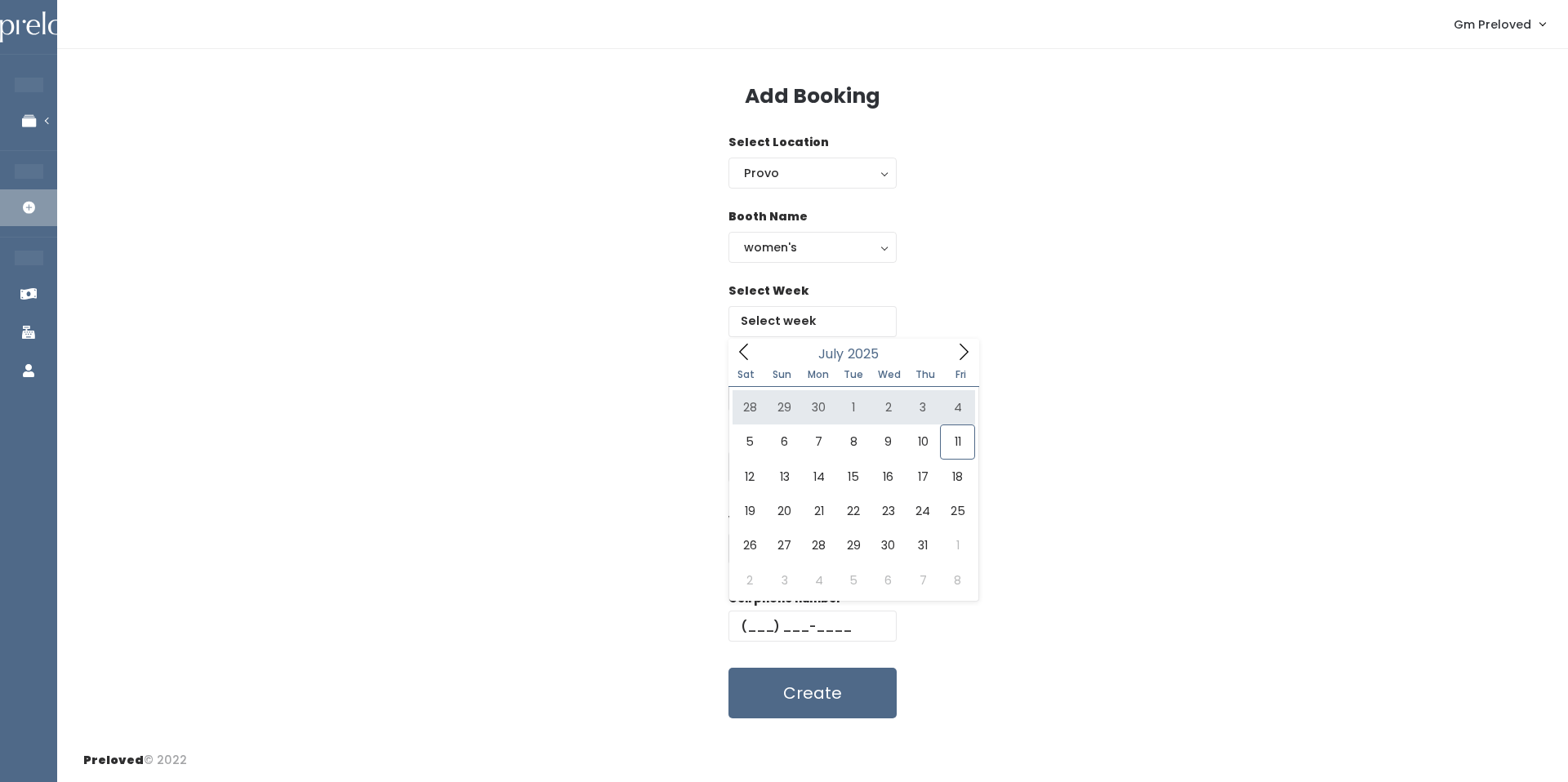 click on "Sat Sun Mon Tue Wed Thu Fri" at bounding box center (853, 375) 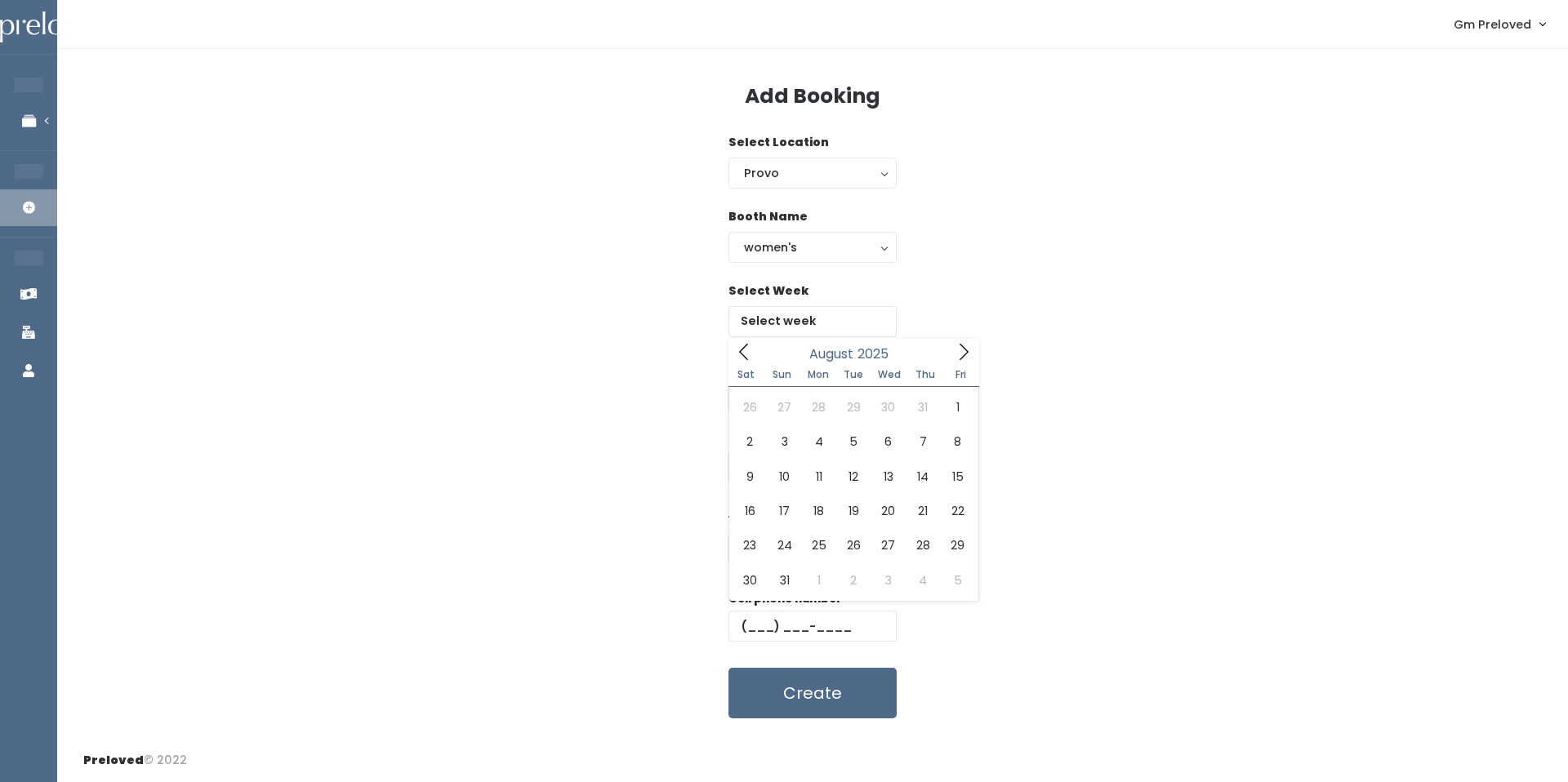 click 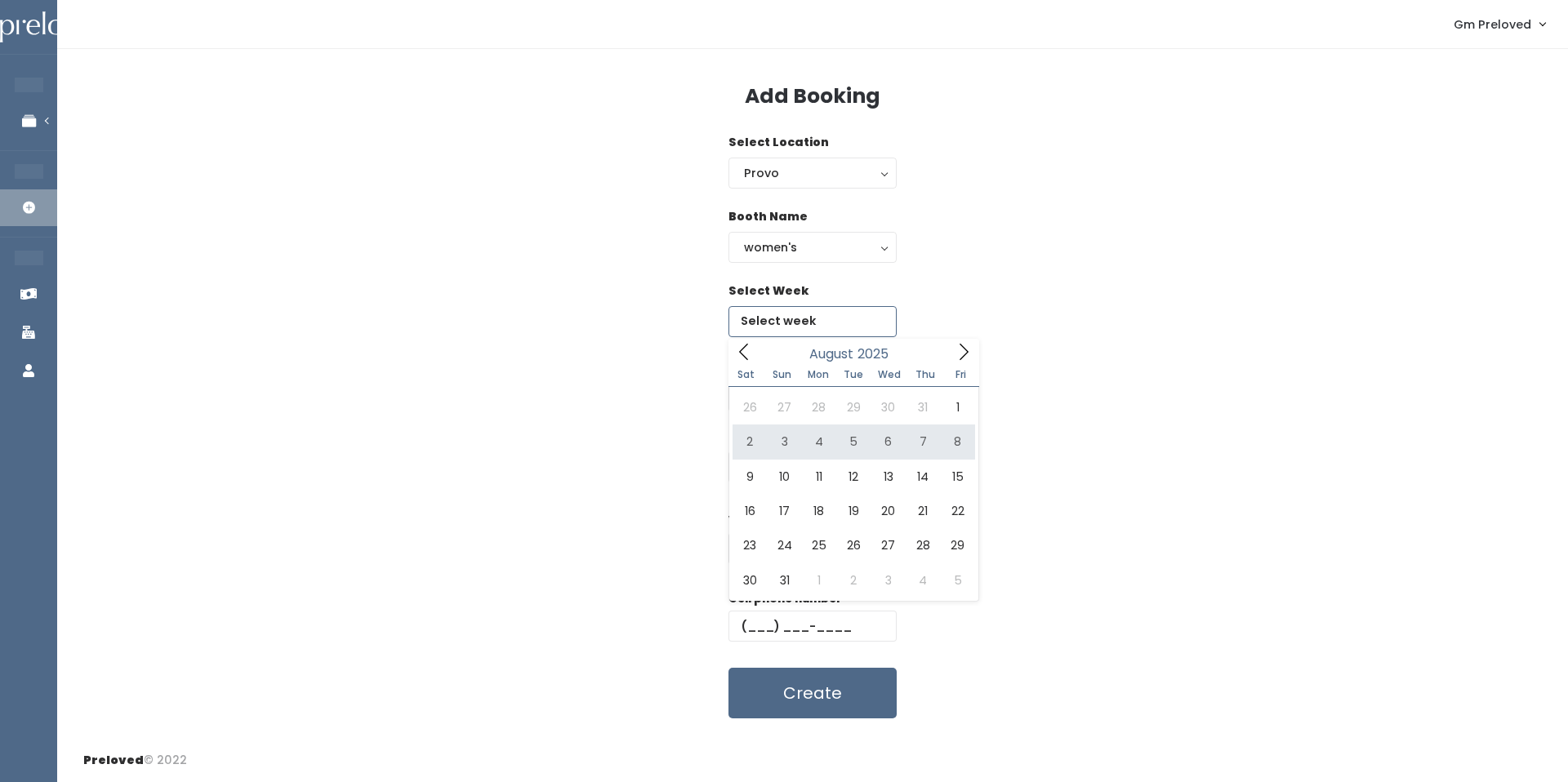 type on "August 2 to August 8" 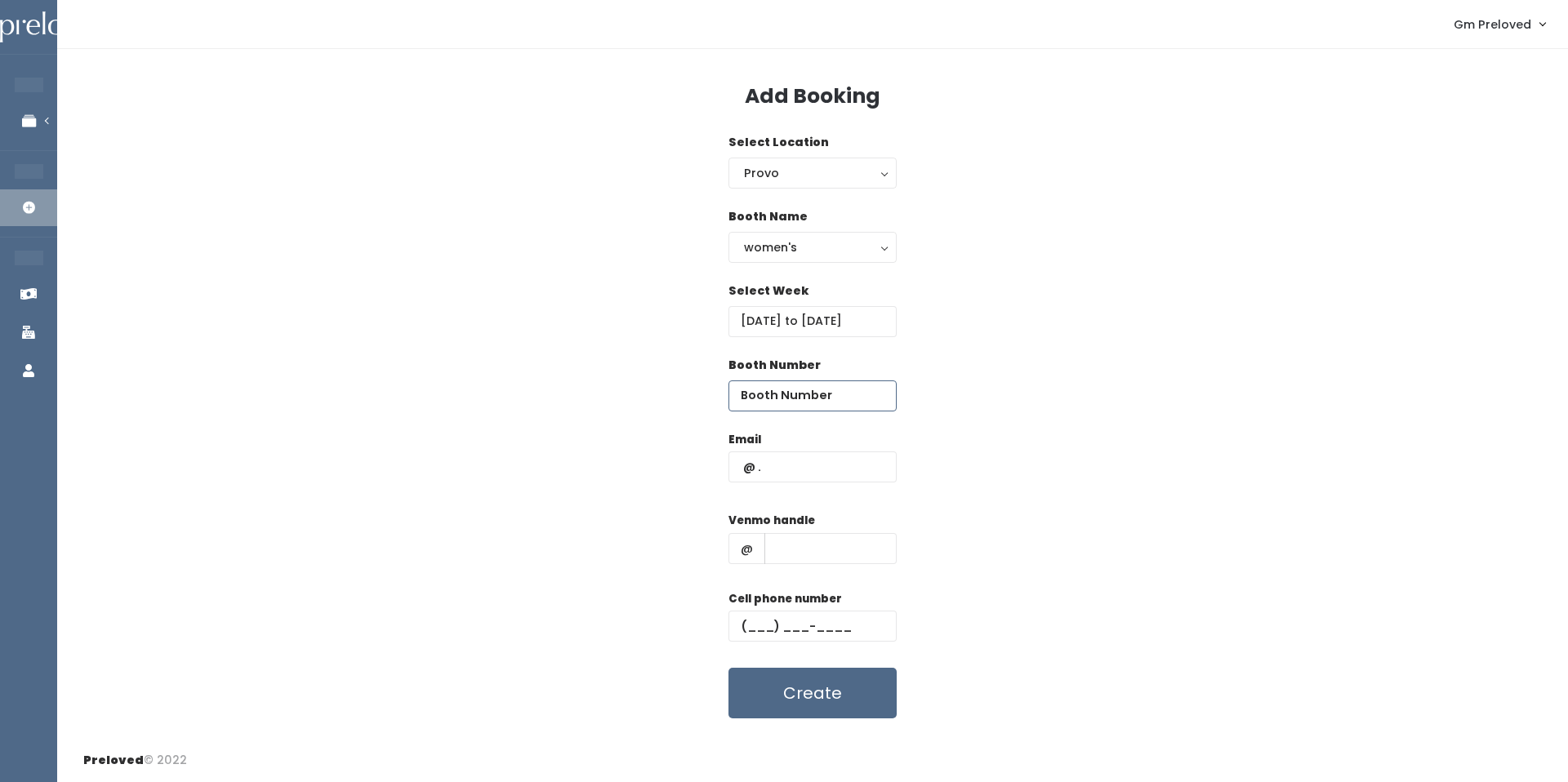 click at bounding box center [813, 396] 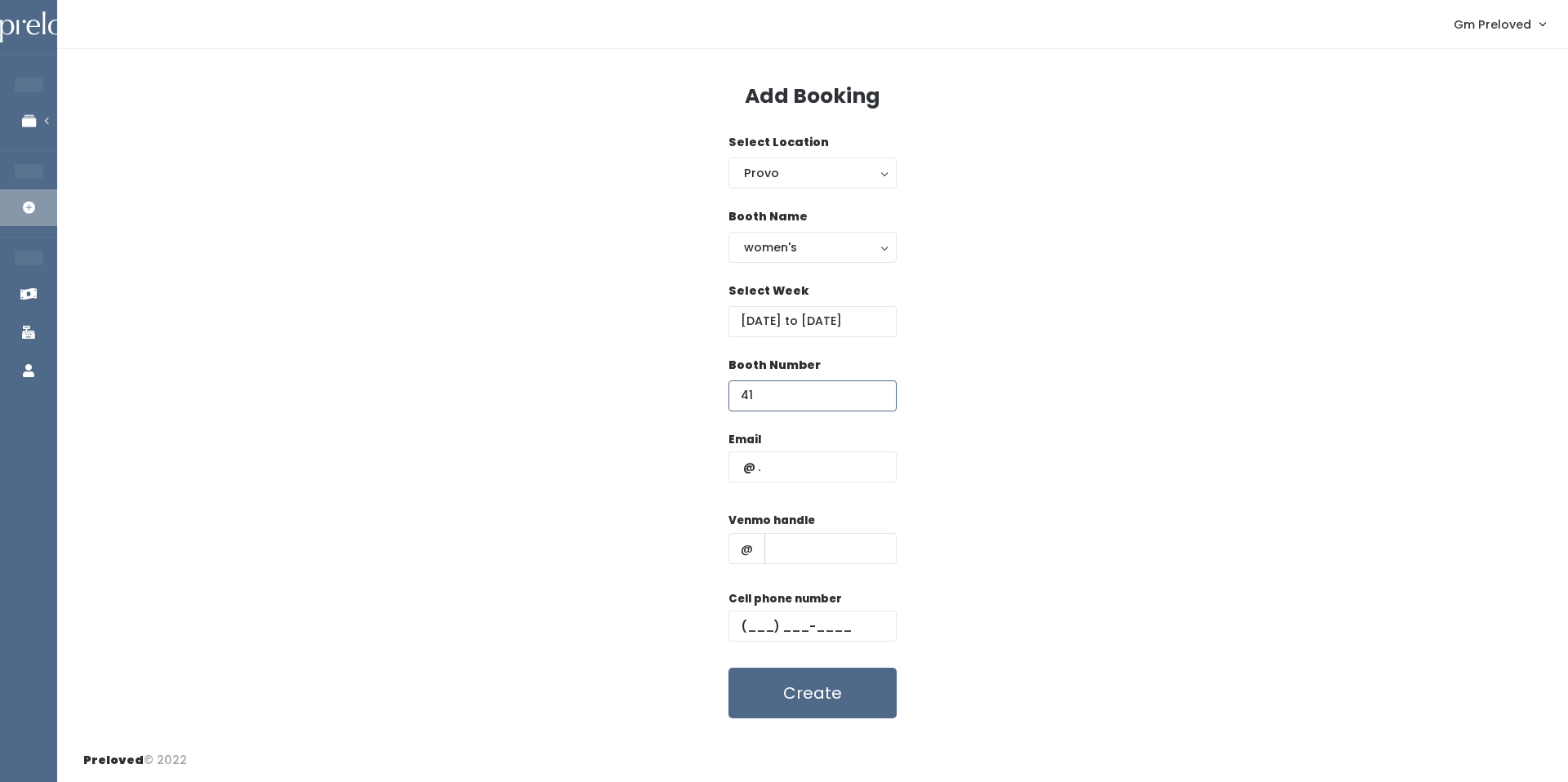 type on "41" 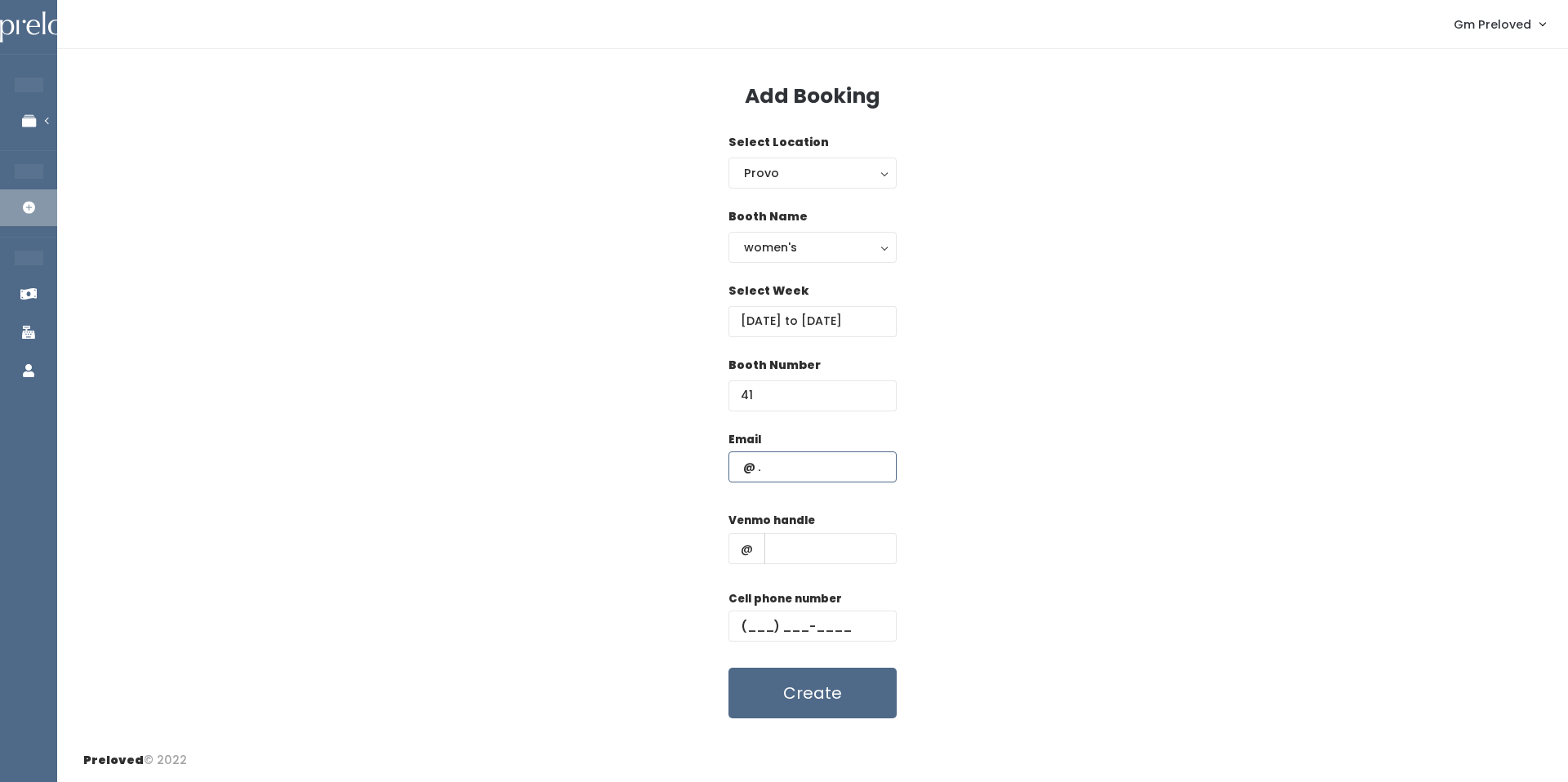 click at bounding box center [813, 467] 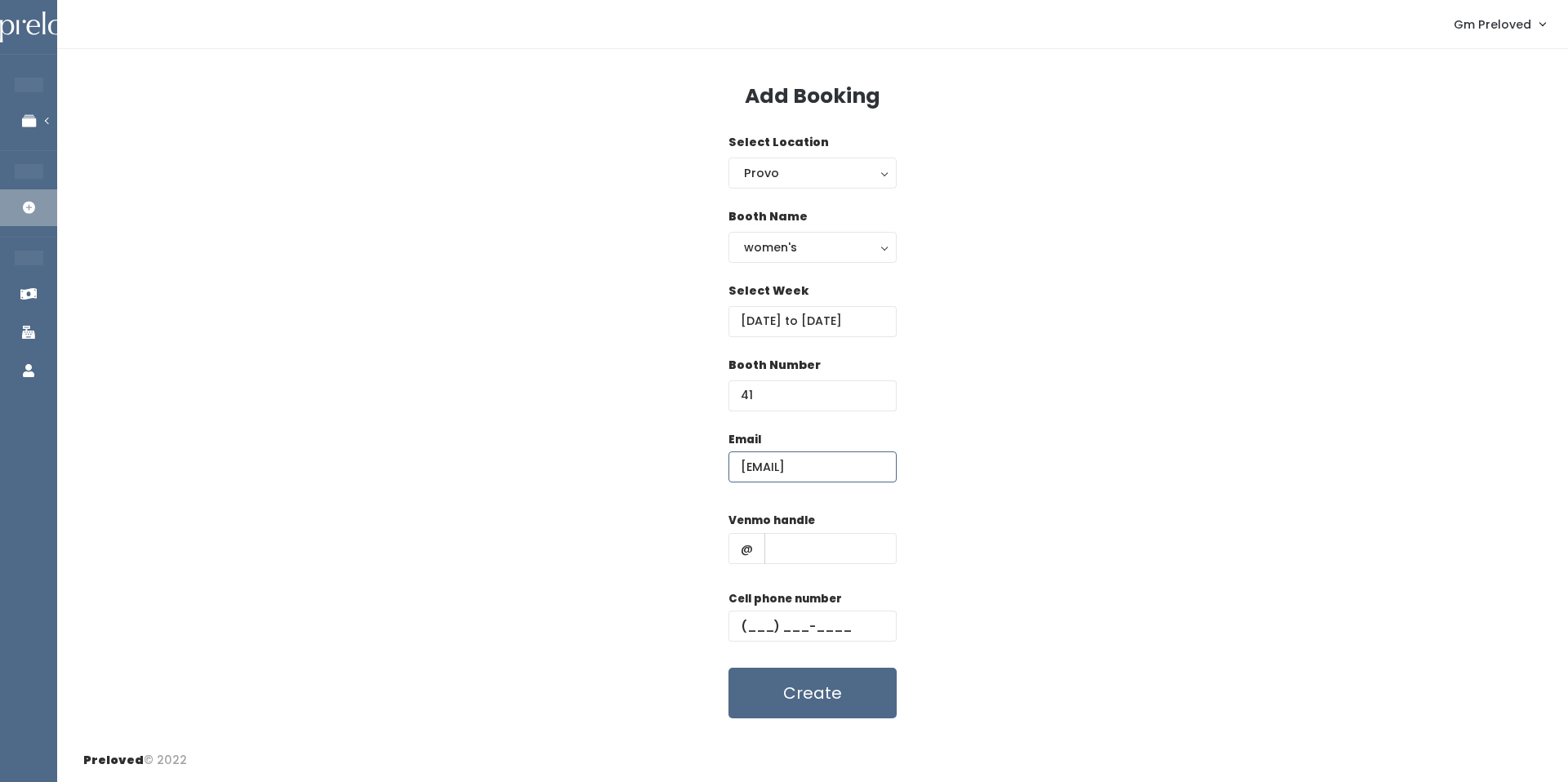 scroll, scrollTop: 0, scrollLeft: 34, axis: horizontal 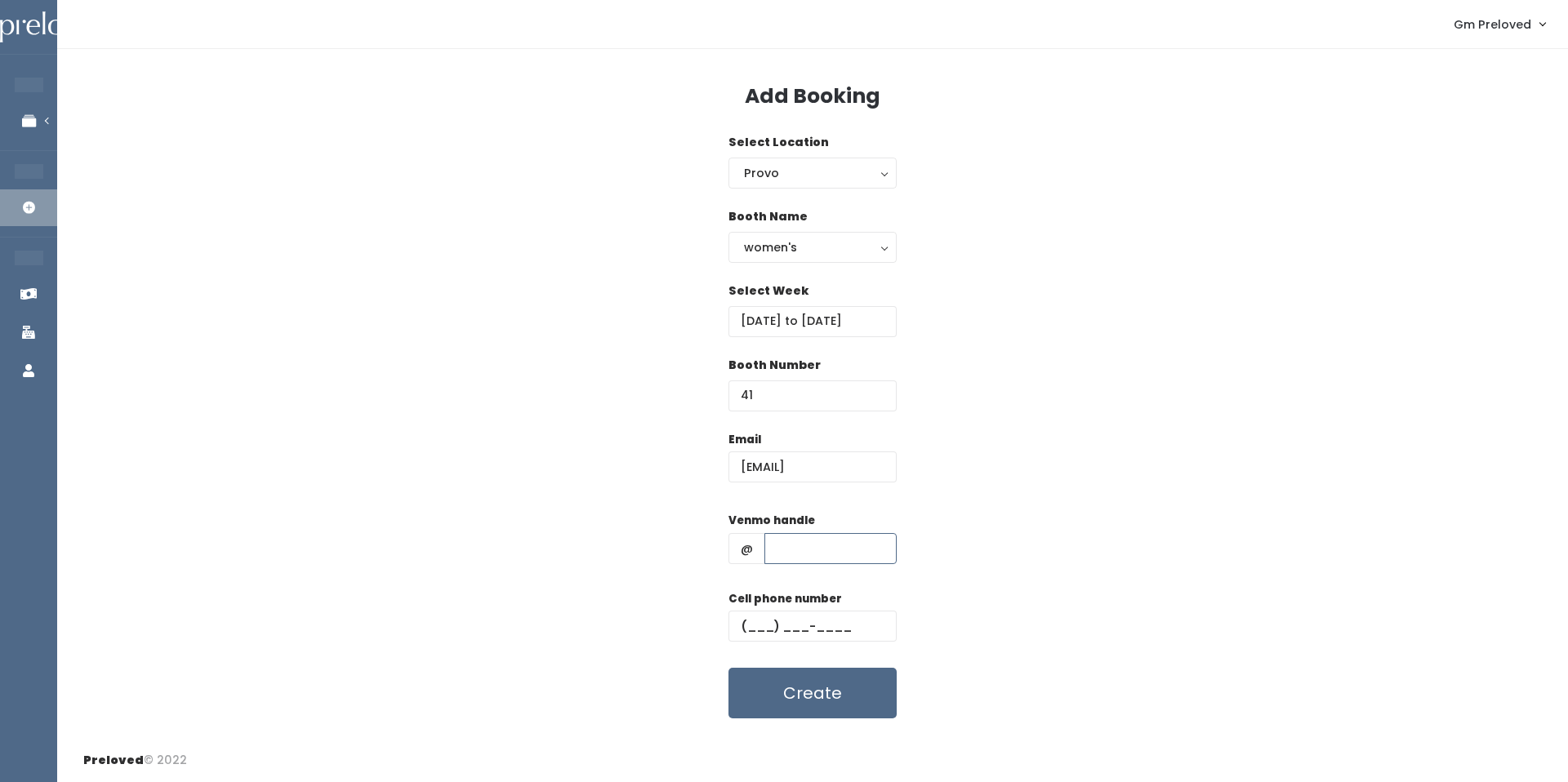 click at bounding box center [831, 549] 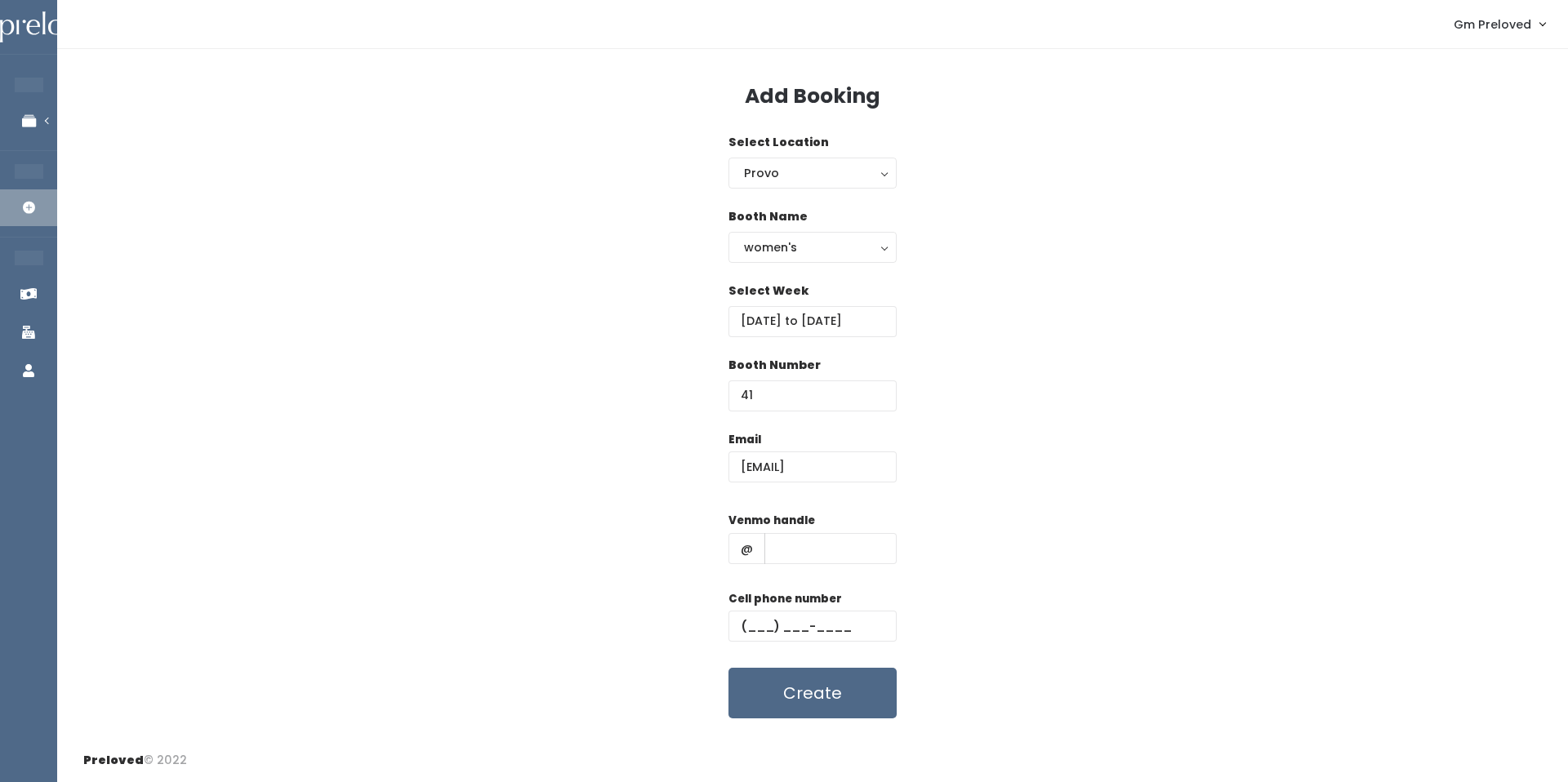 click on "Email
xohazelmcallister@gmail.com
Venmo handle
@
Cell phone number
Create" at bounding box center [813, 575] 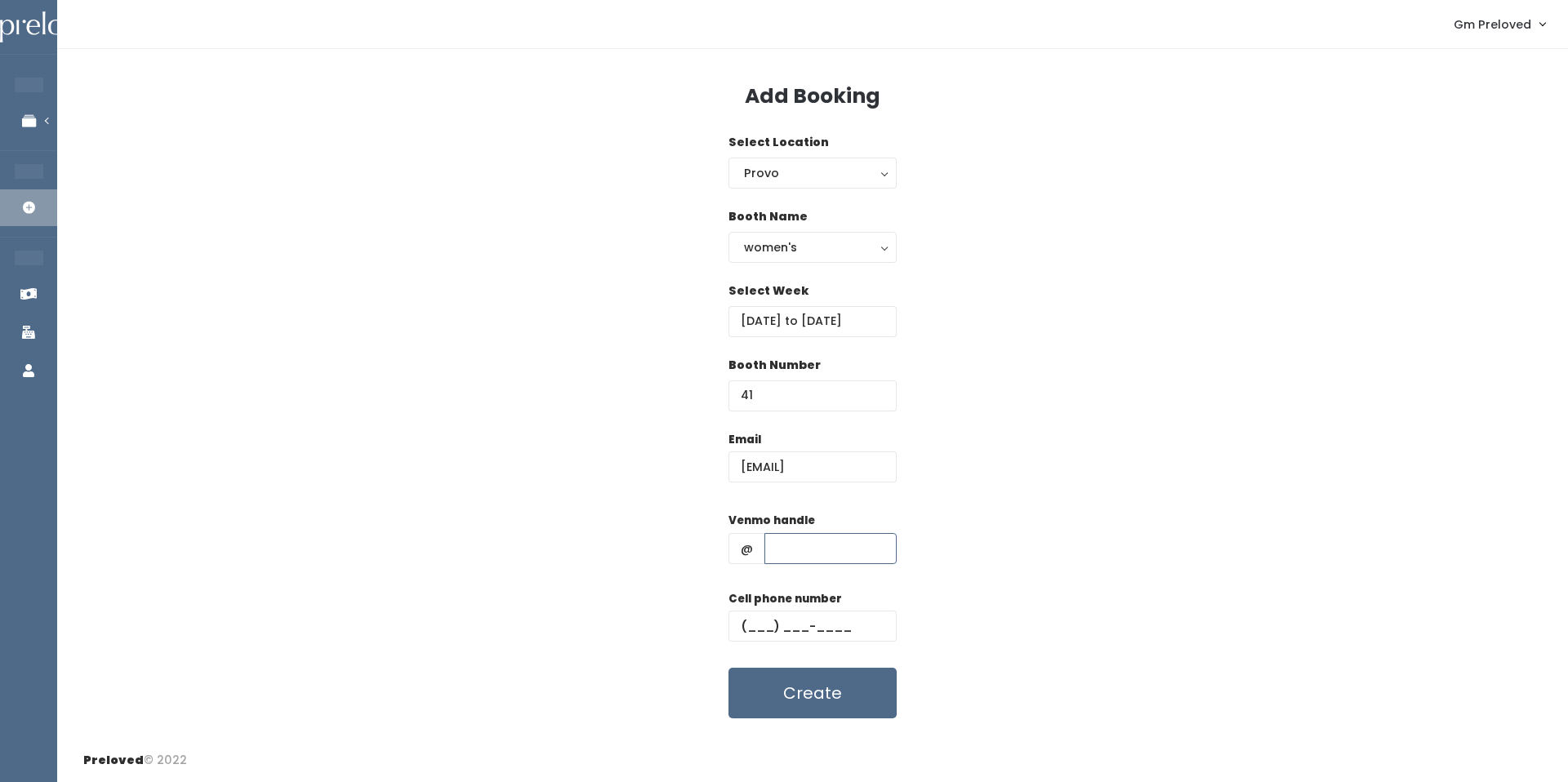 click at bounding box center (831, 549) 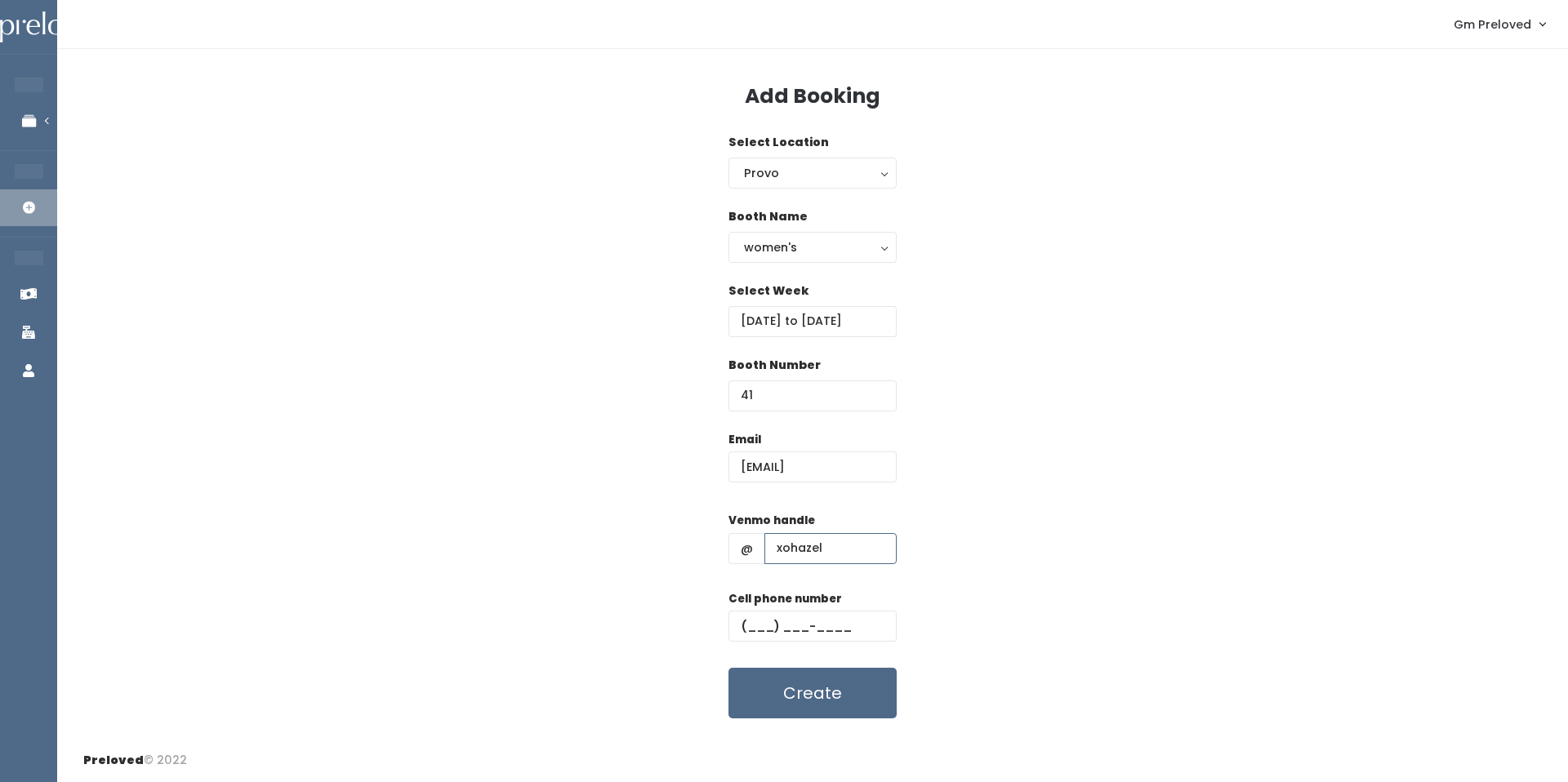 type on "xohazel" 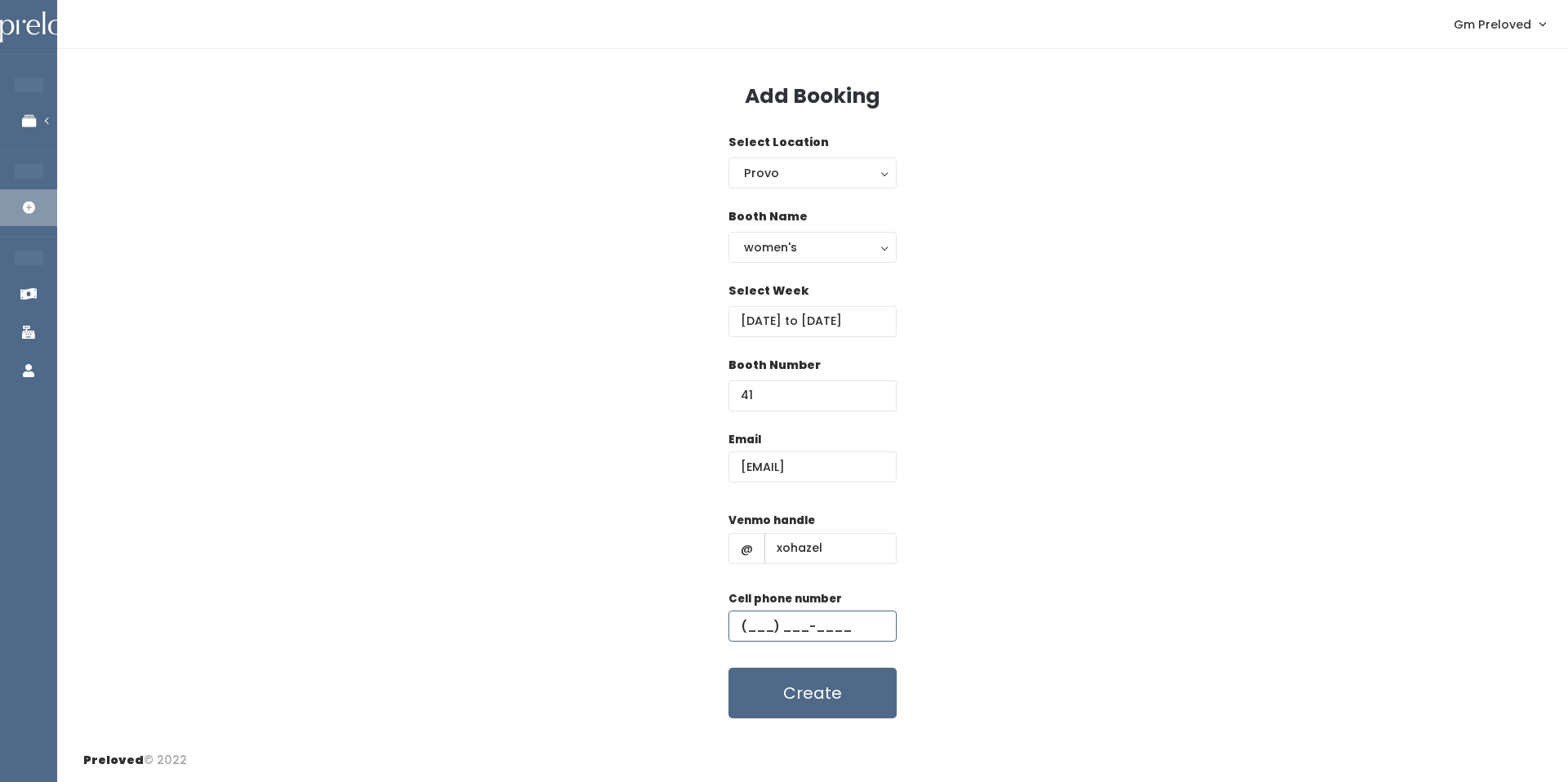 click at bounding box center (813, 626) 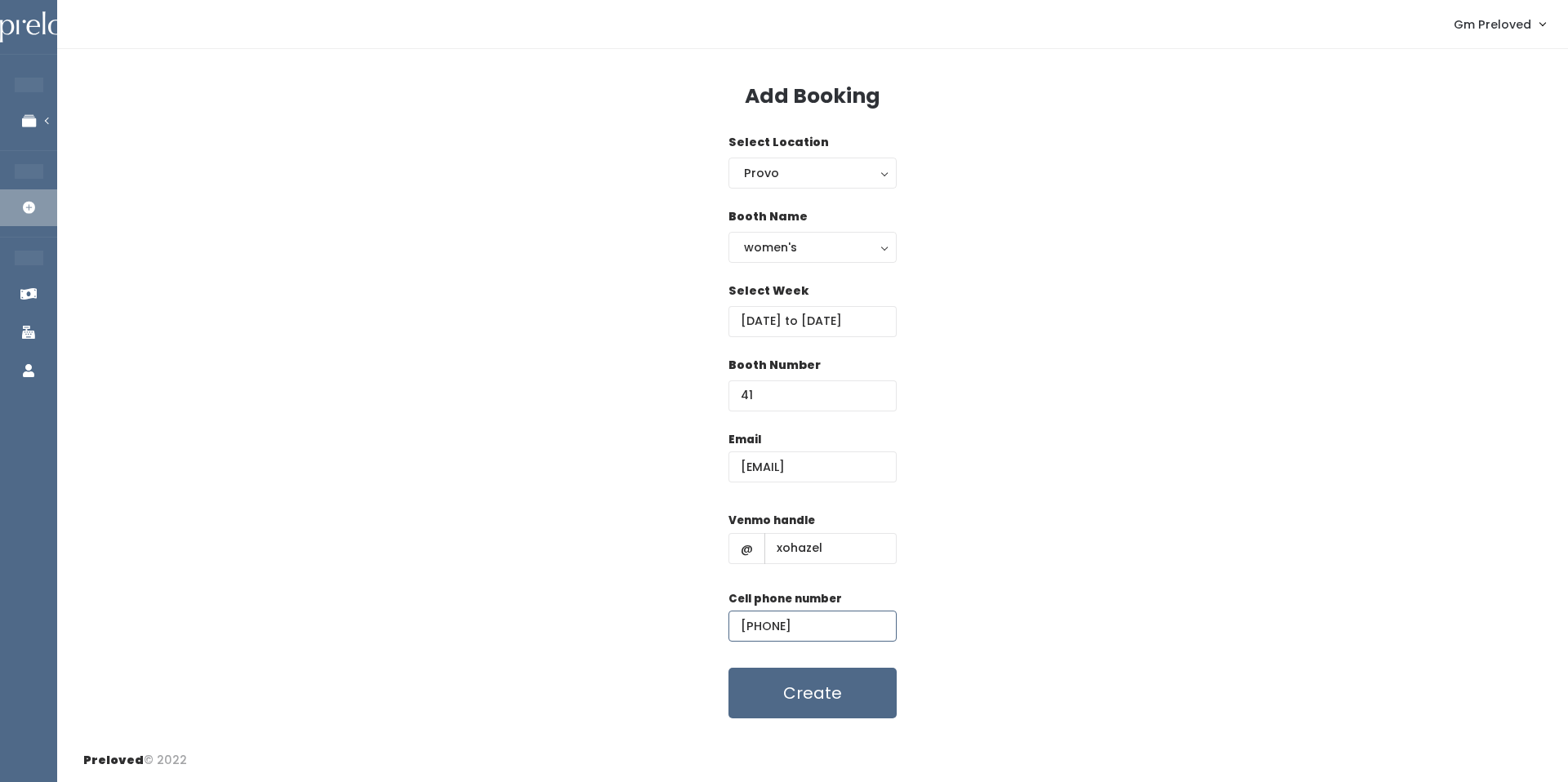 type on "(801) 898-1250" 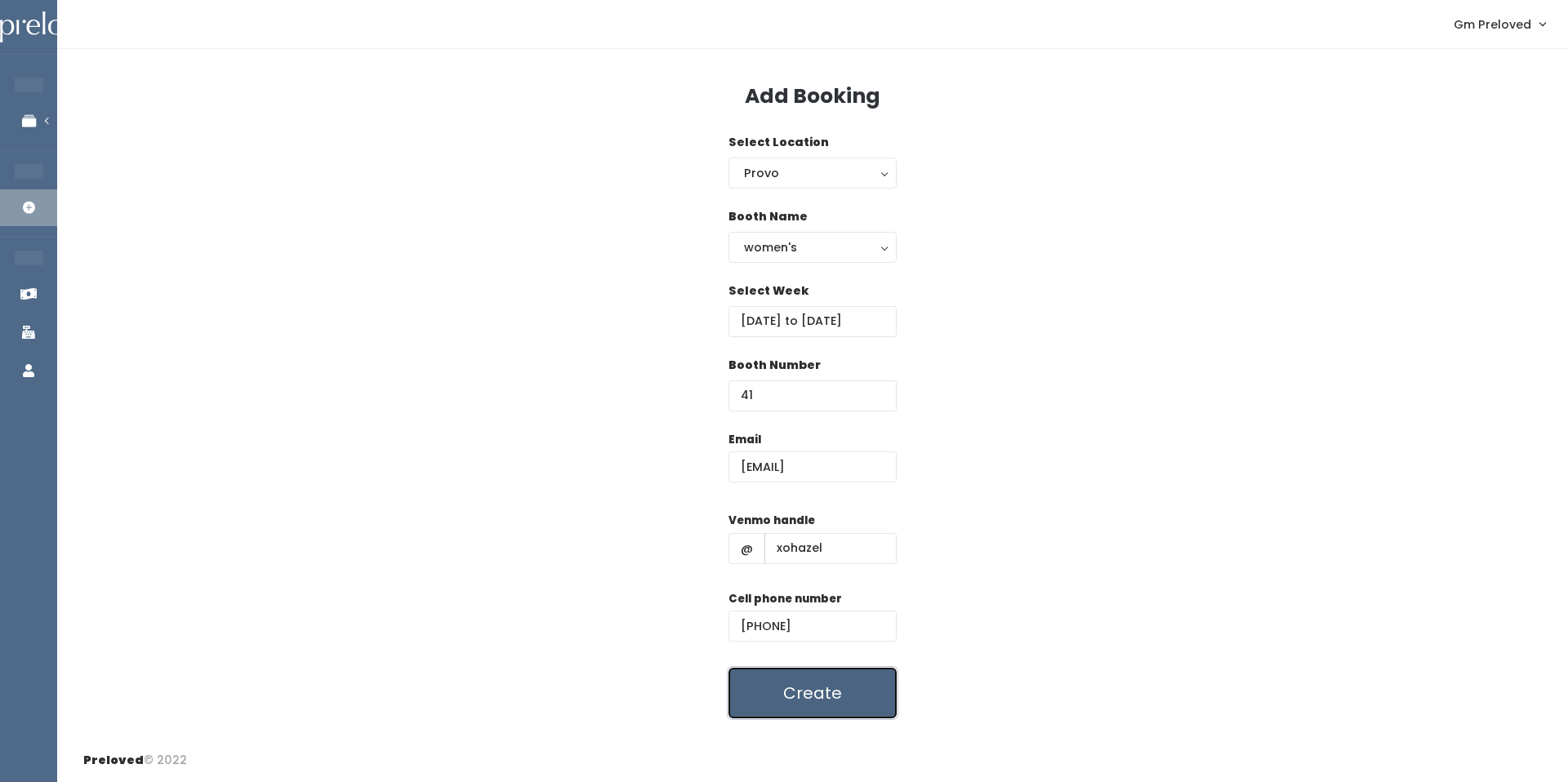 click on "Create" at bounding box center [813, 693] 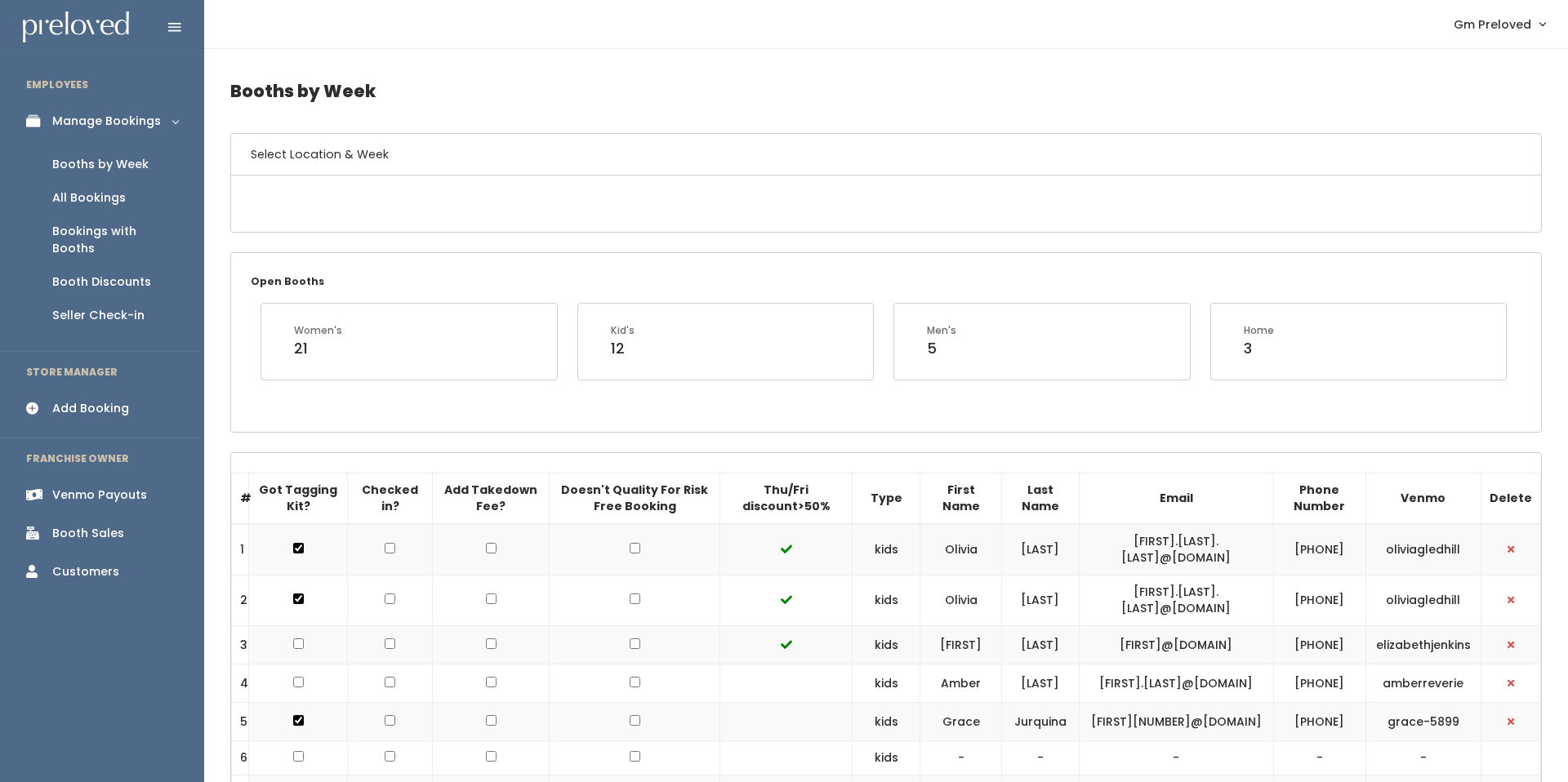 scroll, scrollTop: 0, scrollLeft: 0, axis: both 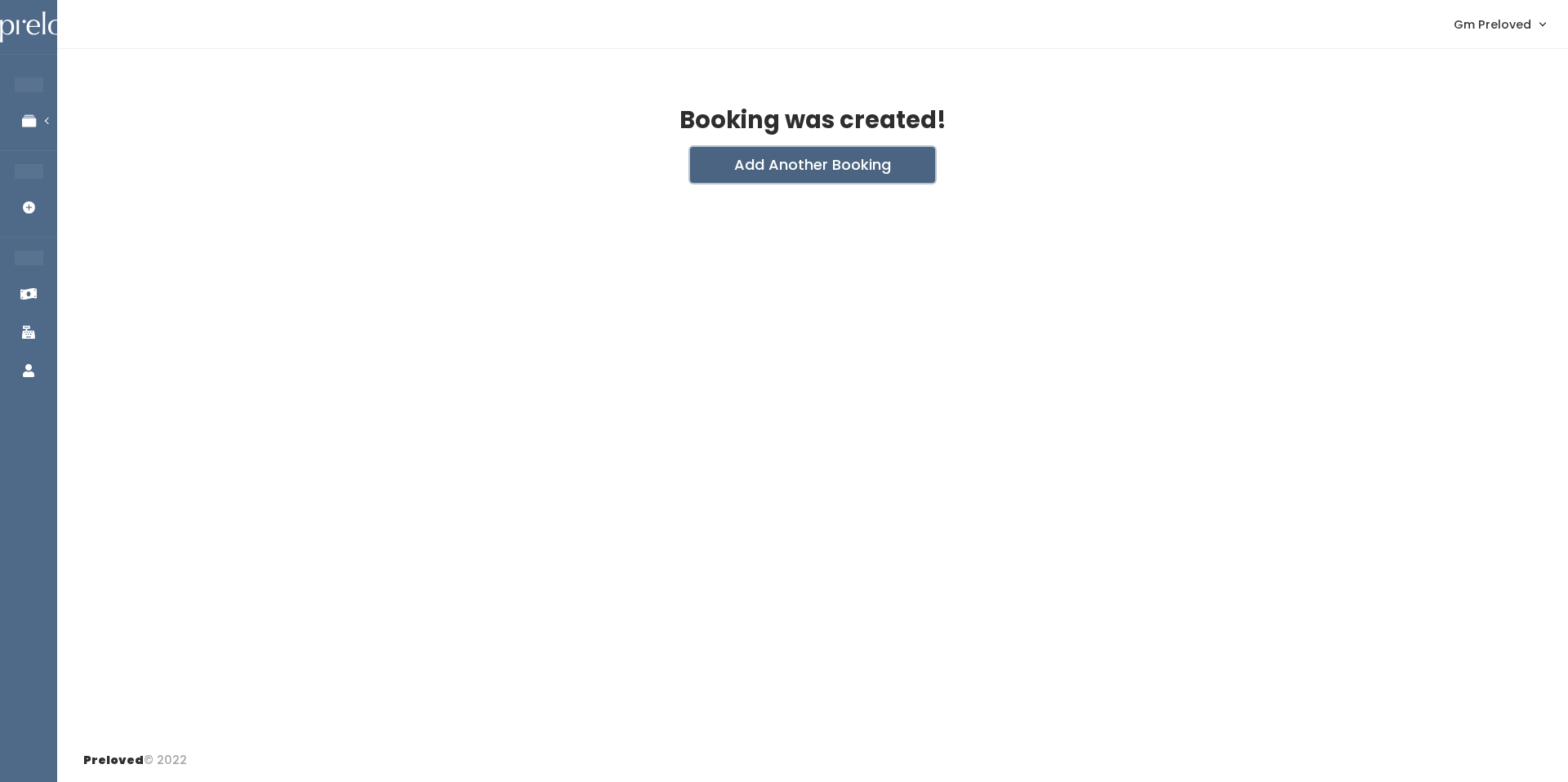 click on "Add Another Booking" at bounding box center [813, 165] 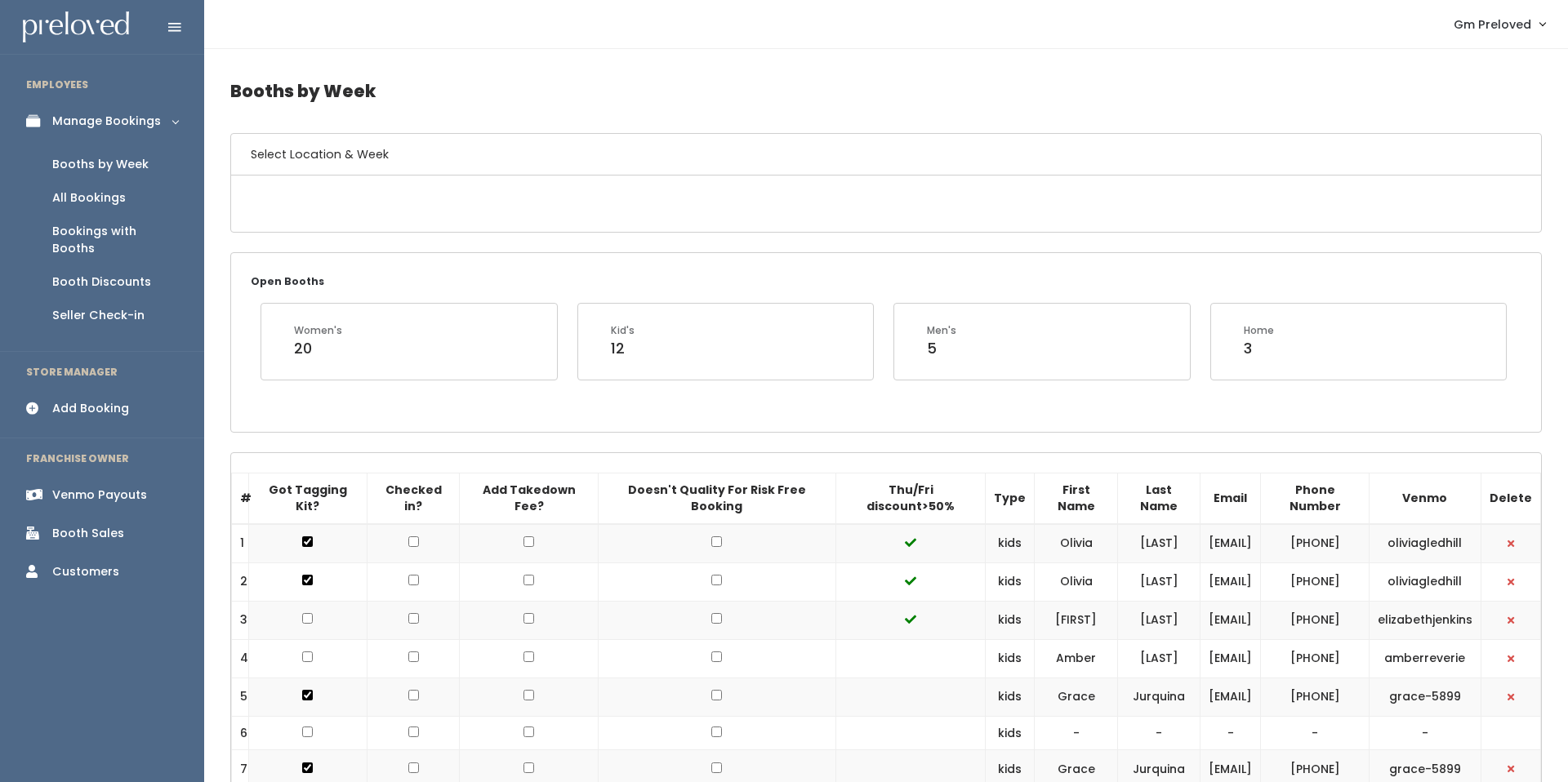 scroll, scrollTop: 1817, scrollLeft: 0, axis: vertical 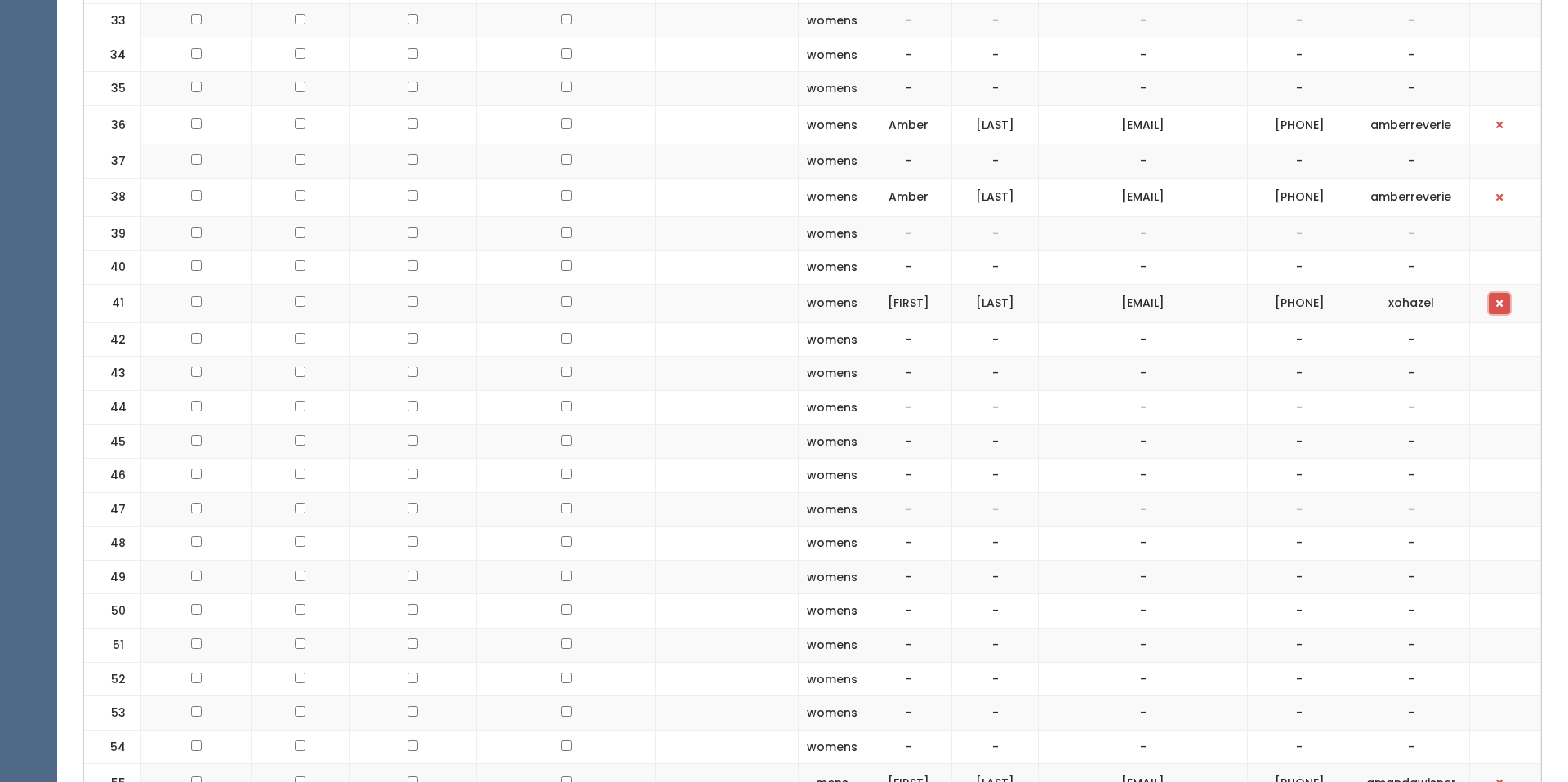 click at bounding box center (1499, 304) 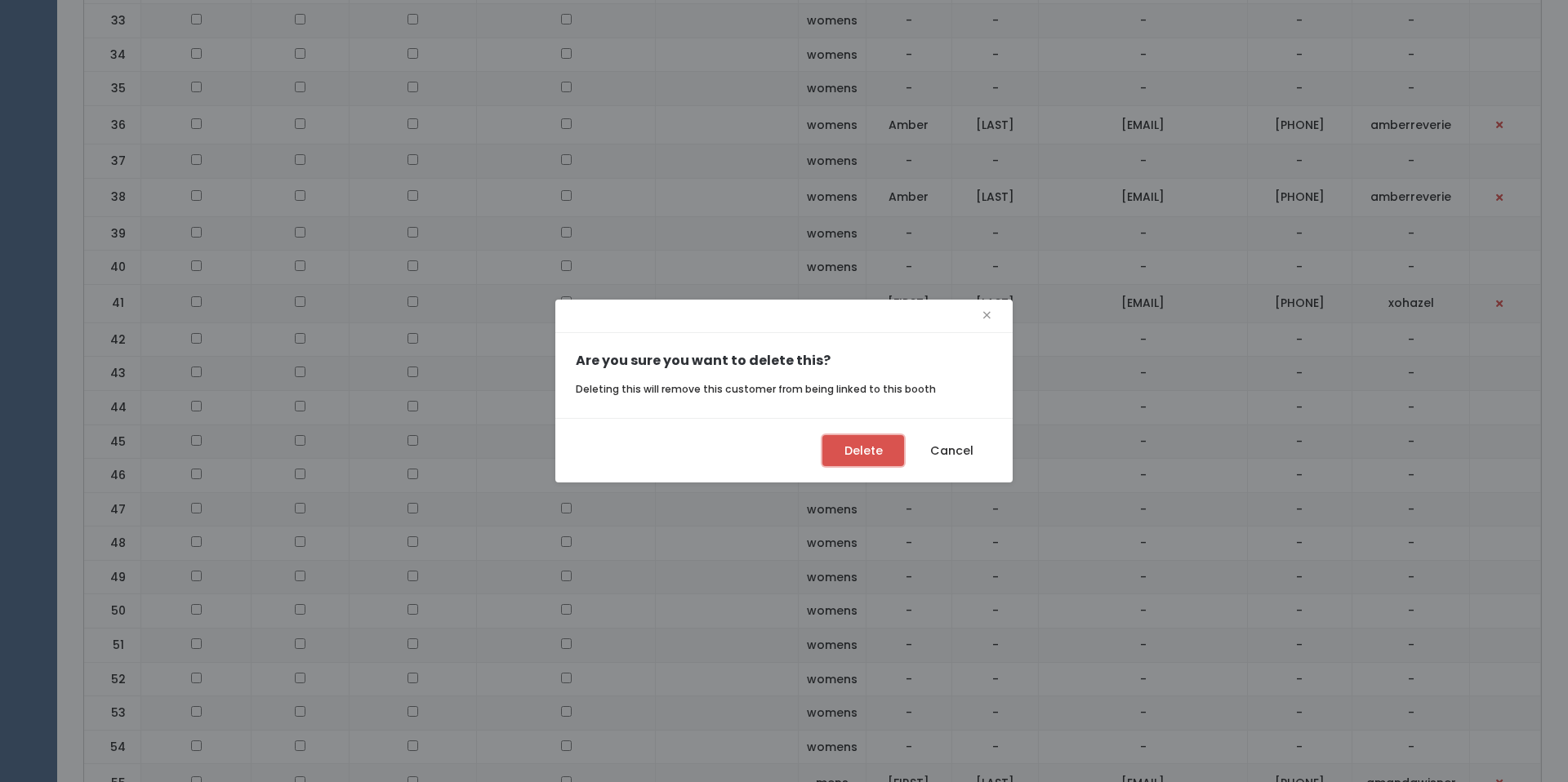 click on "Delete" at bounding box center [863, 451] 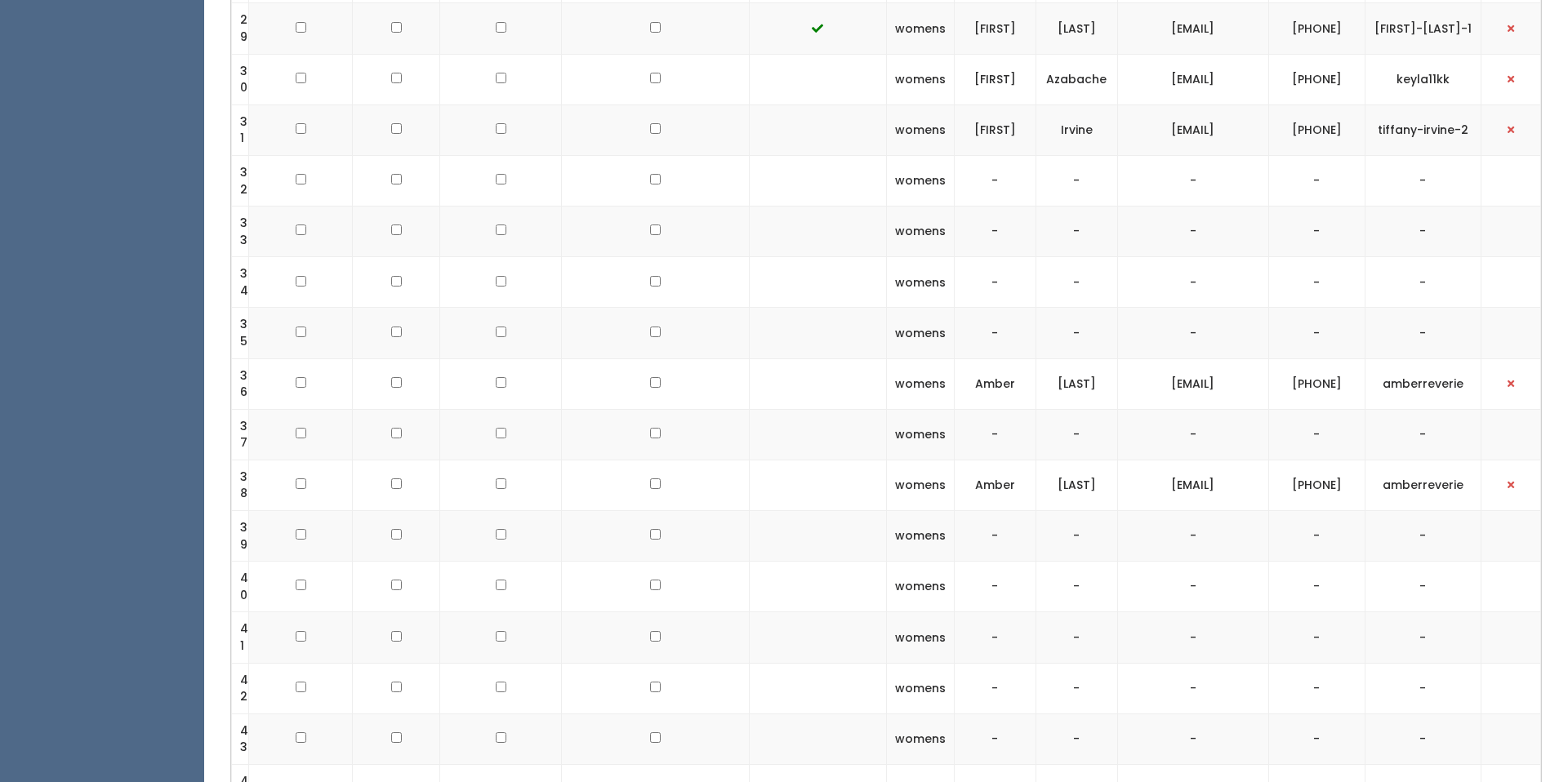 scroll, scrollTop: 0, scrollLeft: 0, axis: both 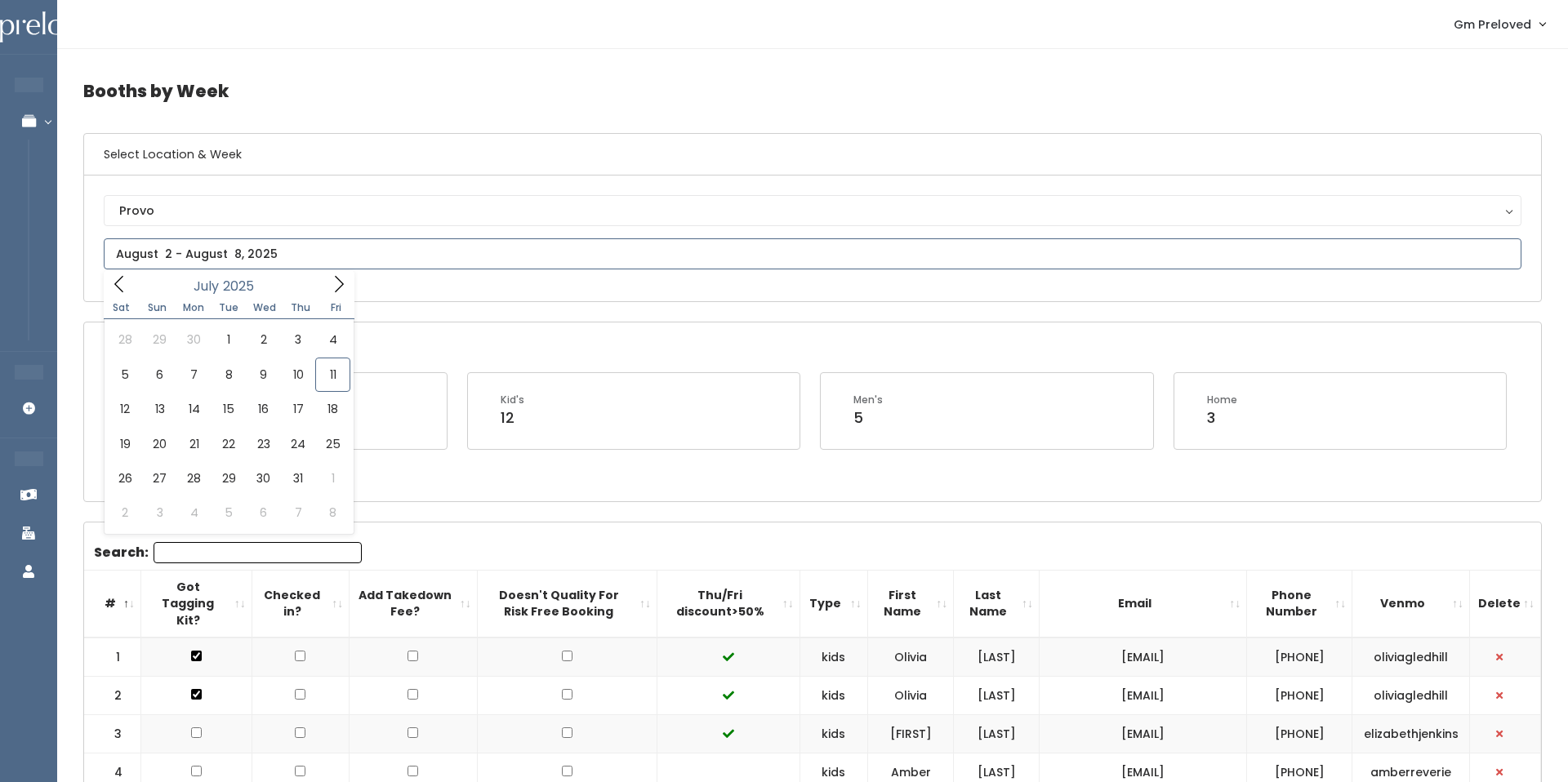 click at bounding box center (813, 254) 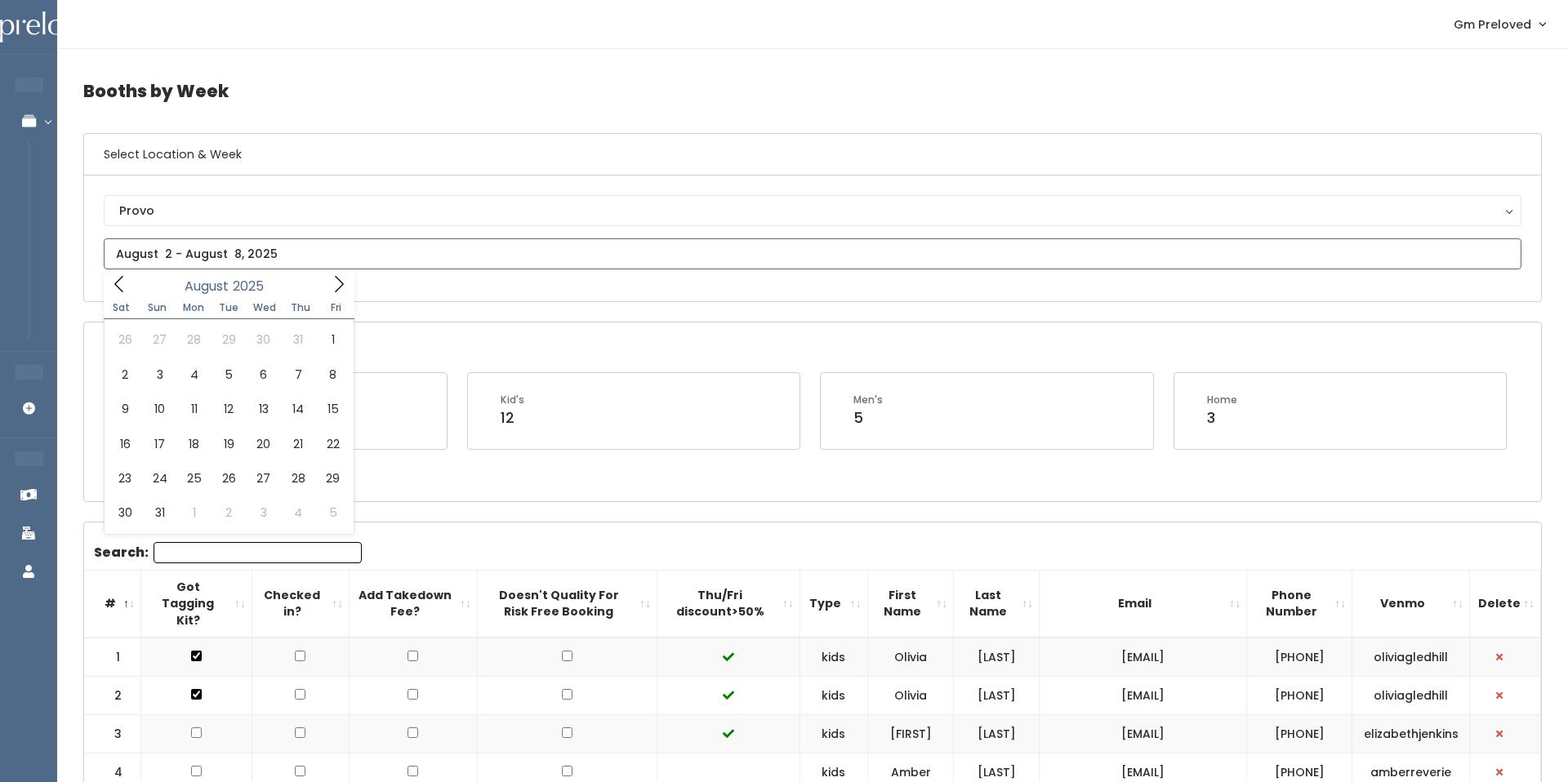 click 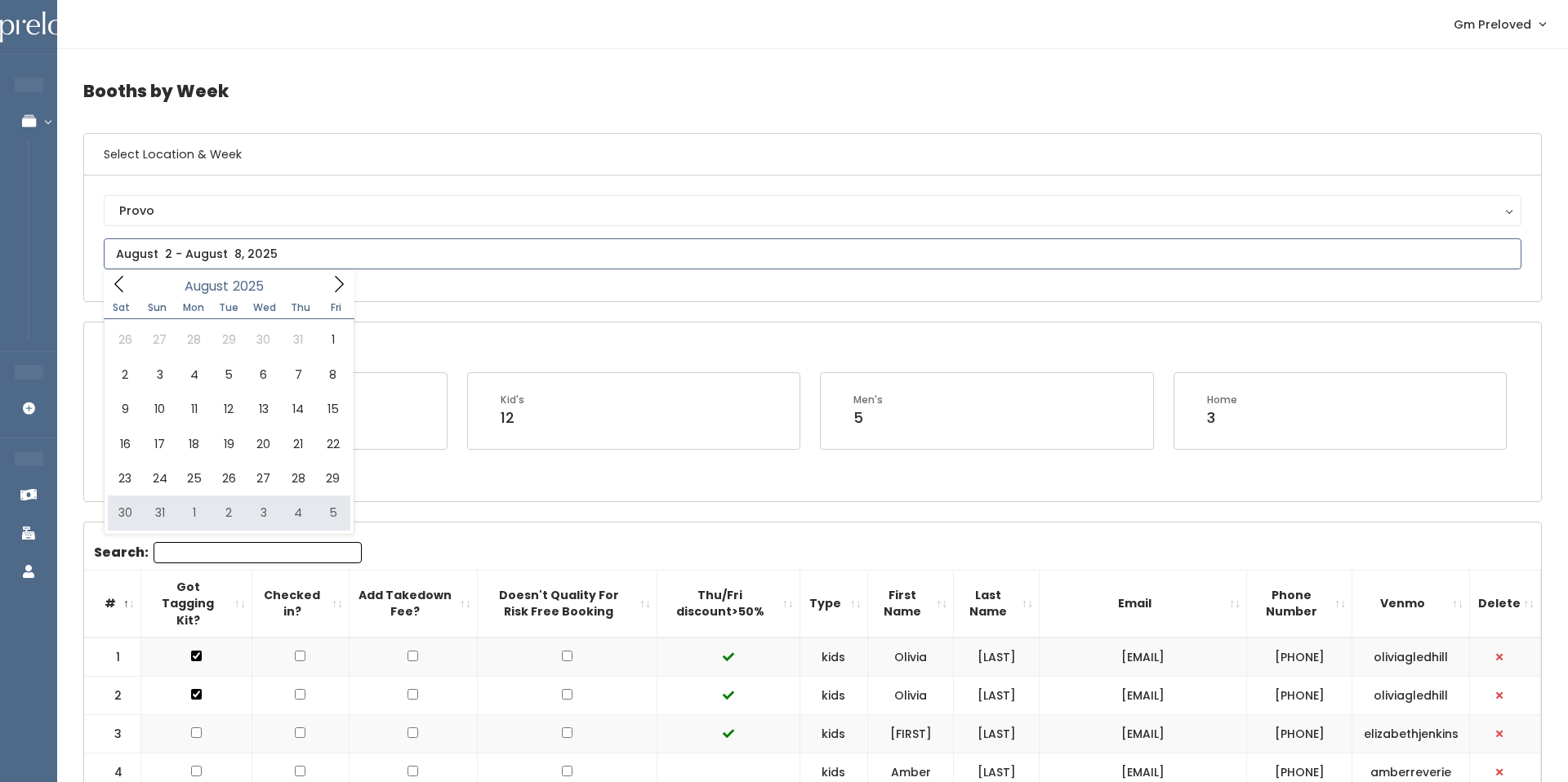 type on "August 30 to September 5" 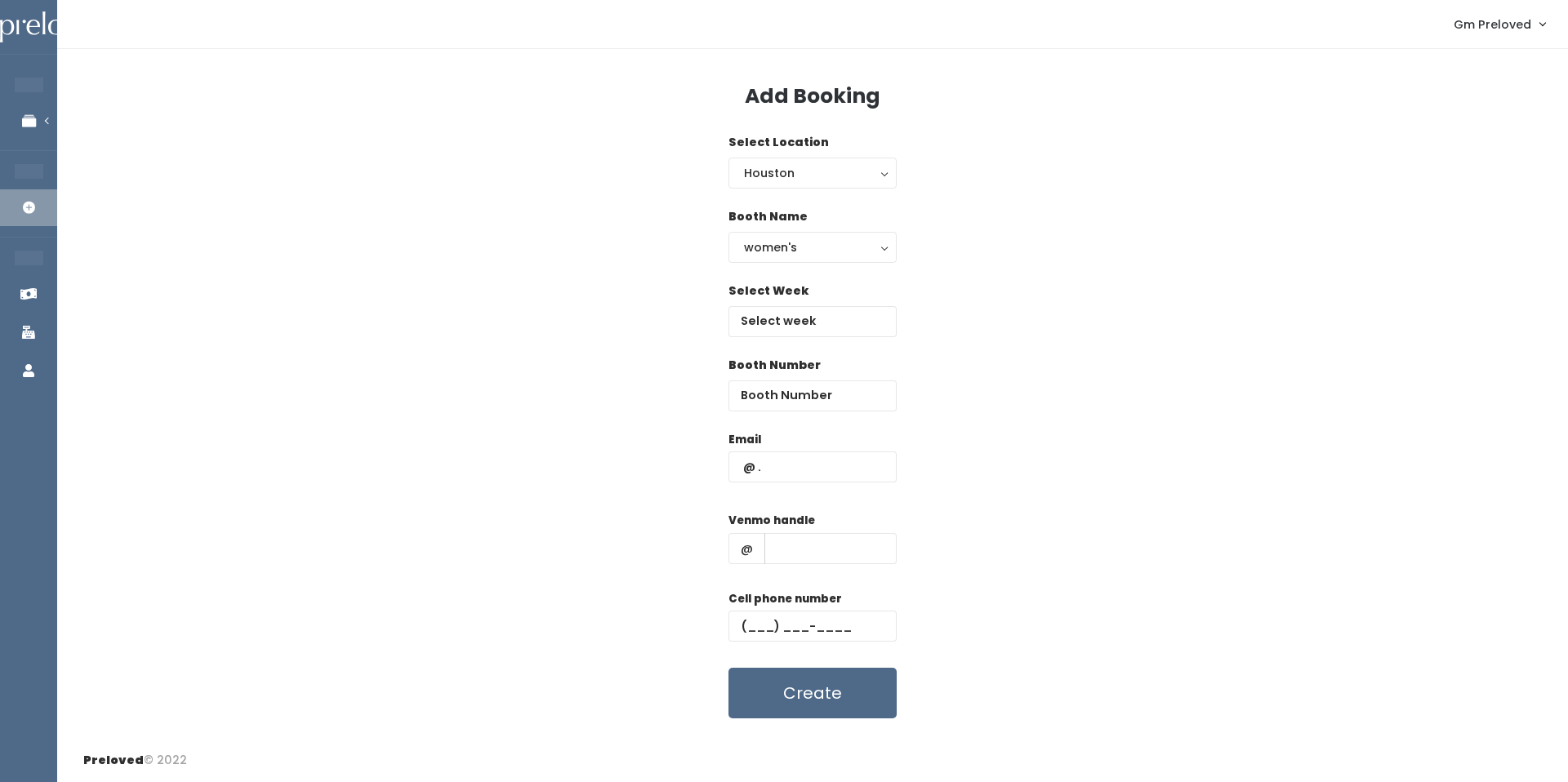 scroll, scrollTop: 0, scrollLeft: 0, axis: both 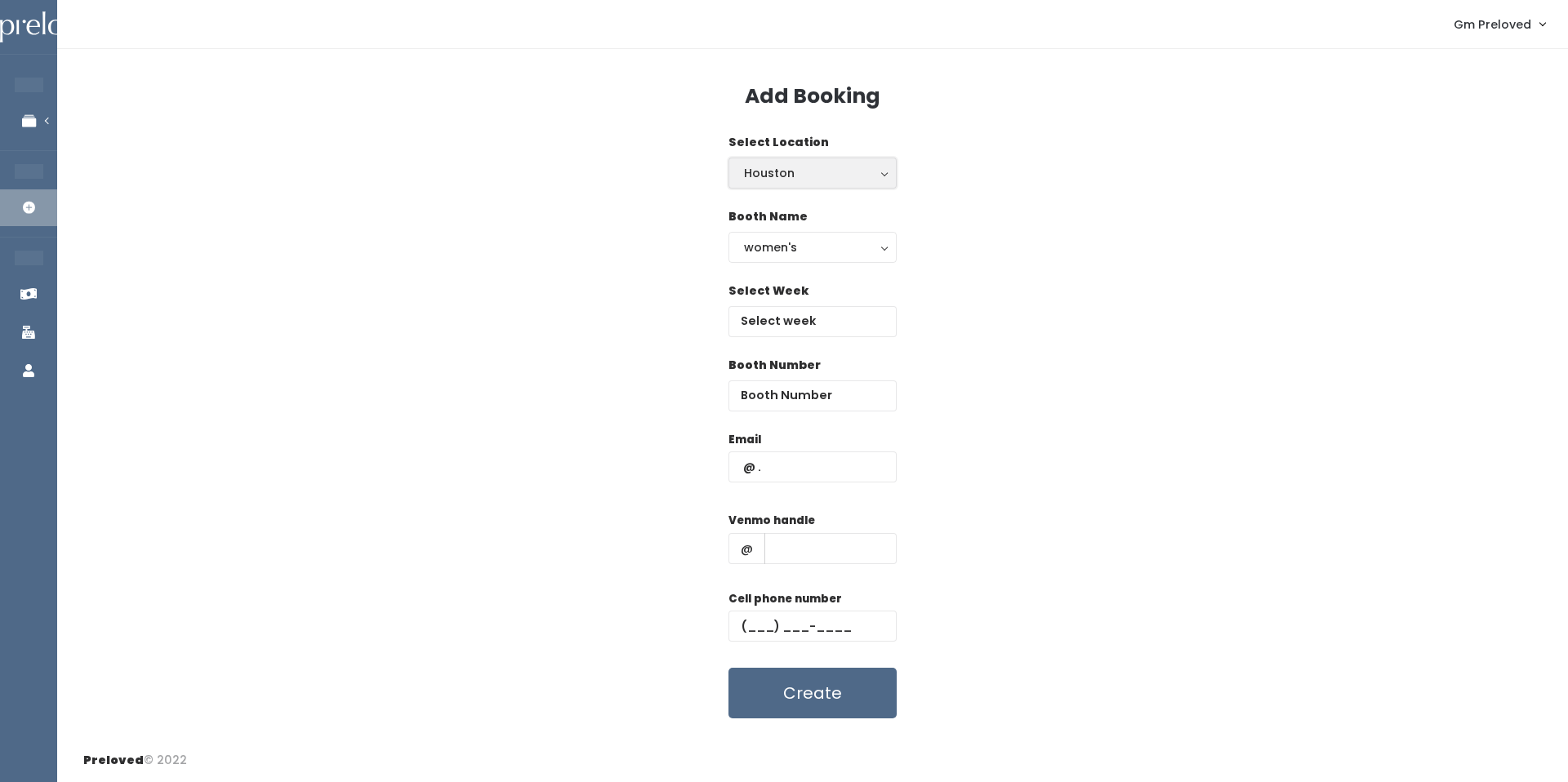 click on "Houston" at bounding box center (813, 173) 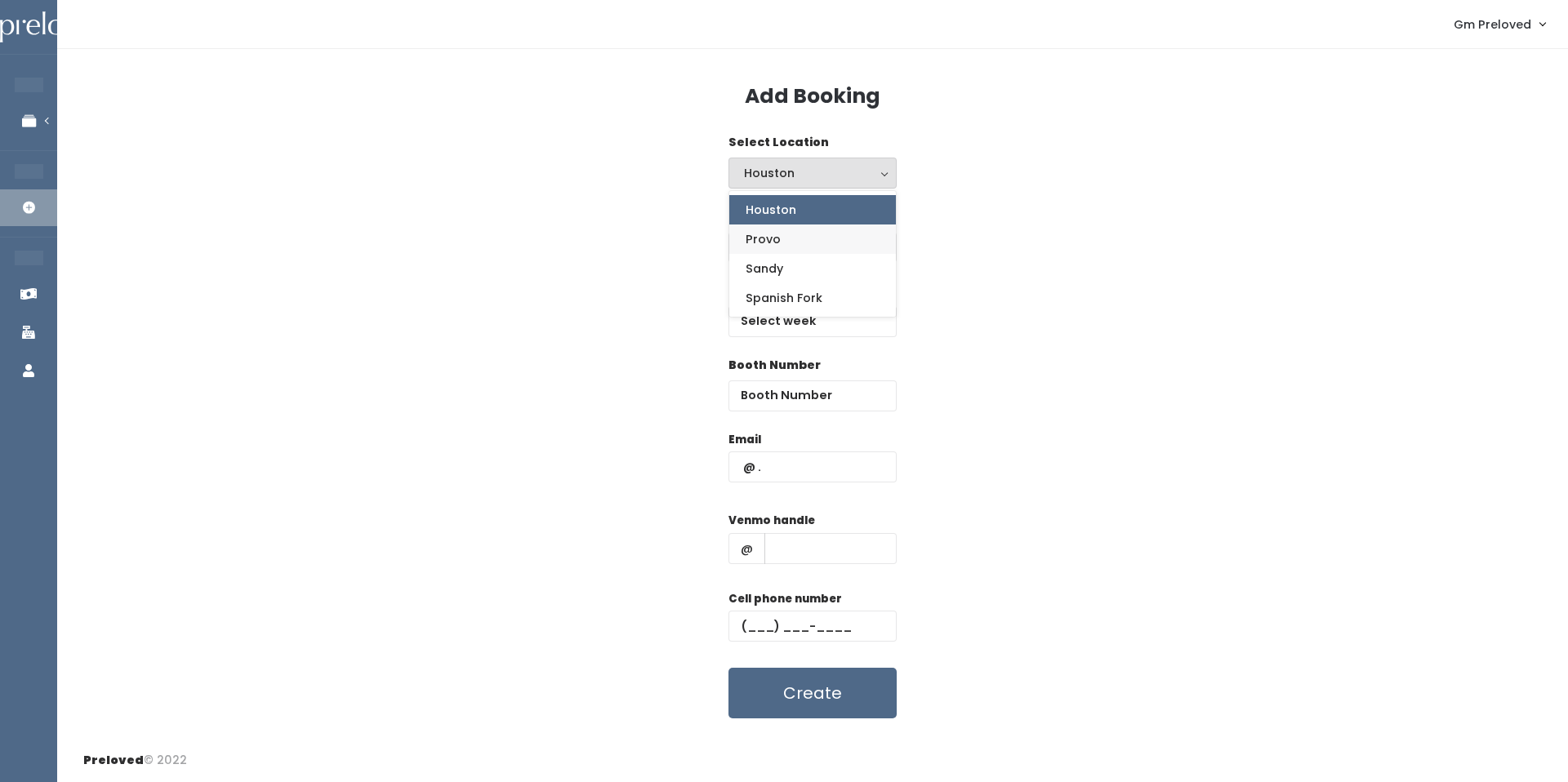 click on "Provo" at bounding box center [763, 239] 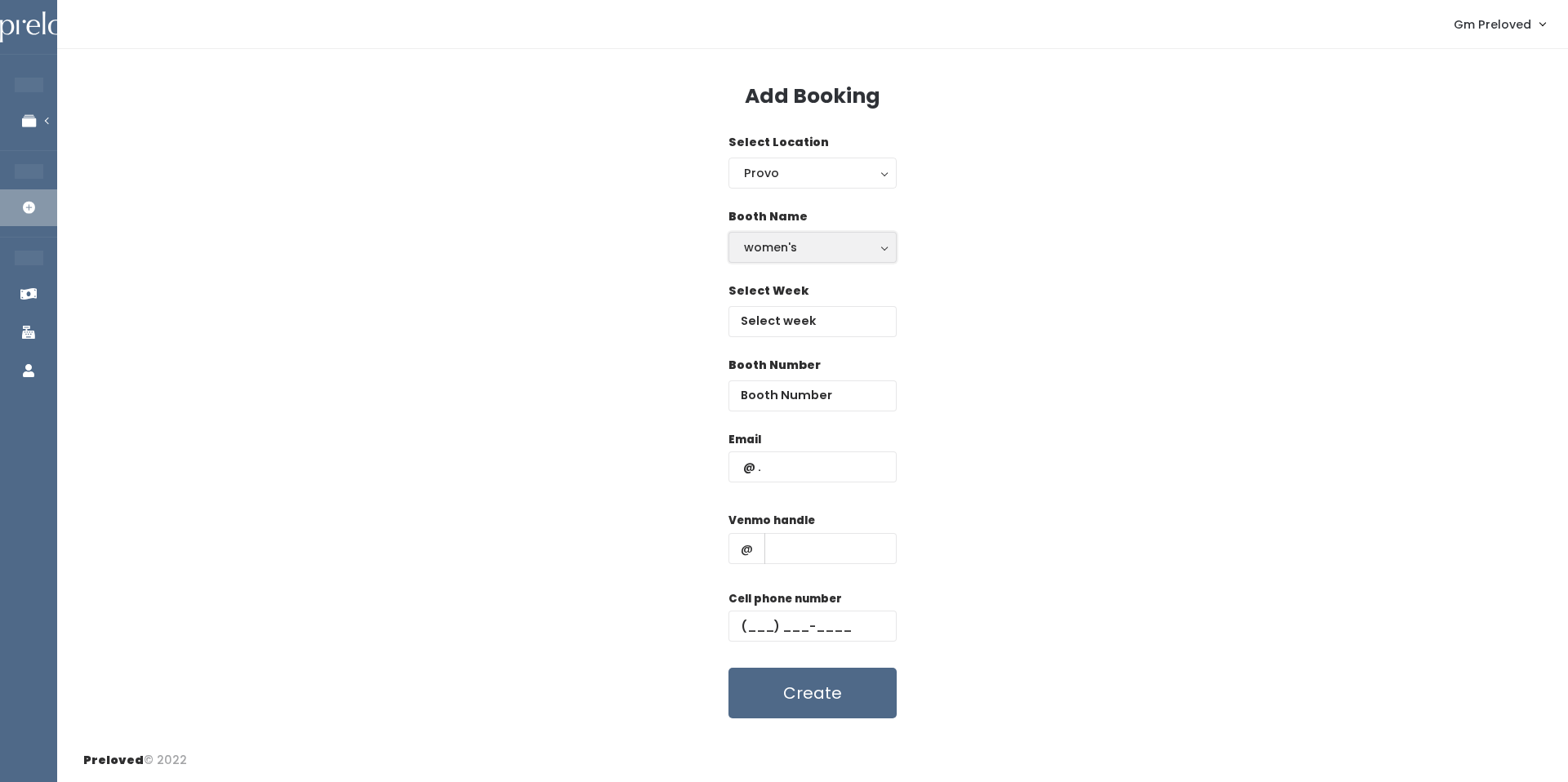 click on "women's" at bounding box center (813, 247) 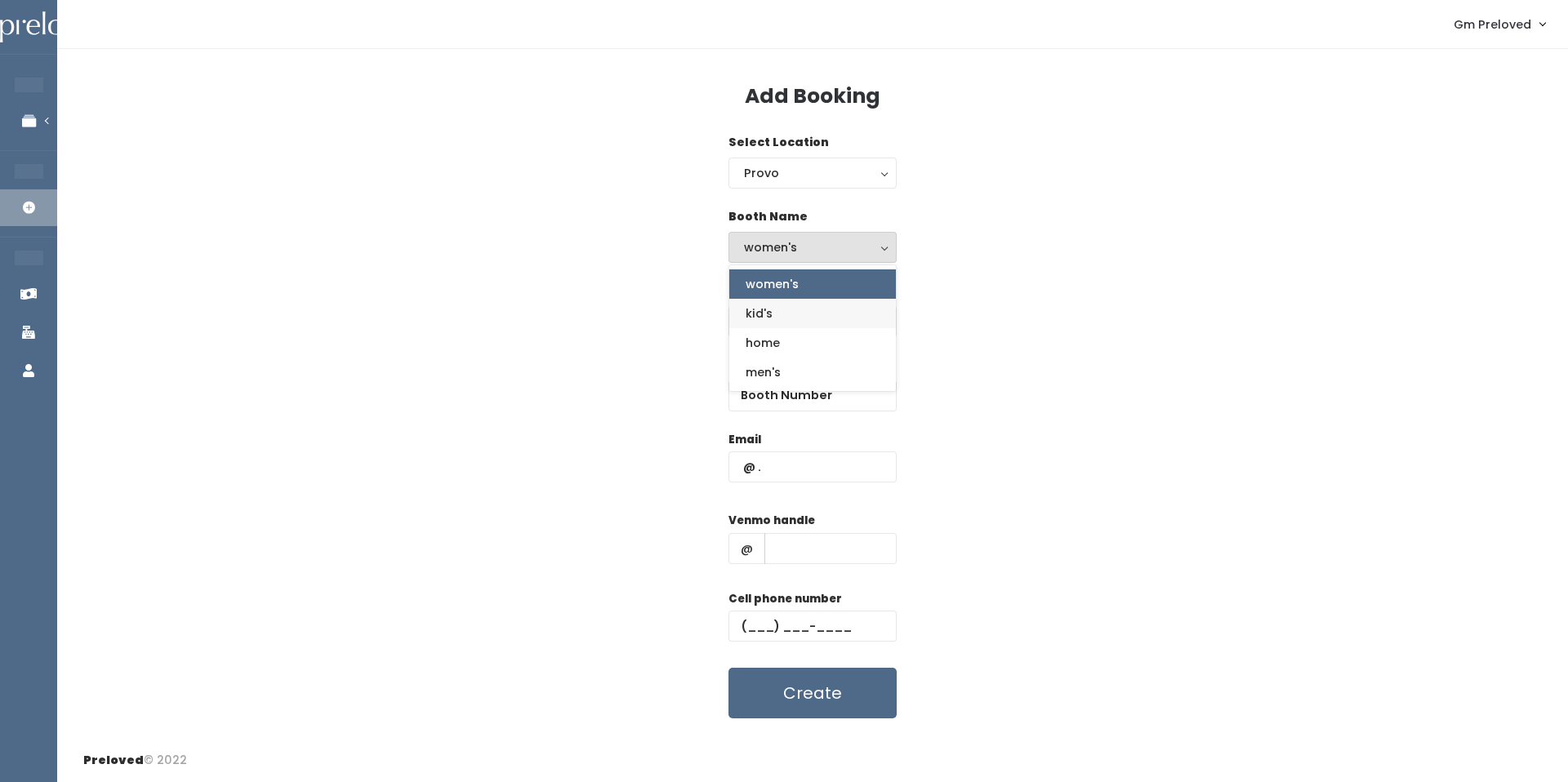 click on "kid's" at bounding box center [813, 313] 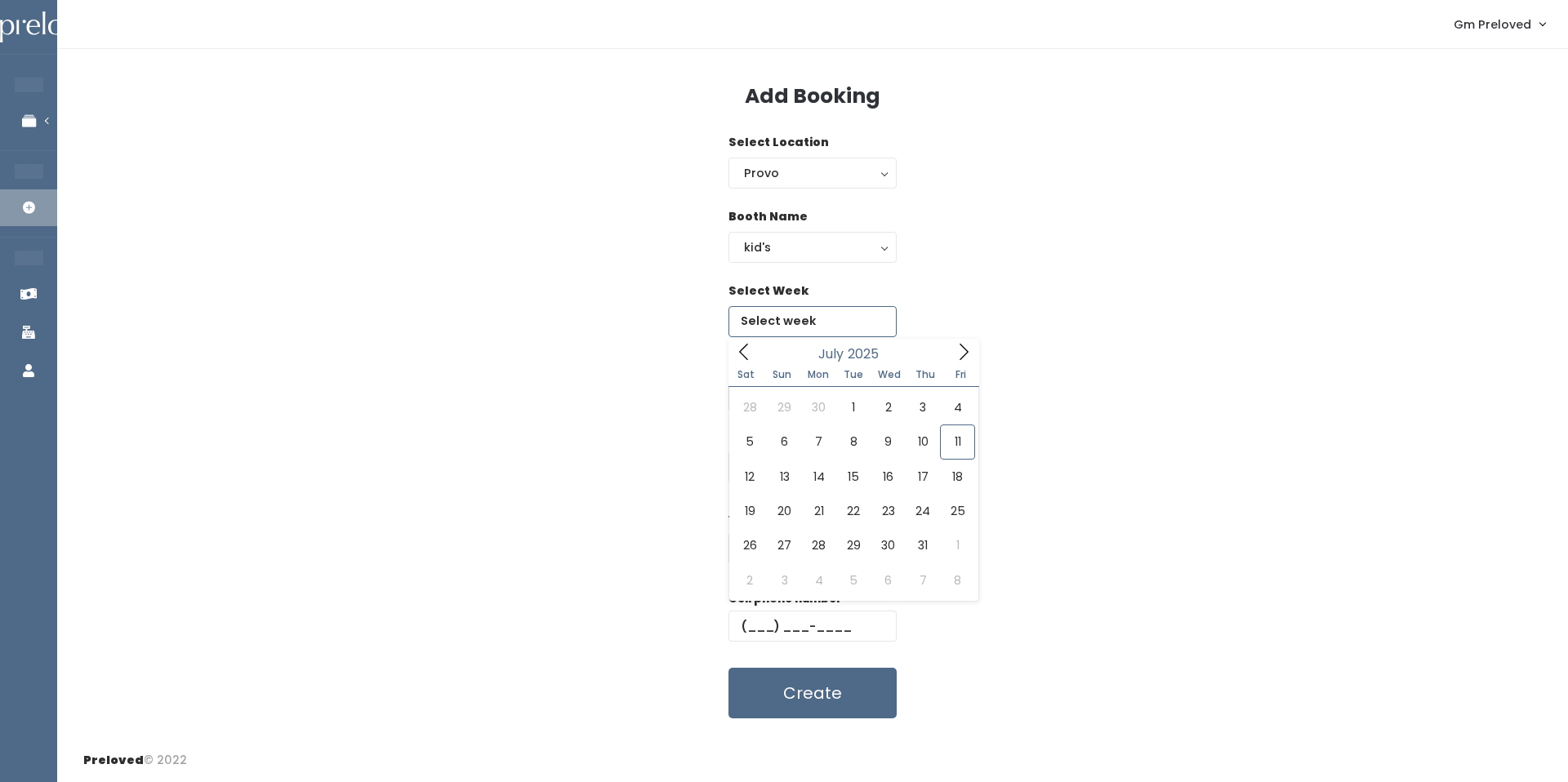 click at bounding box center (813, 322) 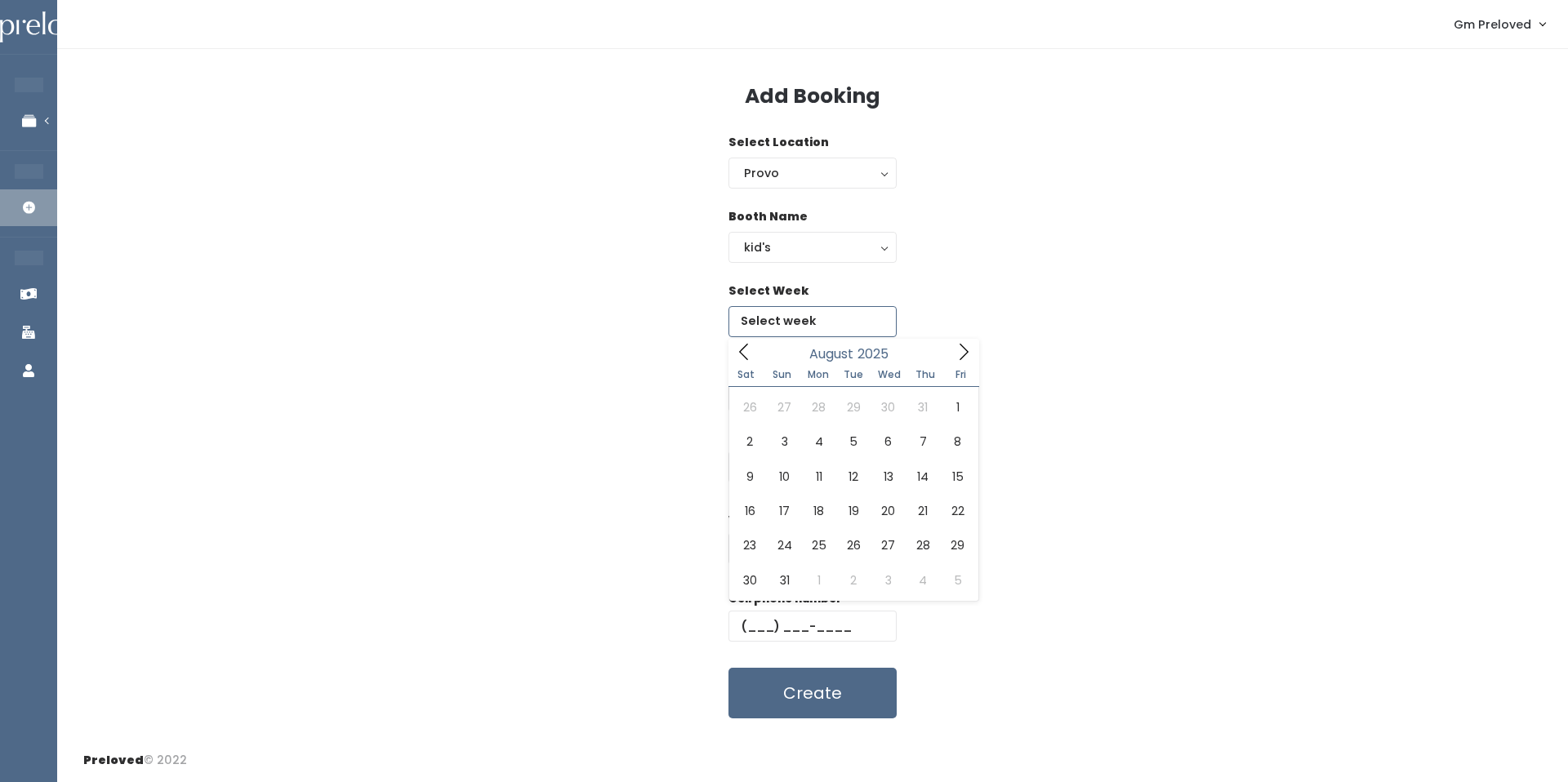 click 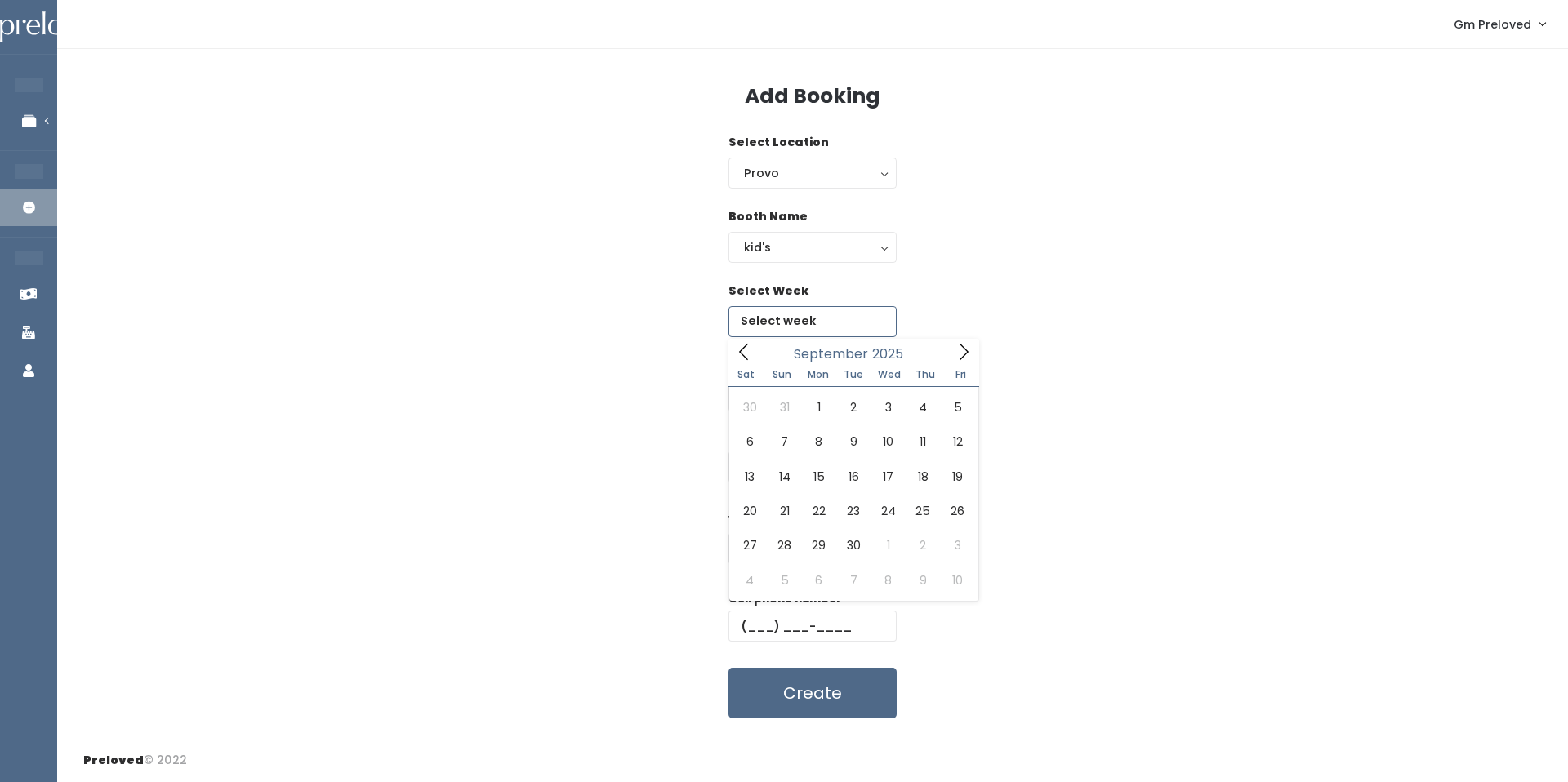 click 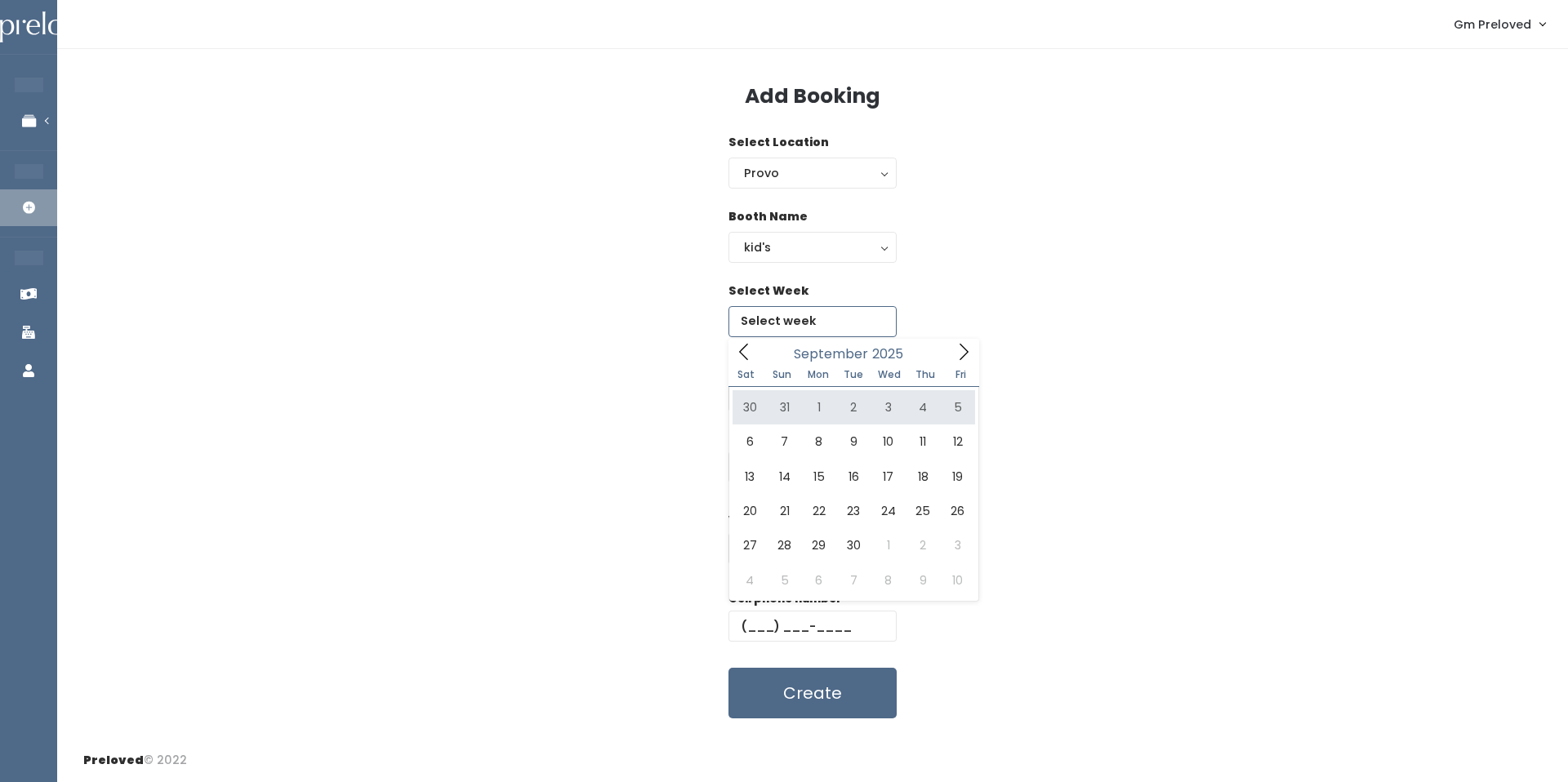 type on "August 30 to September 5" 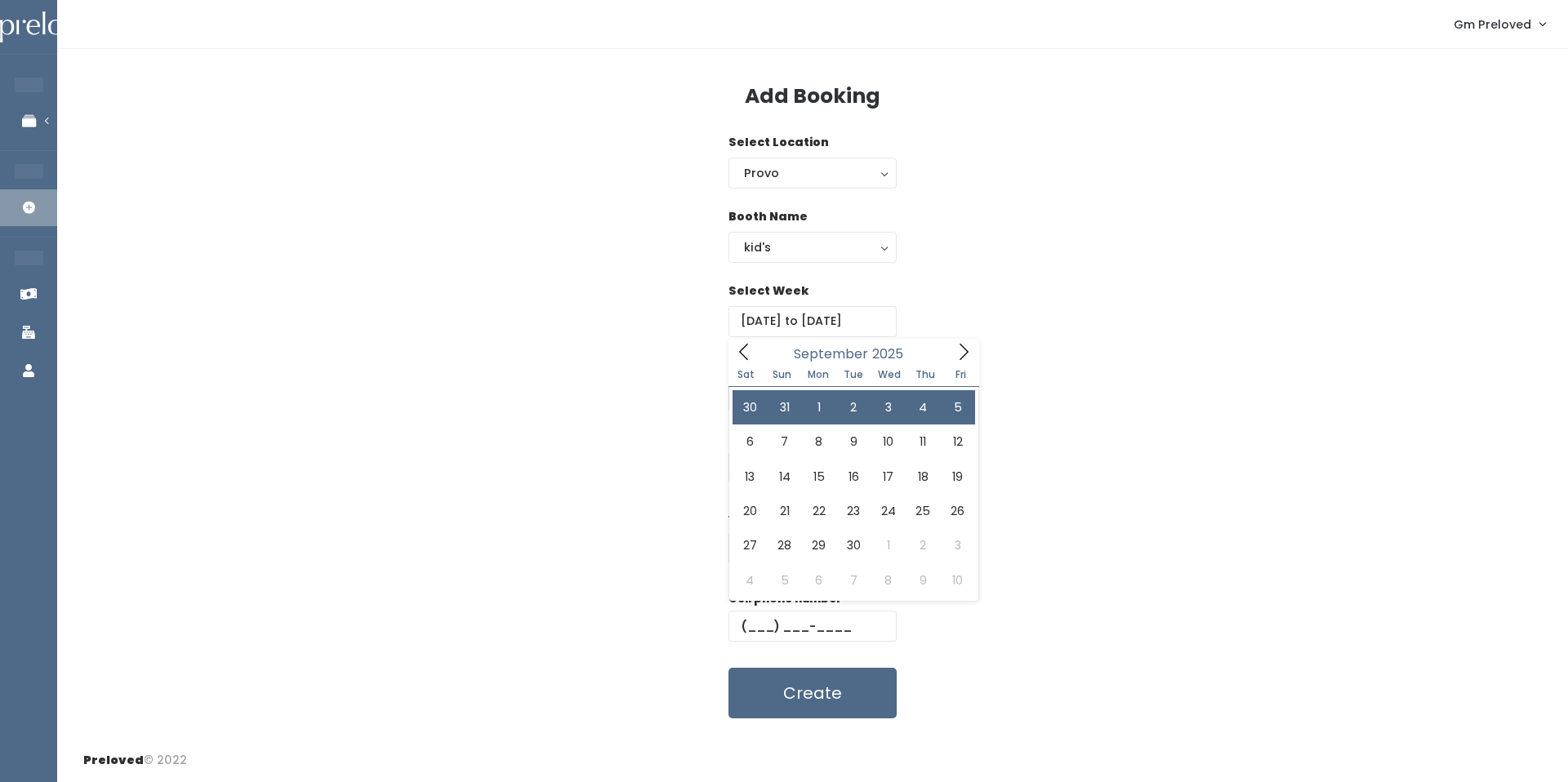 click on "Select Week
August 30 to September 5" at bounding box center [813, 319] 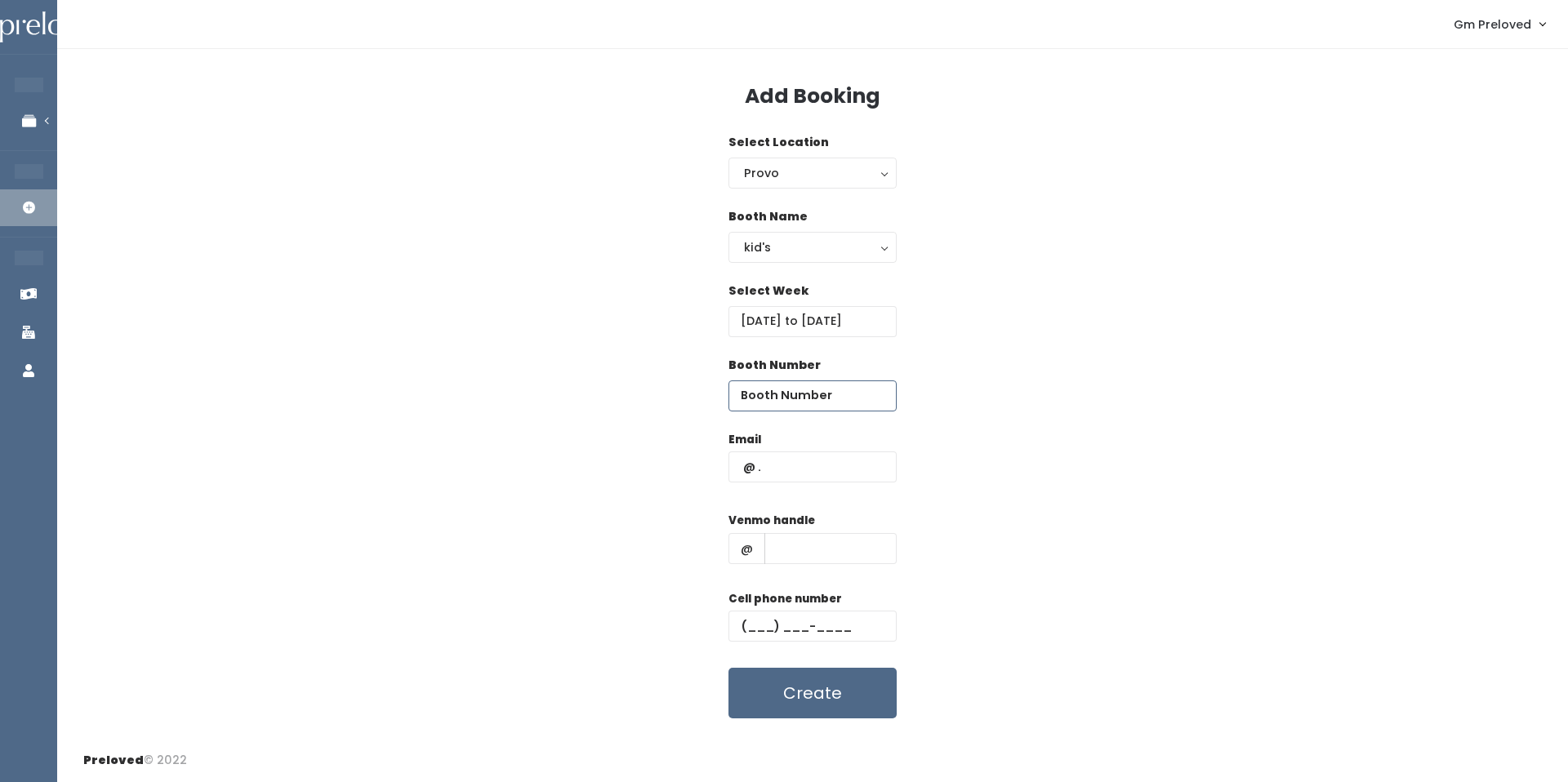 click at bounding box center [813, 396] 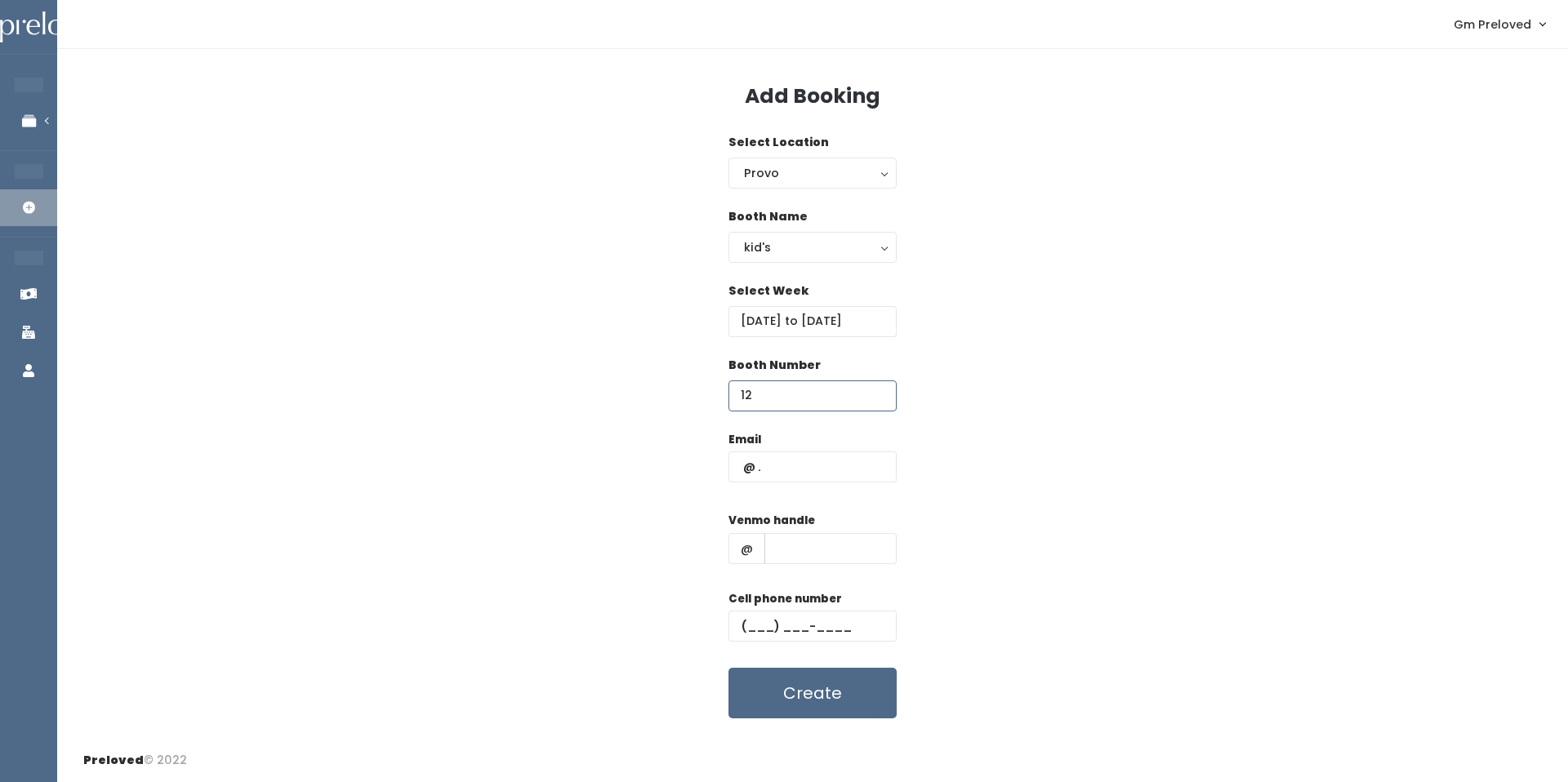 type on "12" 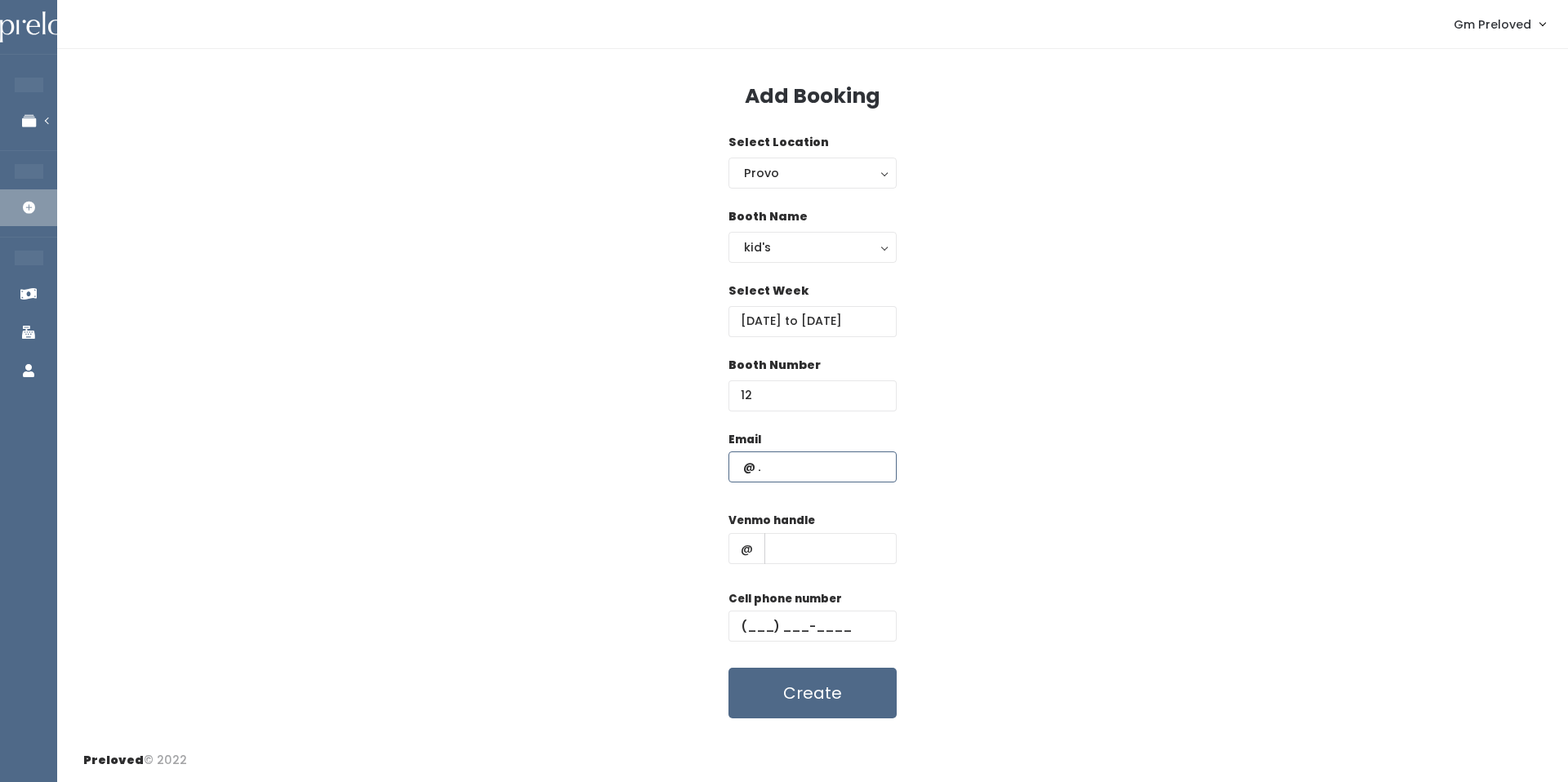 click at bounding box center [813, 467] 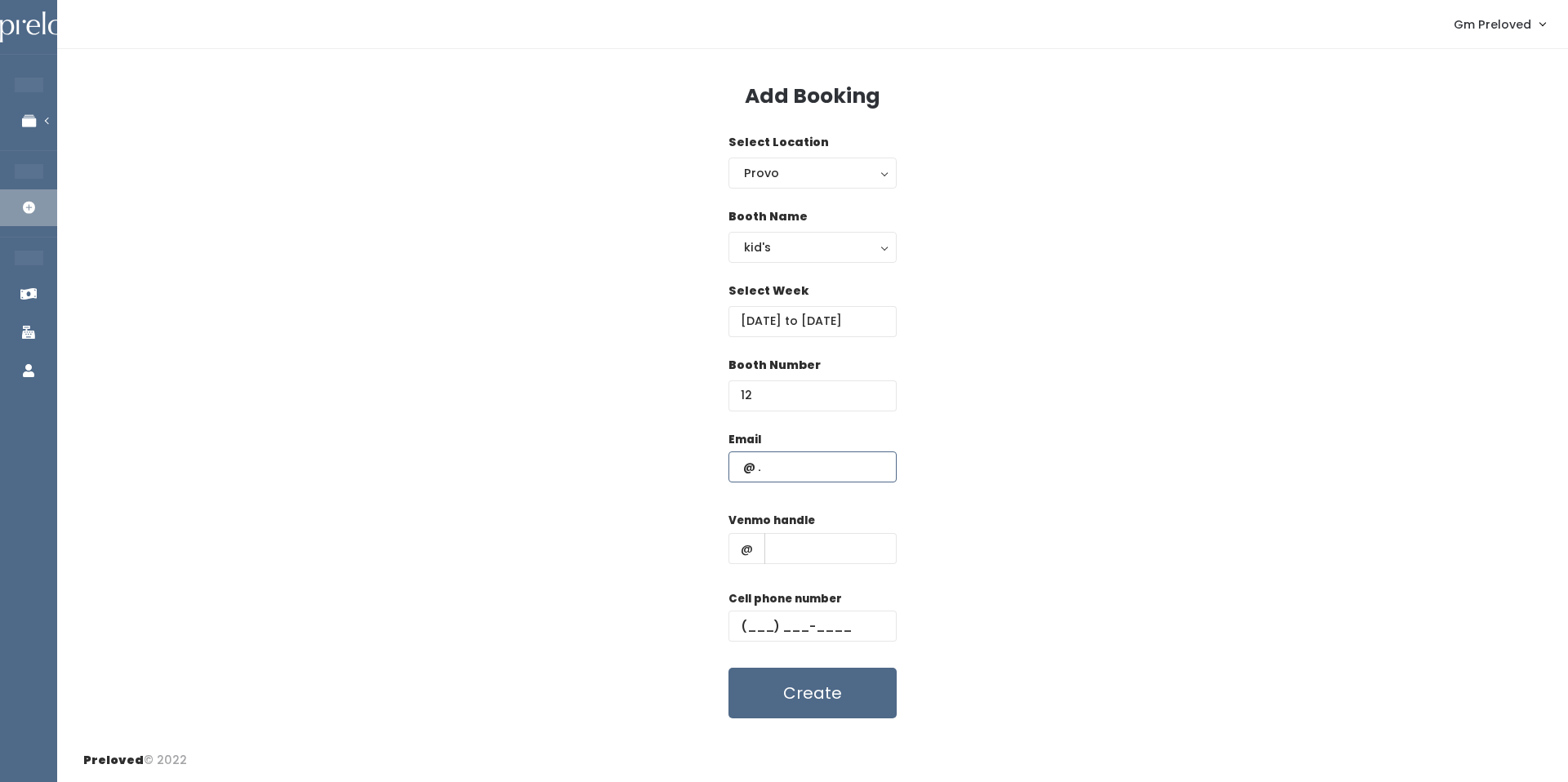 type on "olivialittle00@gmail.com" 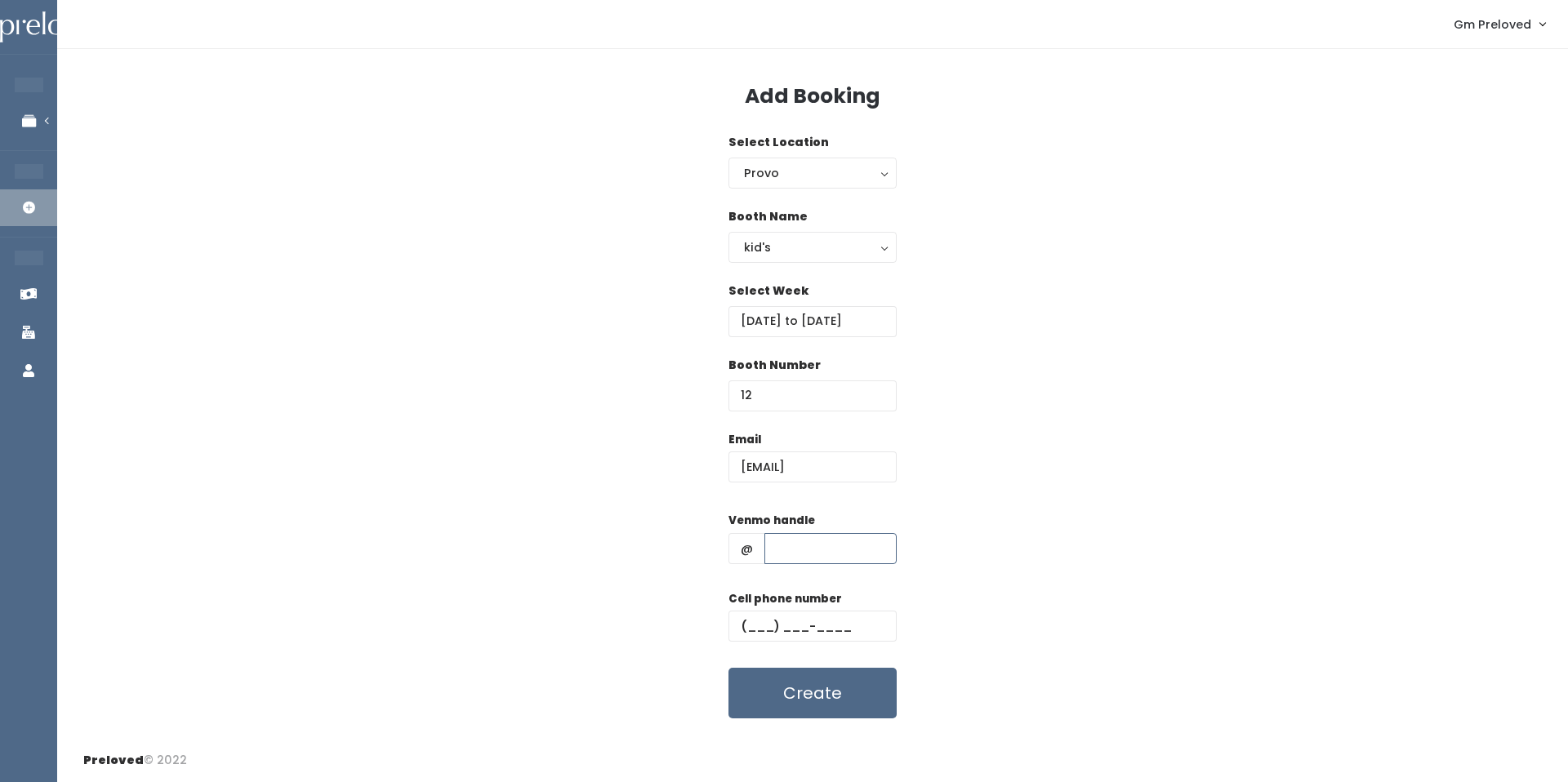 click at bounding box center (831, 549) 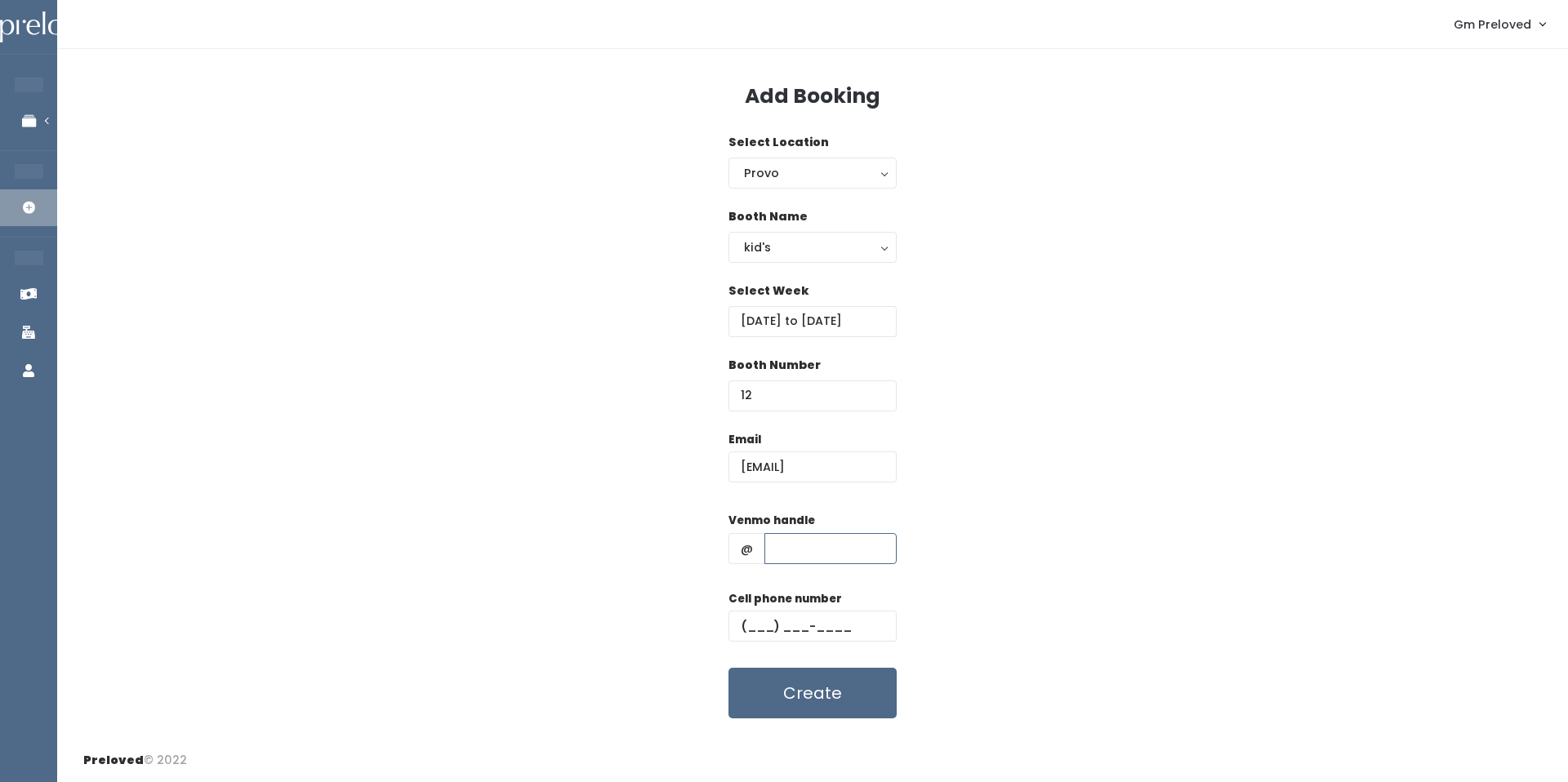 type on "oliviahlittle" 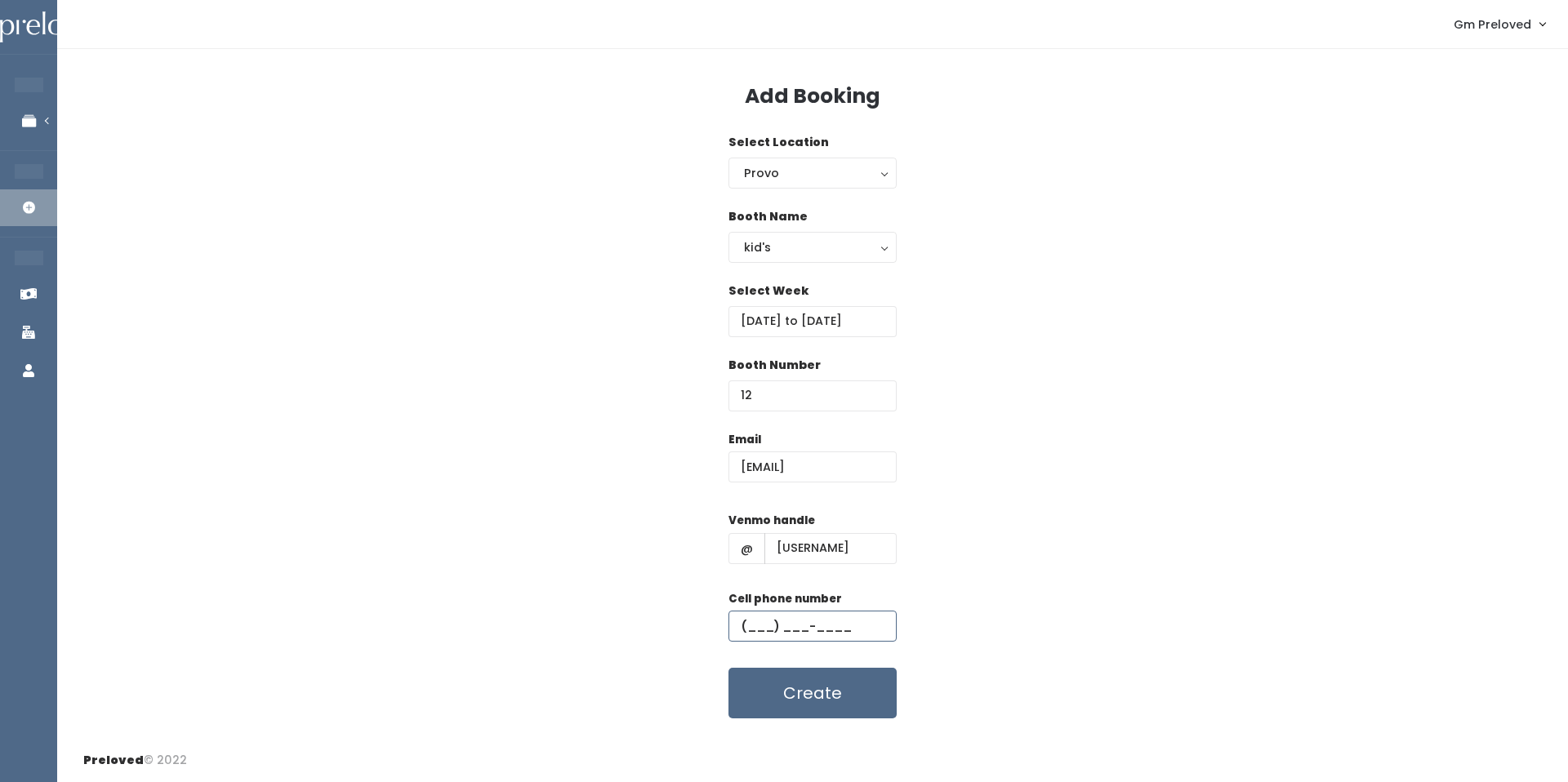 click at bounding box center [813, 626] 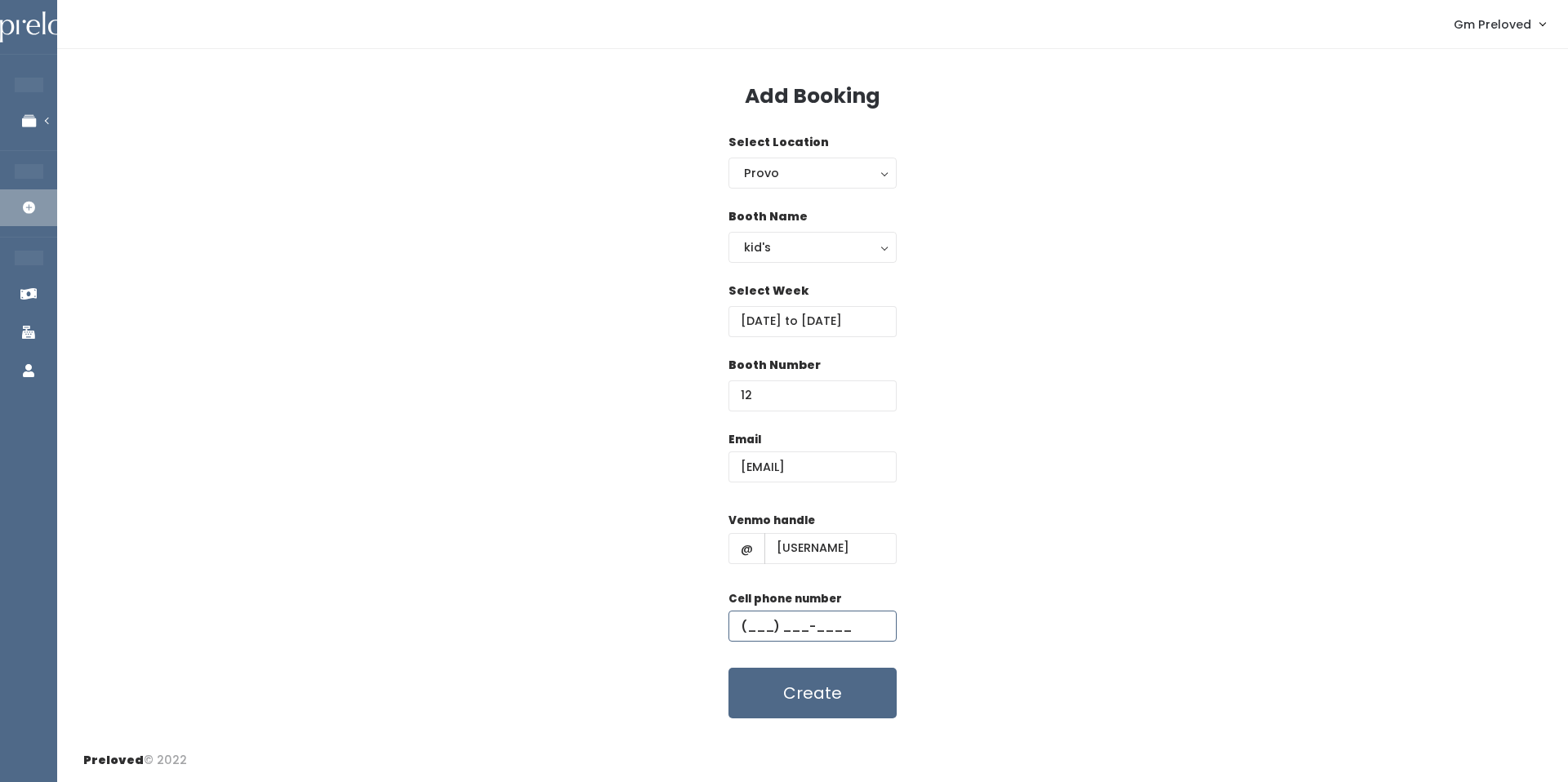 type on "(555) 555-5555" 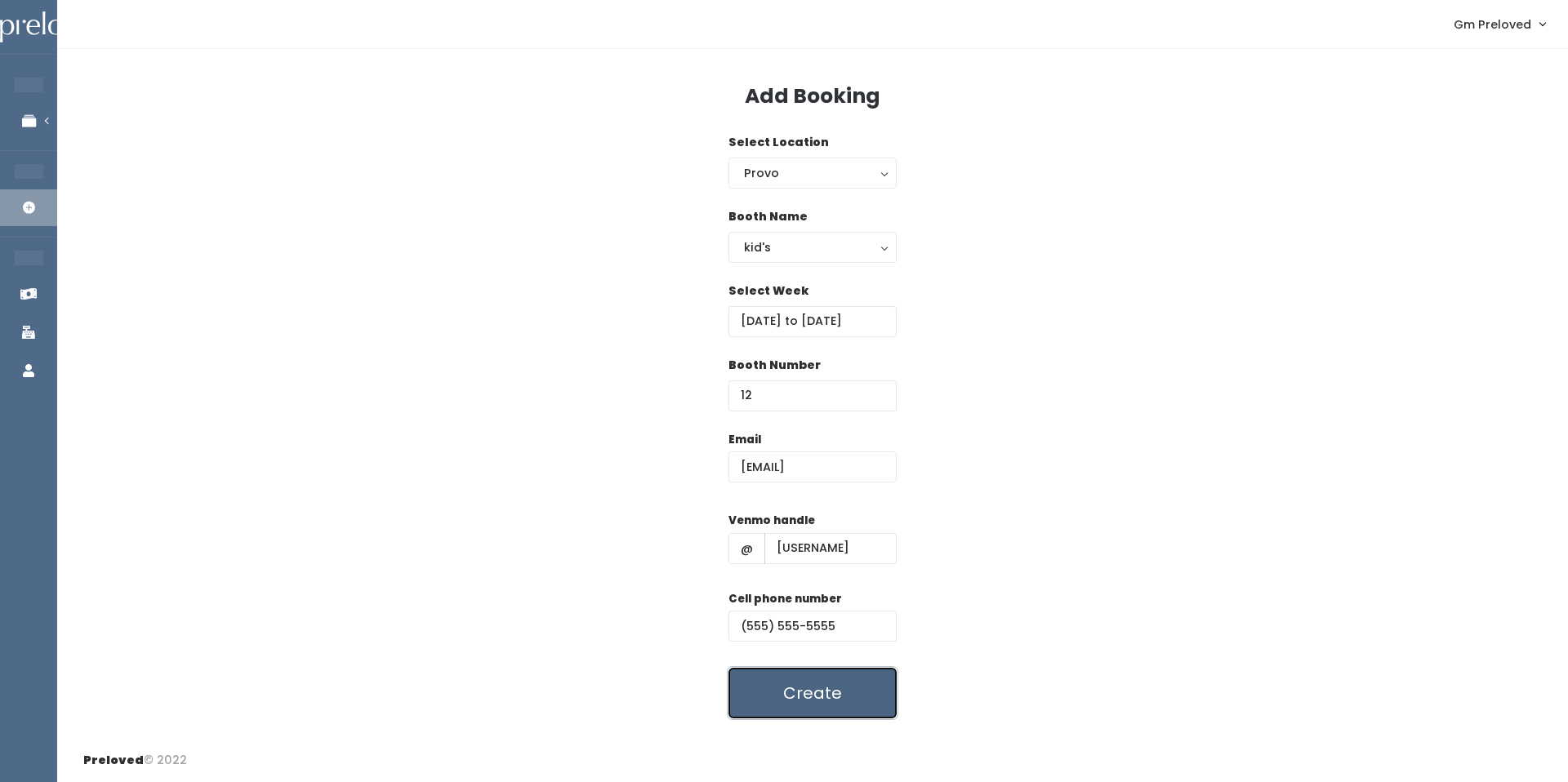 click on "Create" at bounding box center [813, 693] 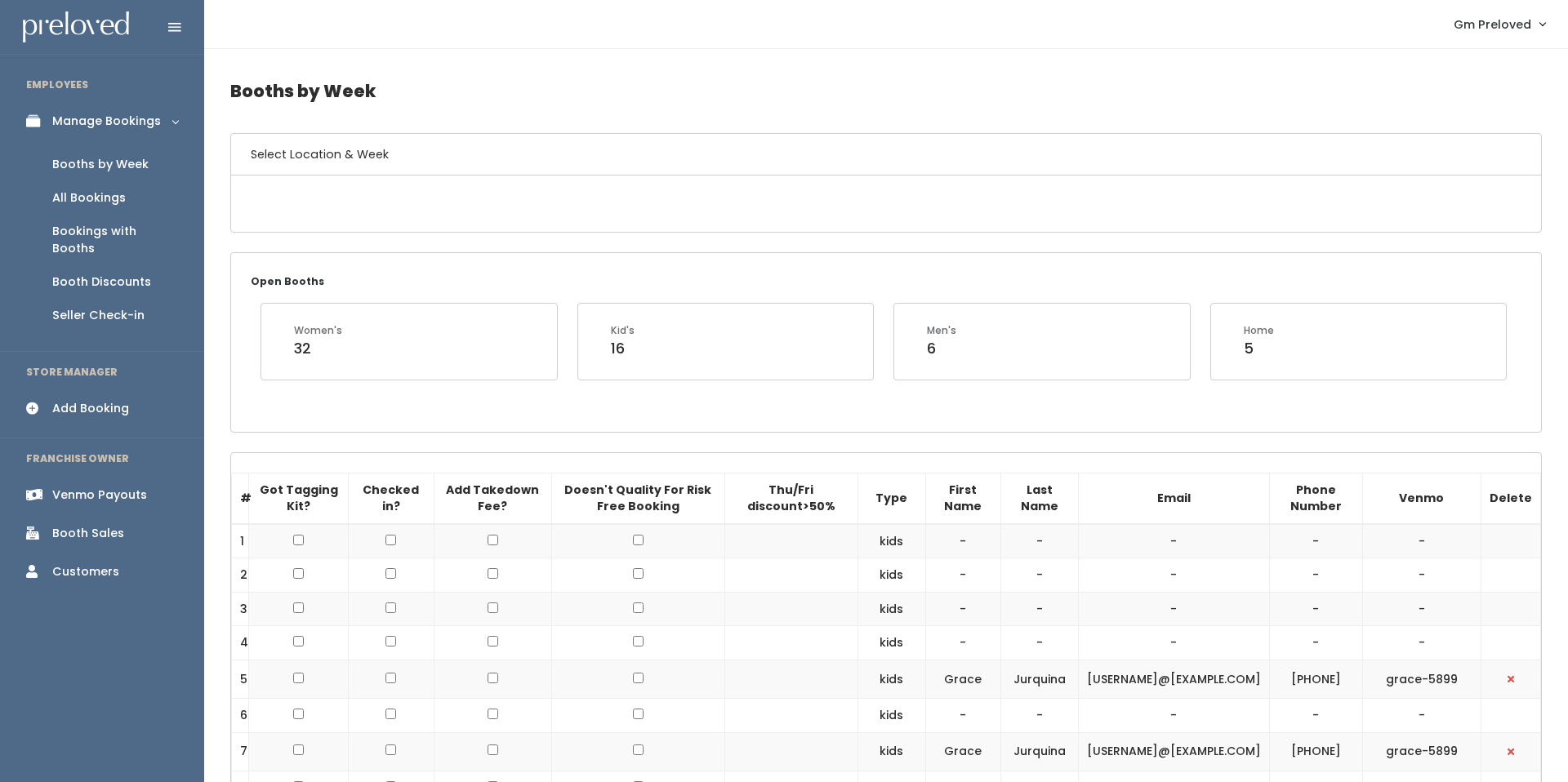 scroll, scrollTop: 0, scrollLeft: 0, axis: both 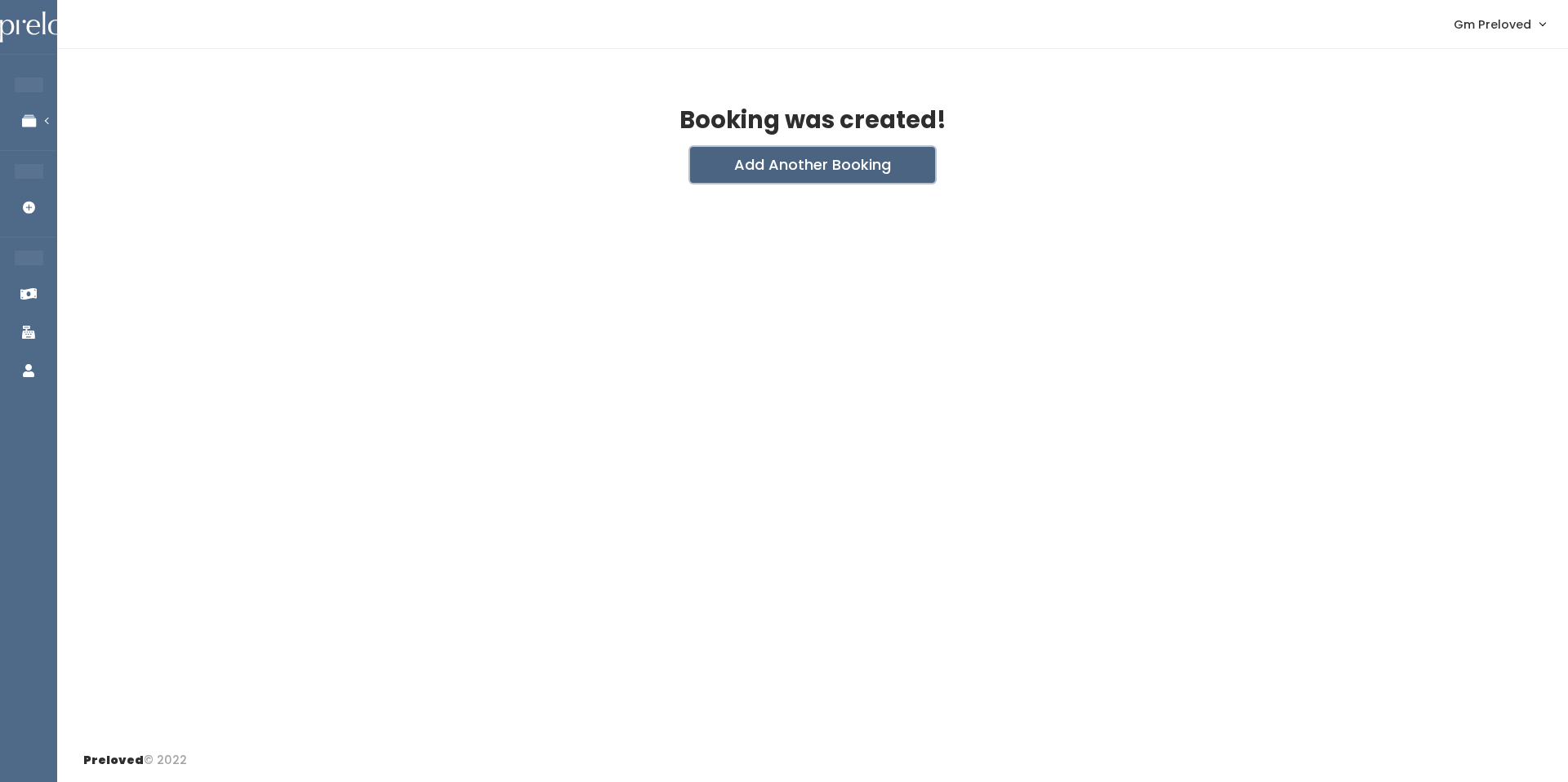 click on "Add Another Booking" at bounding box center [813, 165] 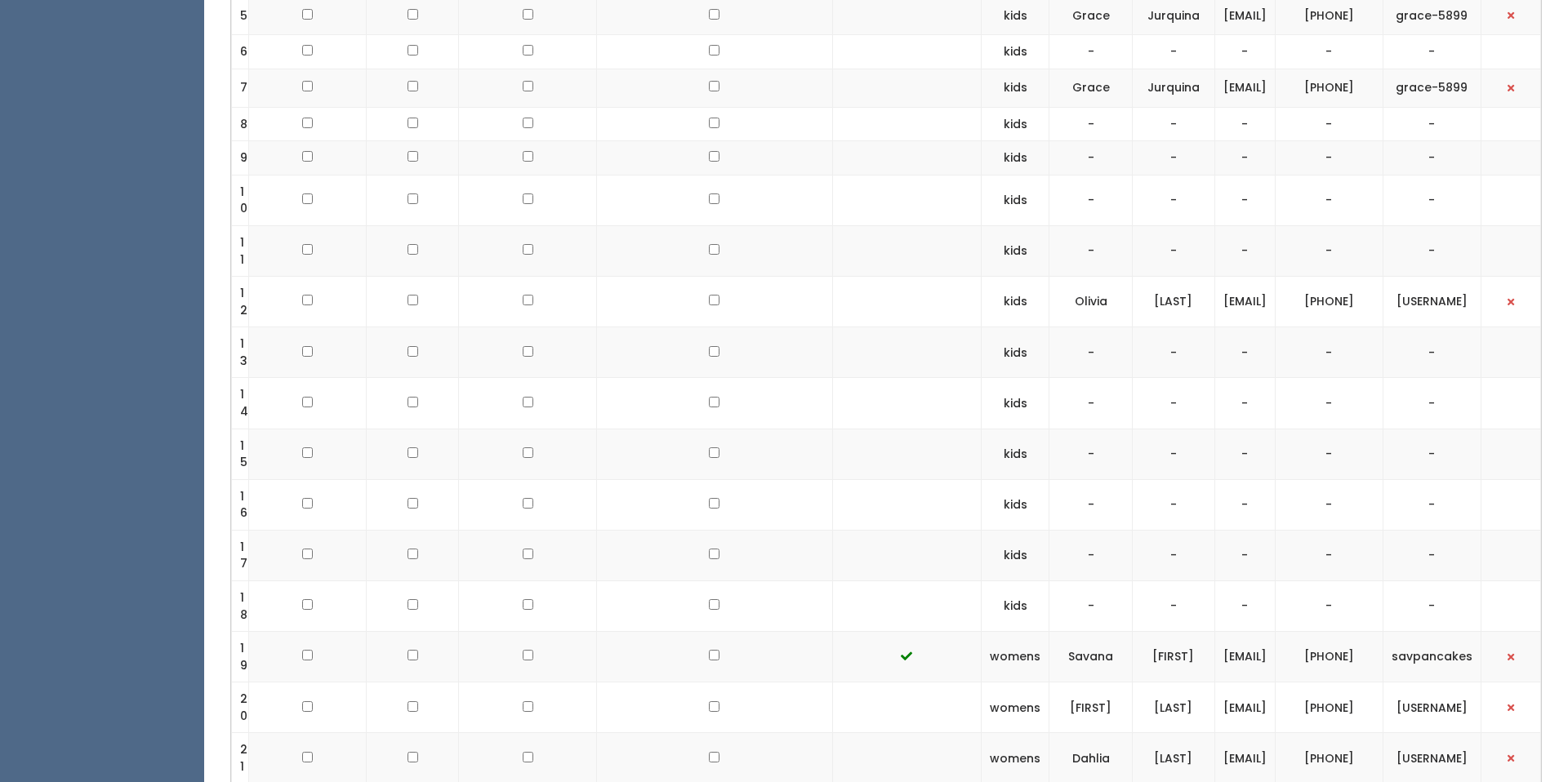 scroll, scrollTop: 664, scrollLeft: 0, axis: vertical 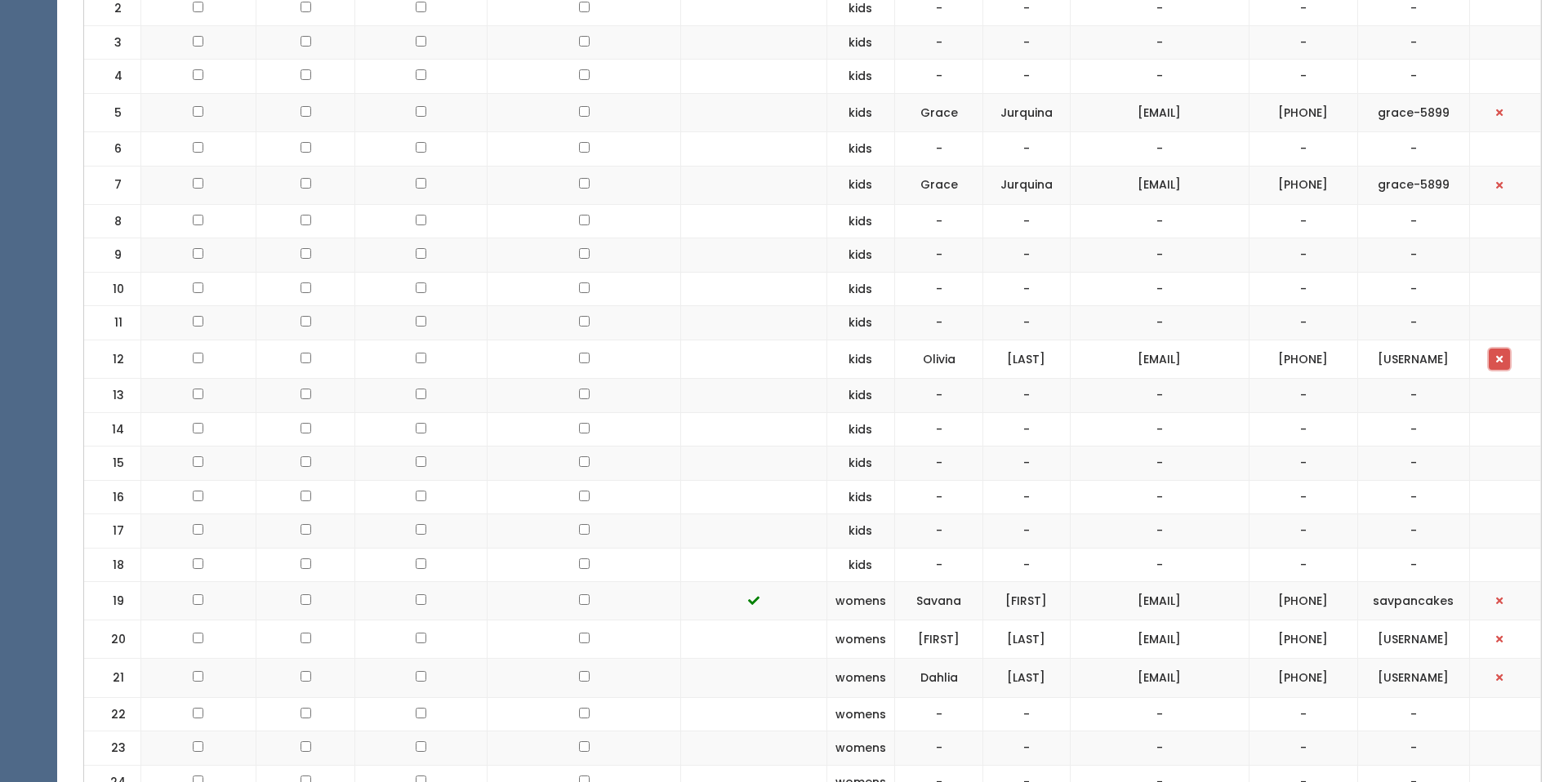 click at bounding box center (1499, 359) 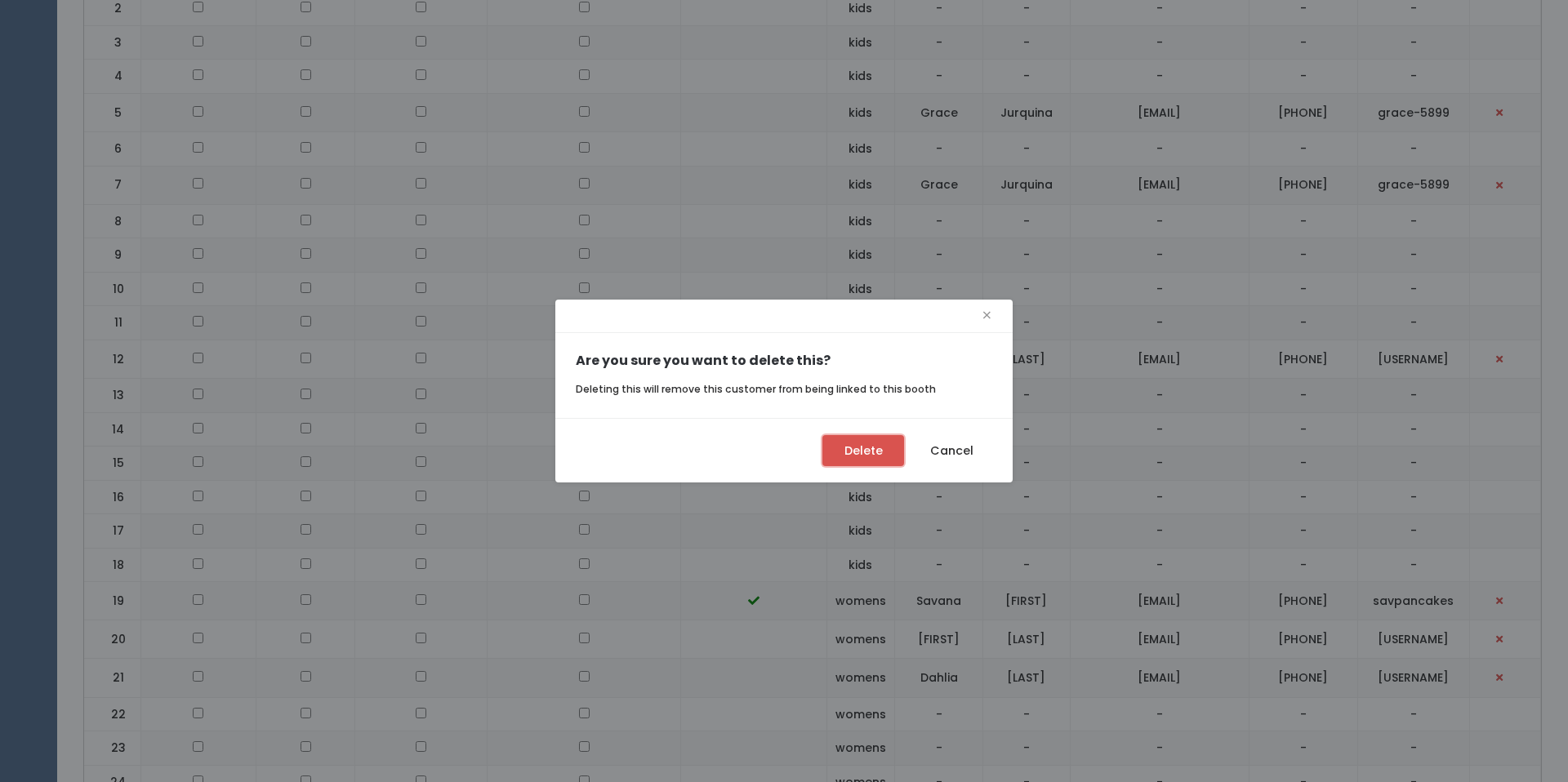 click on "Delete" at bounding box center (863, 451) 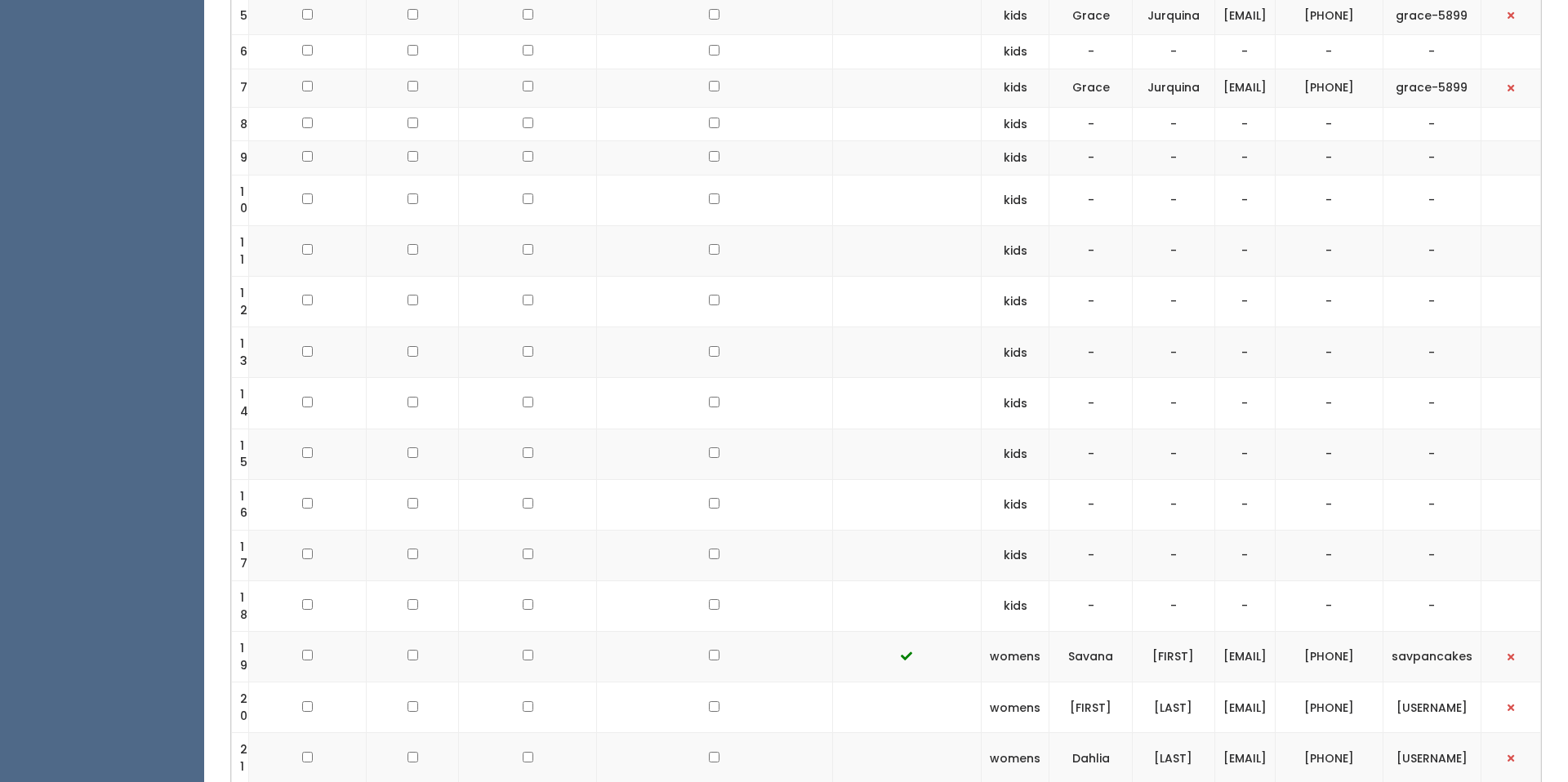 scroll, scrollTop: 0, scrollLeft: 0, axis: both 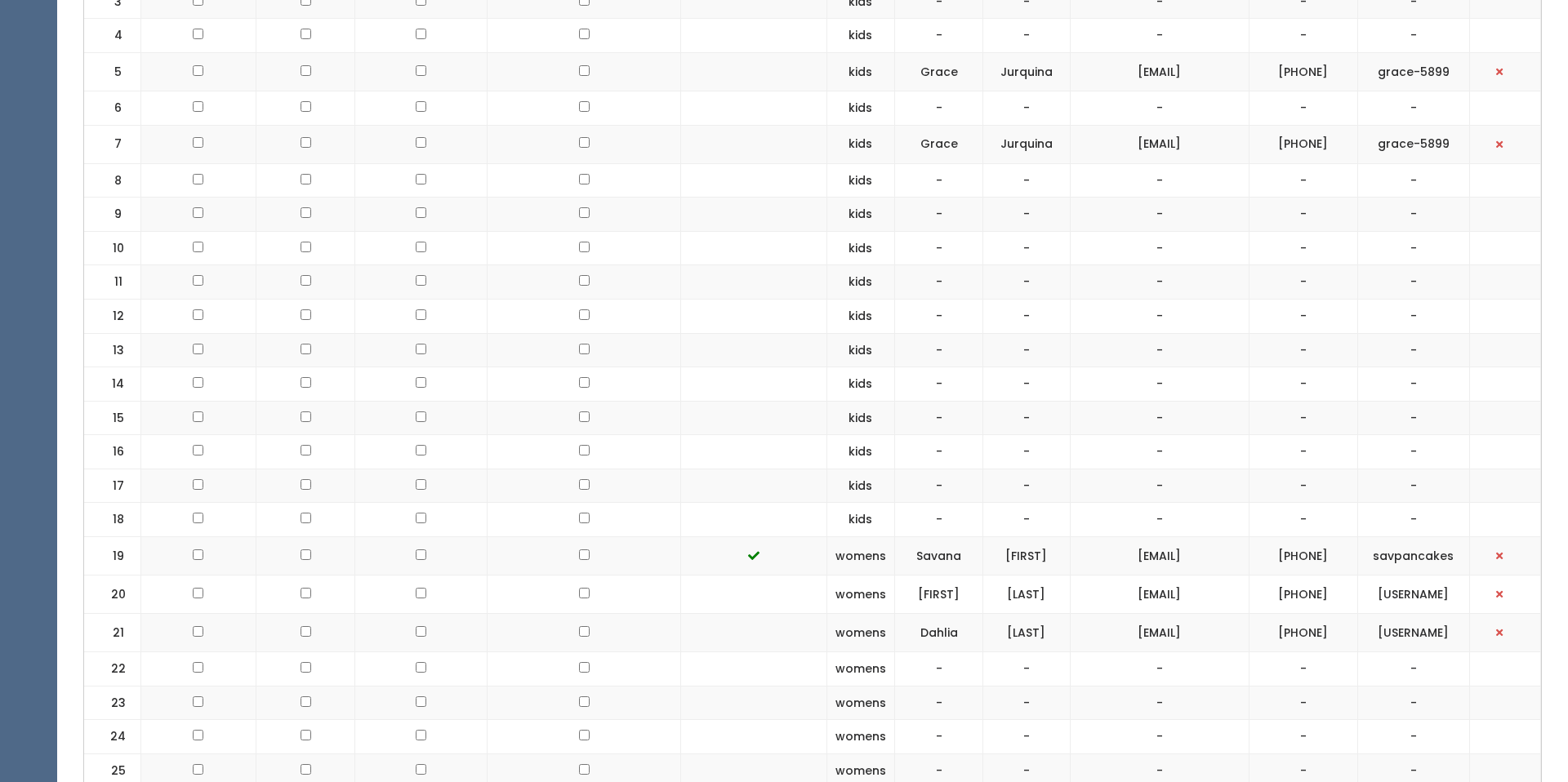 click on "[EMAIL]" at bounding box center (1159, 556) 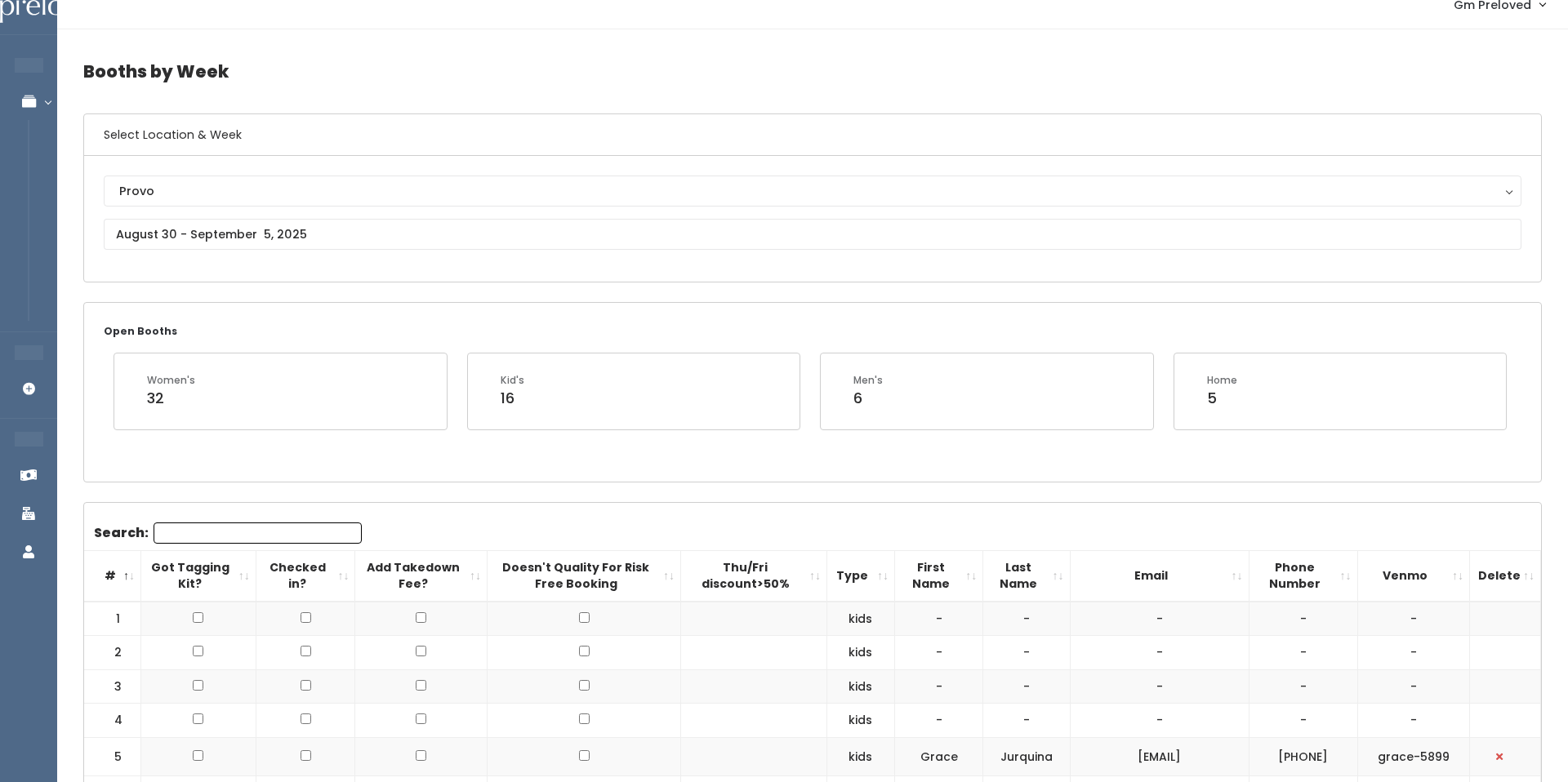 scroll, scrollTop: 0, scrollLeft: 0, axis: both 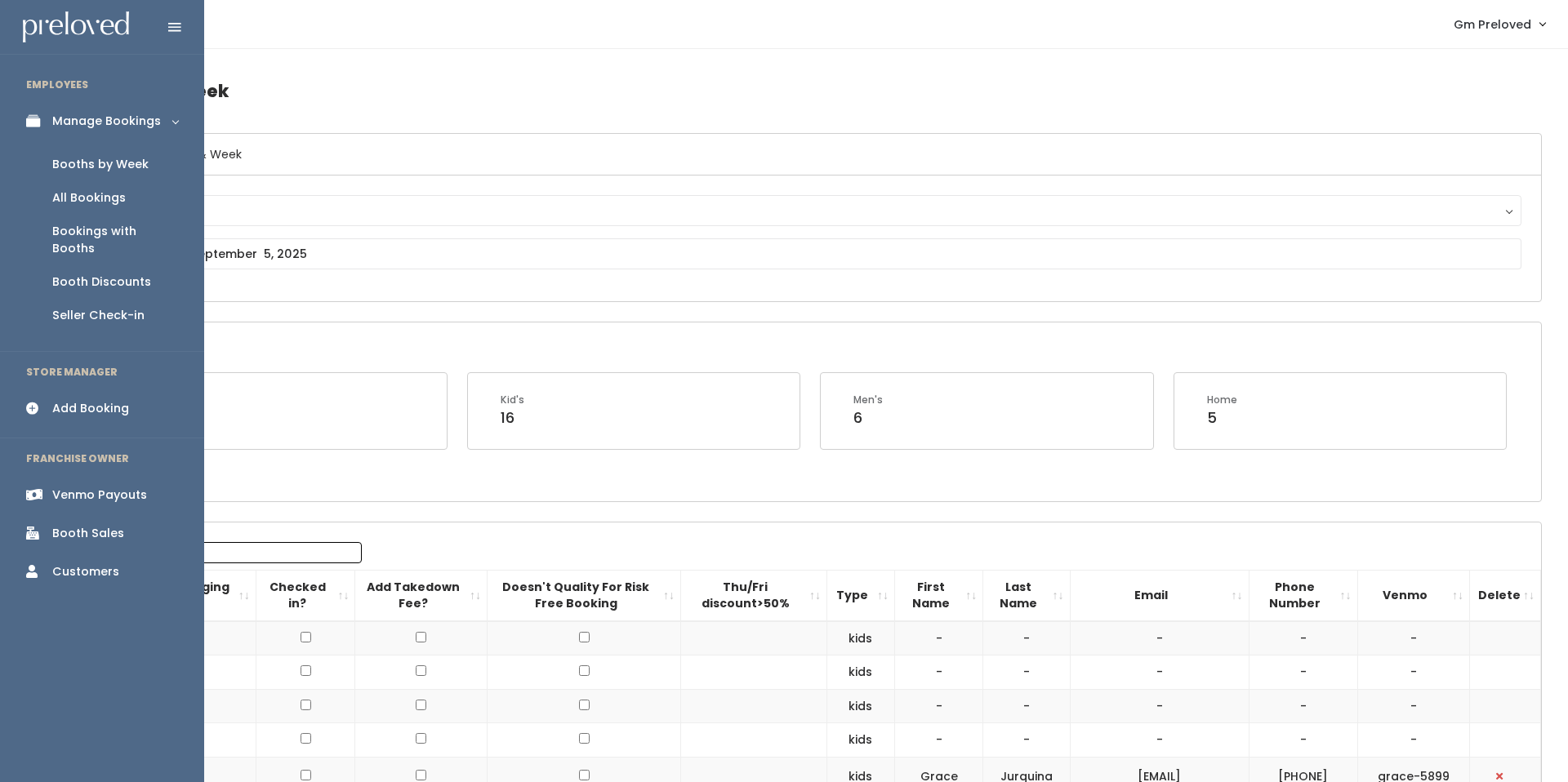 click on "Booth Discounts" at bounding box center (101, 282) 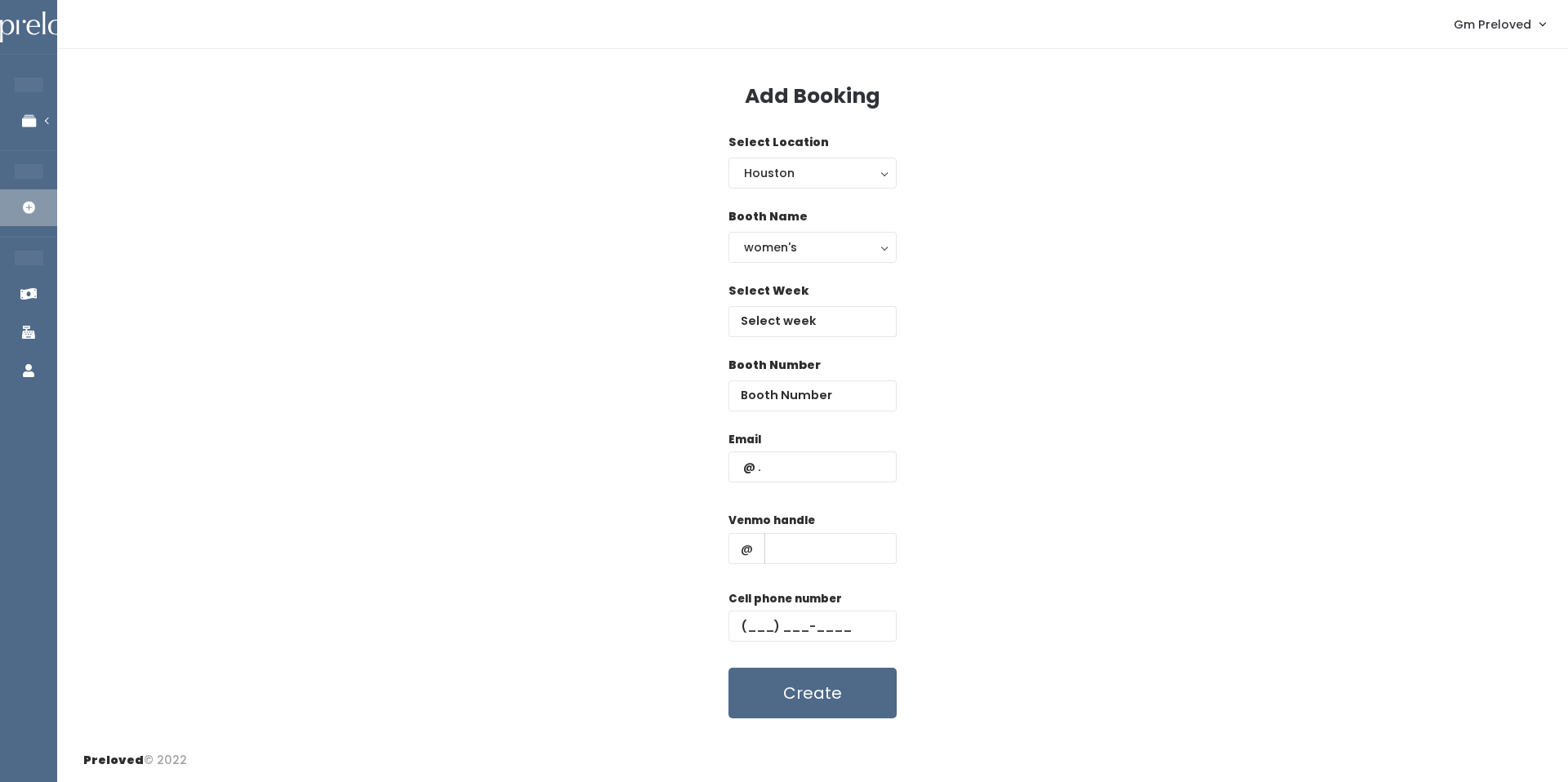 scroll, scrollTop: 0, scrollLeft: 0, axis: both 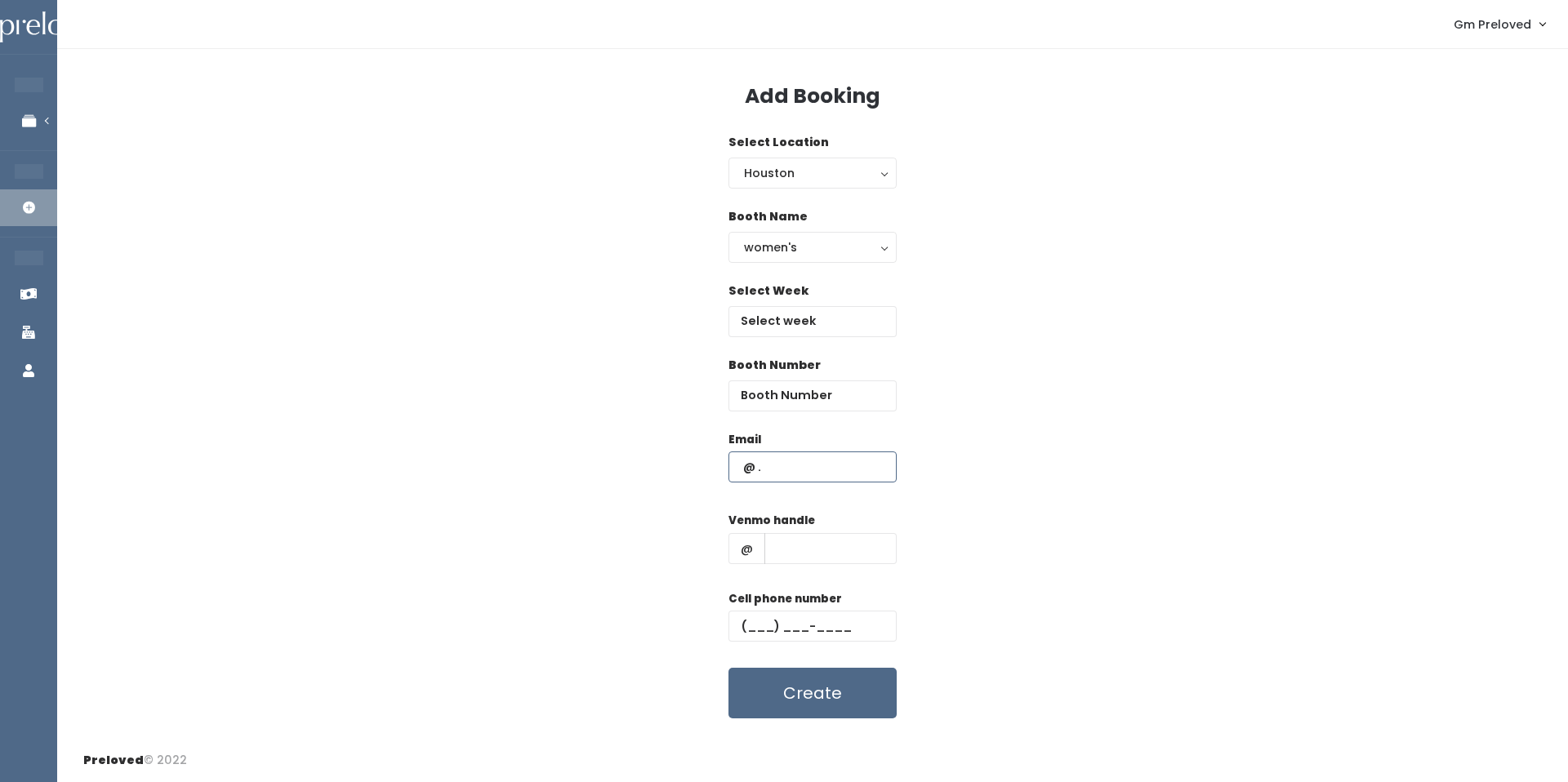 click at bounding box center [813, 467] 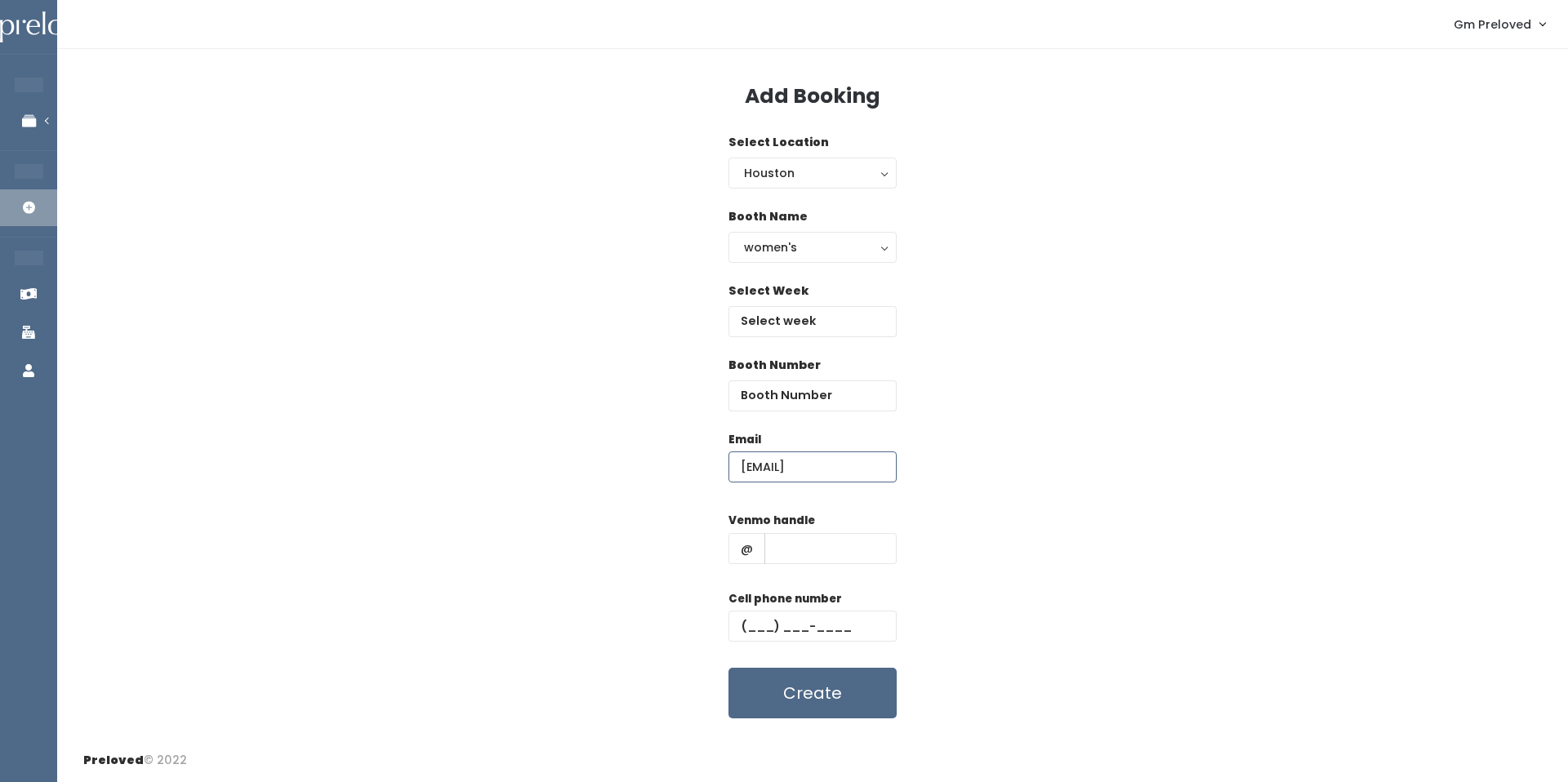 scroll, scrollTop: 0, scrollLeft: 0, axis: both 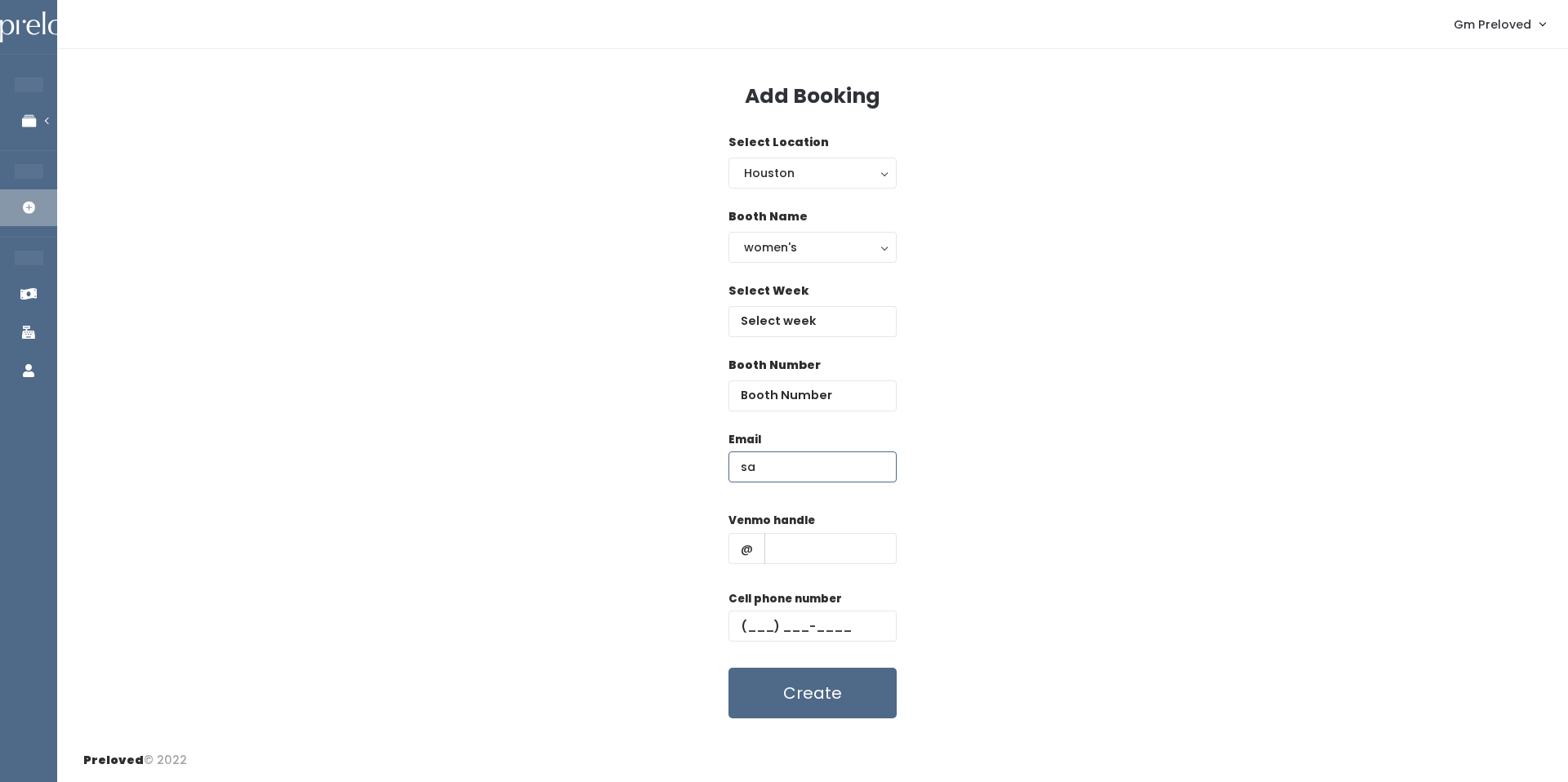 type on "s" 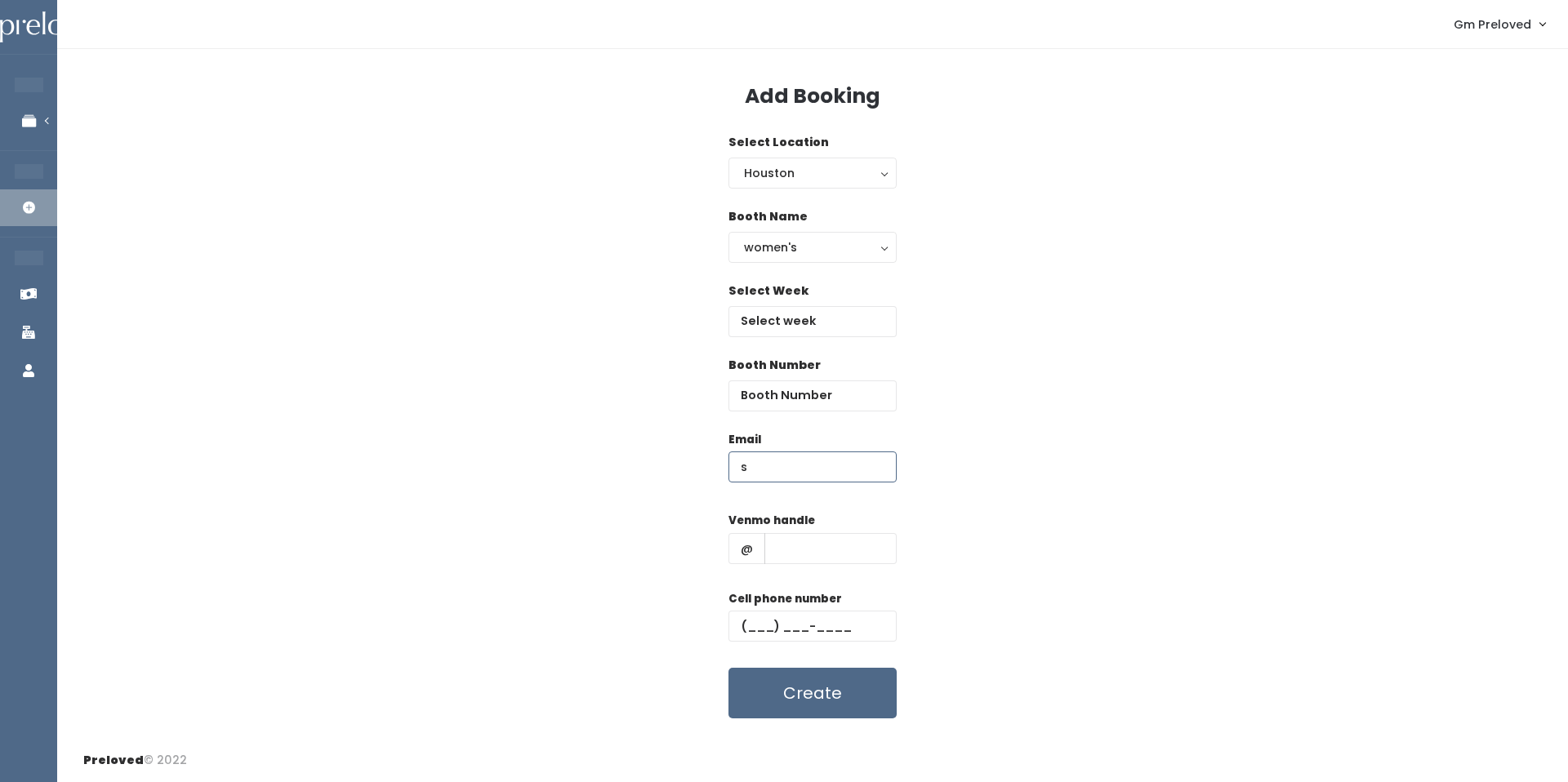 type 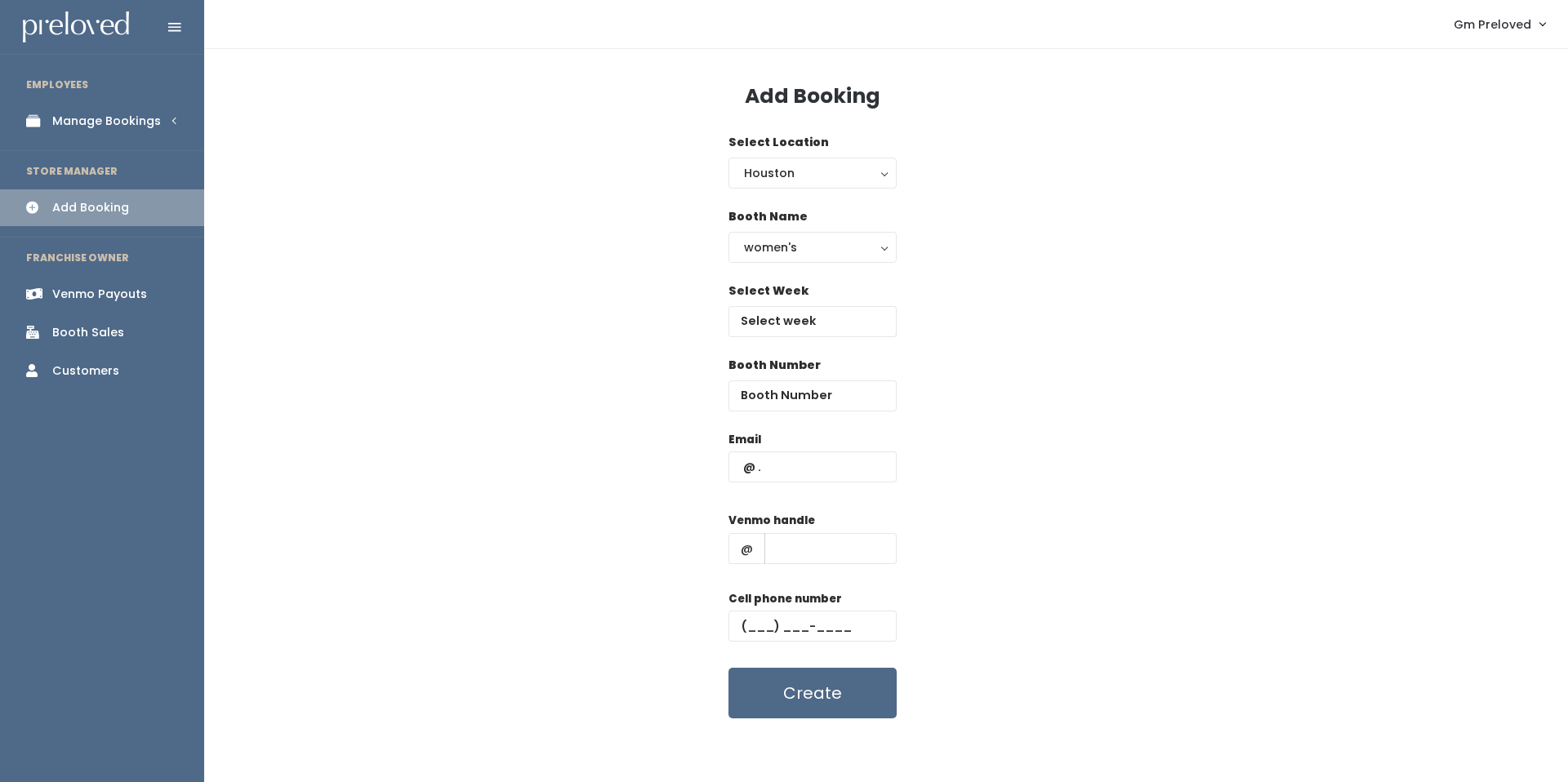 click on "Venmo Payouts" at bounding box center [102, 294] 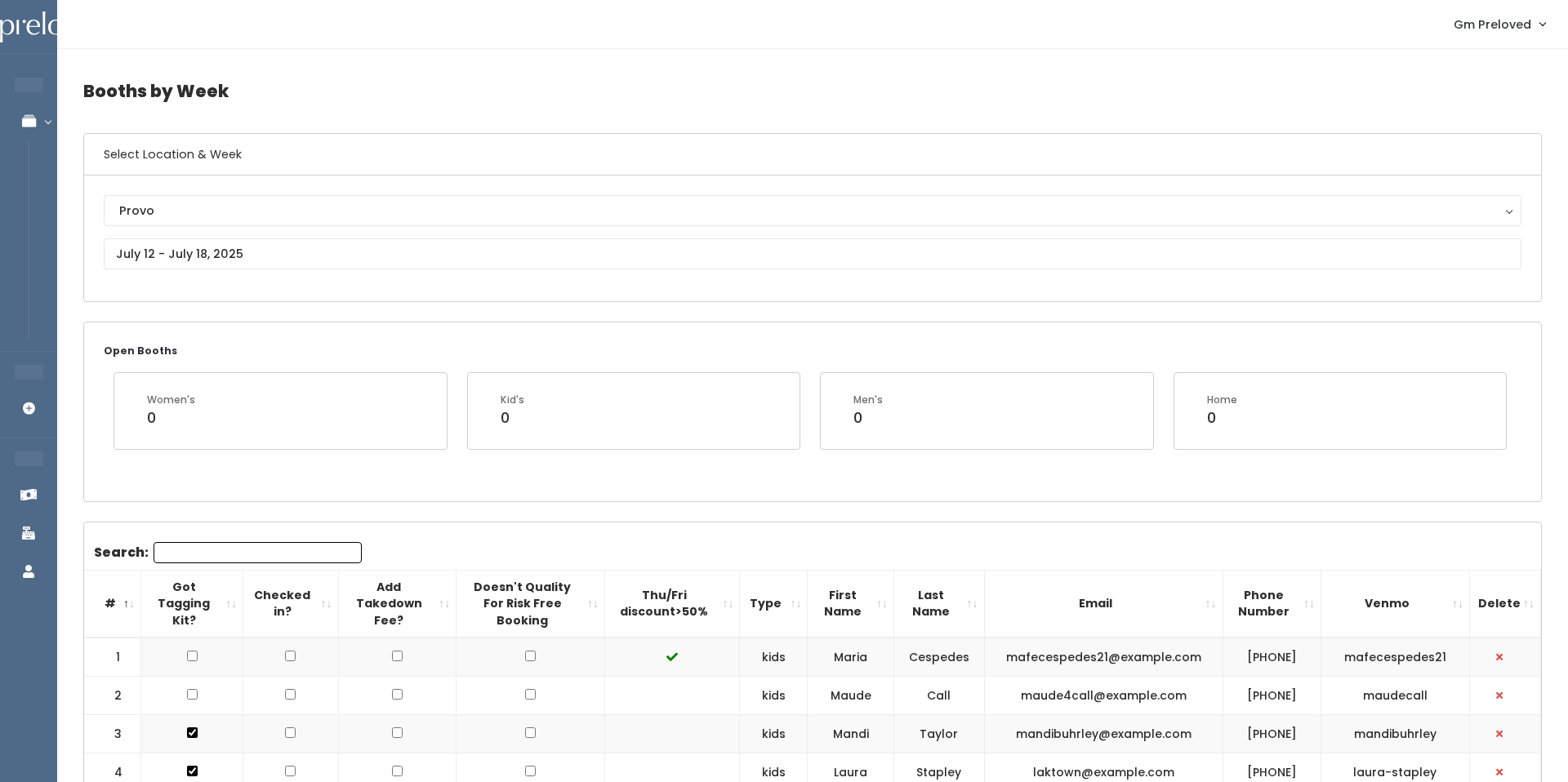 scroll, scrollTop: 58, scrollLeft: 0, axis: vertical 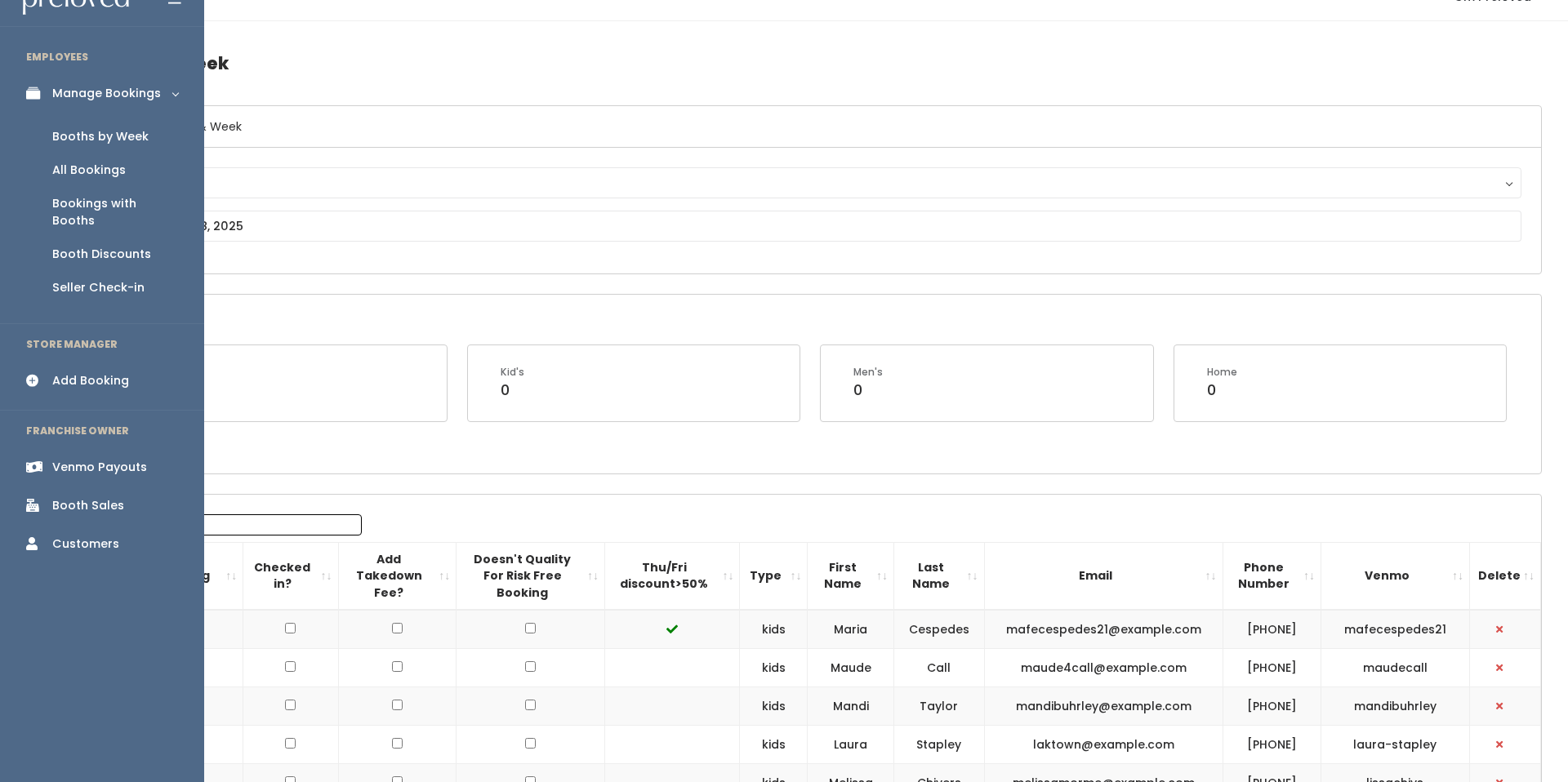click on "Booth Sales" at bounding box center (102, 505) 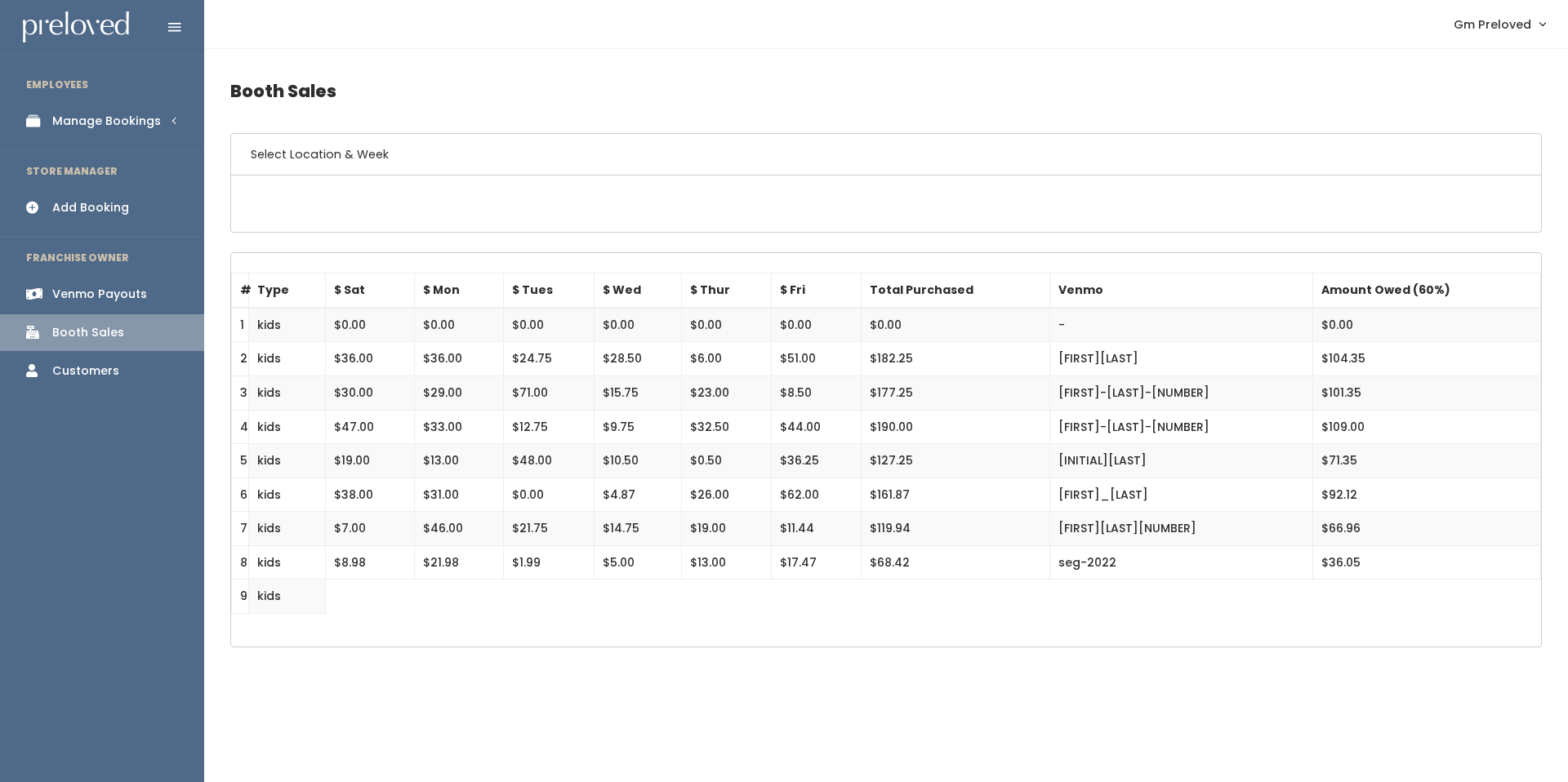 scroll, scrollTop: 0, scrollLeft: 0, axis: both 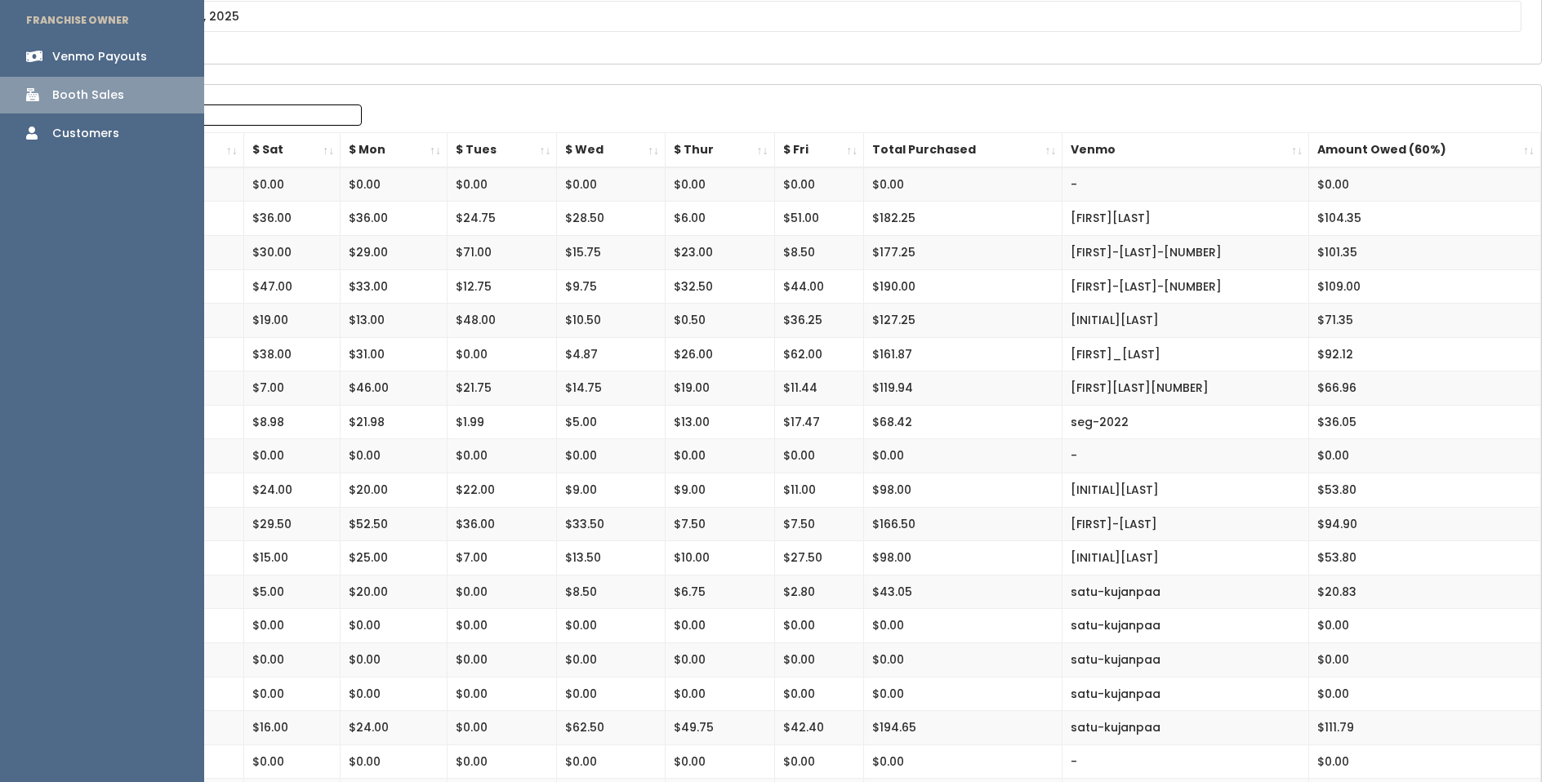 click on "Venmo Payouts" at bounding box center [102, 56] 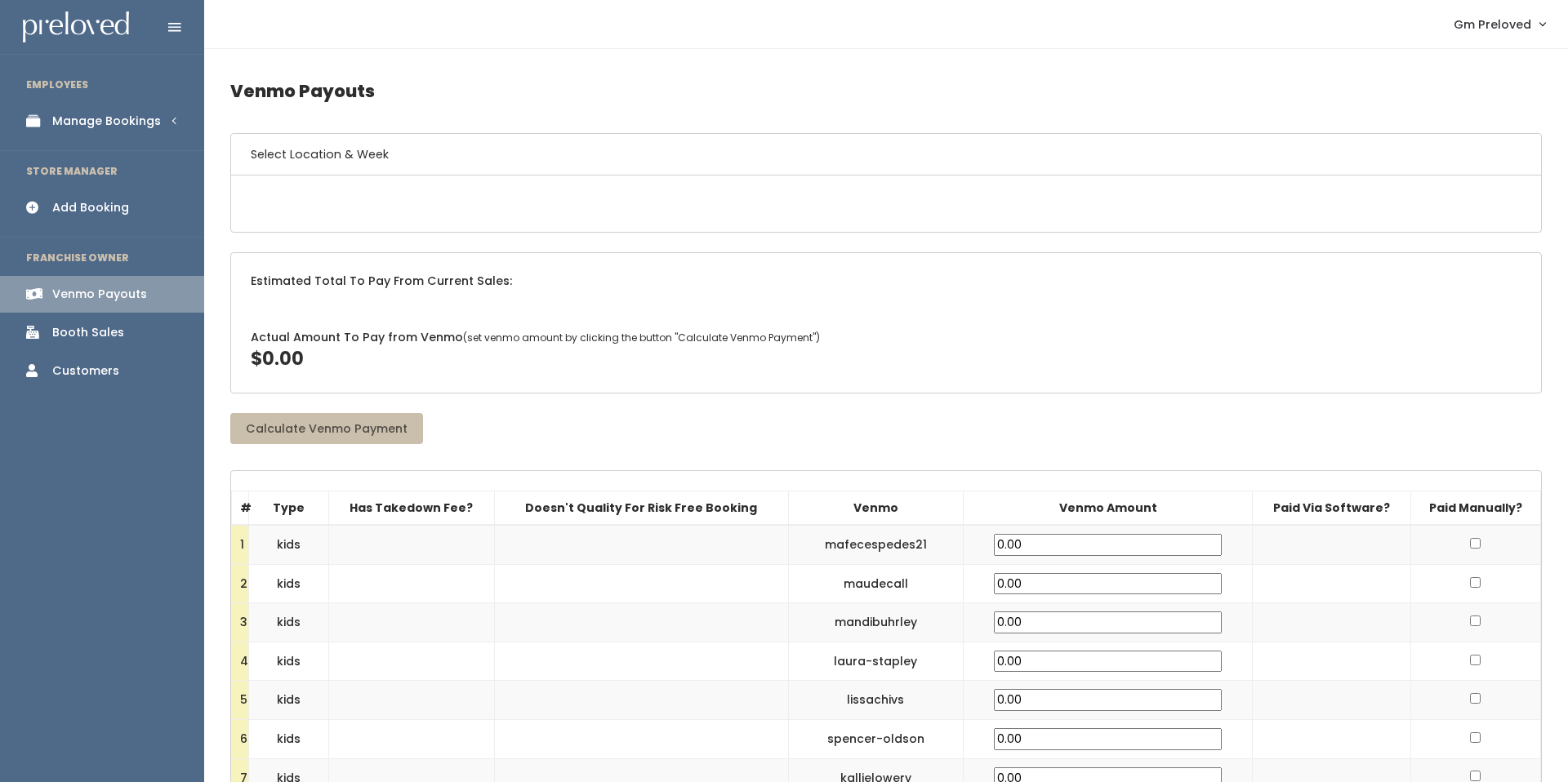 scroll, scrollTop: 0, scrollLeft: 0, axis: both 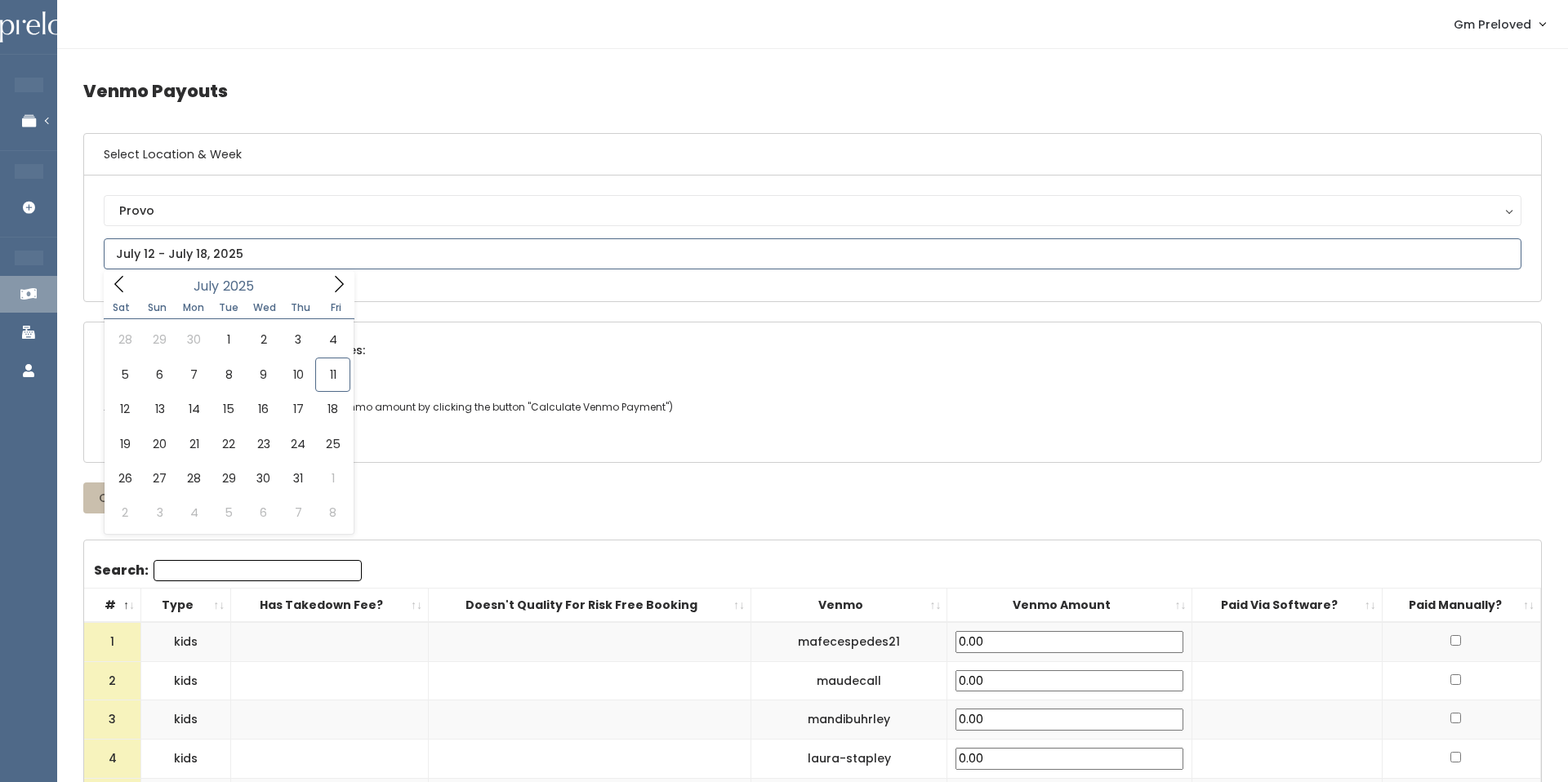 click at bounding box center [813, 254] 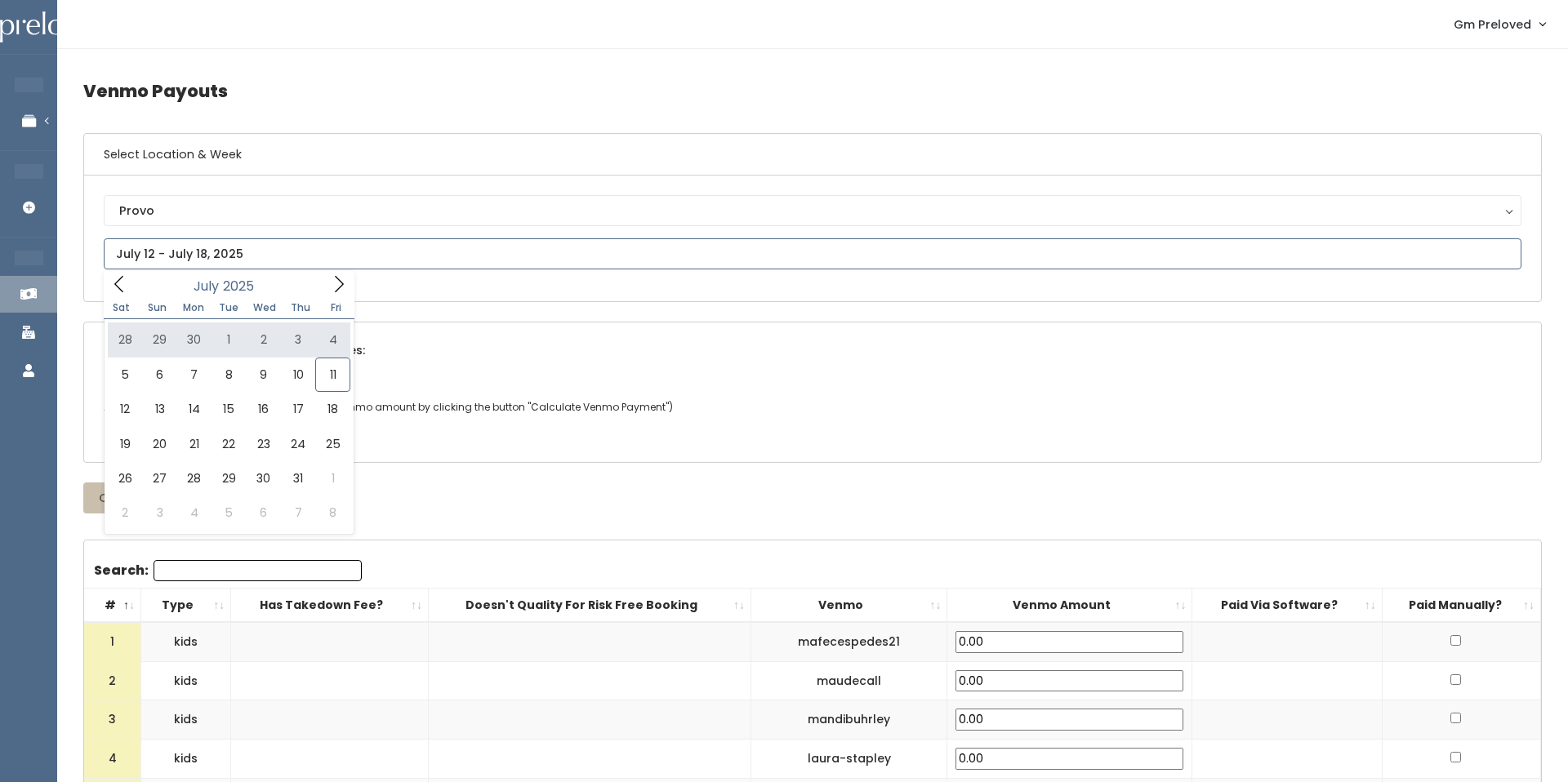 type on "June 28 to July 4" 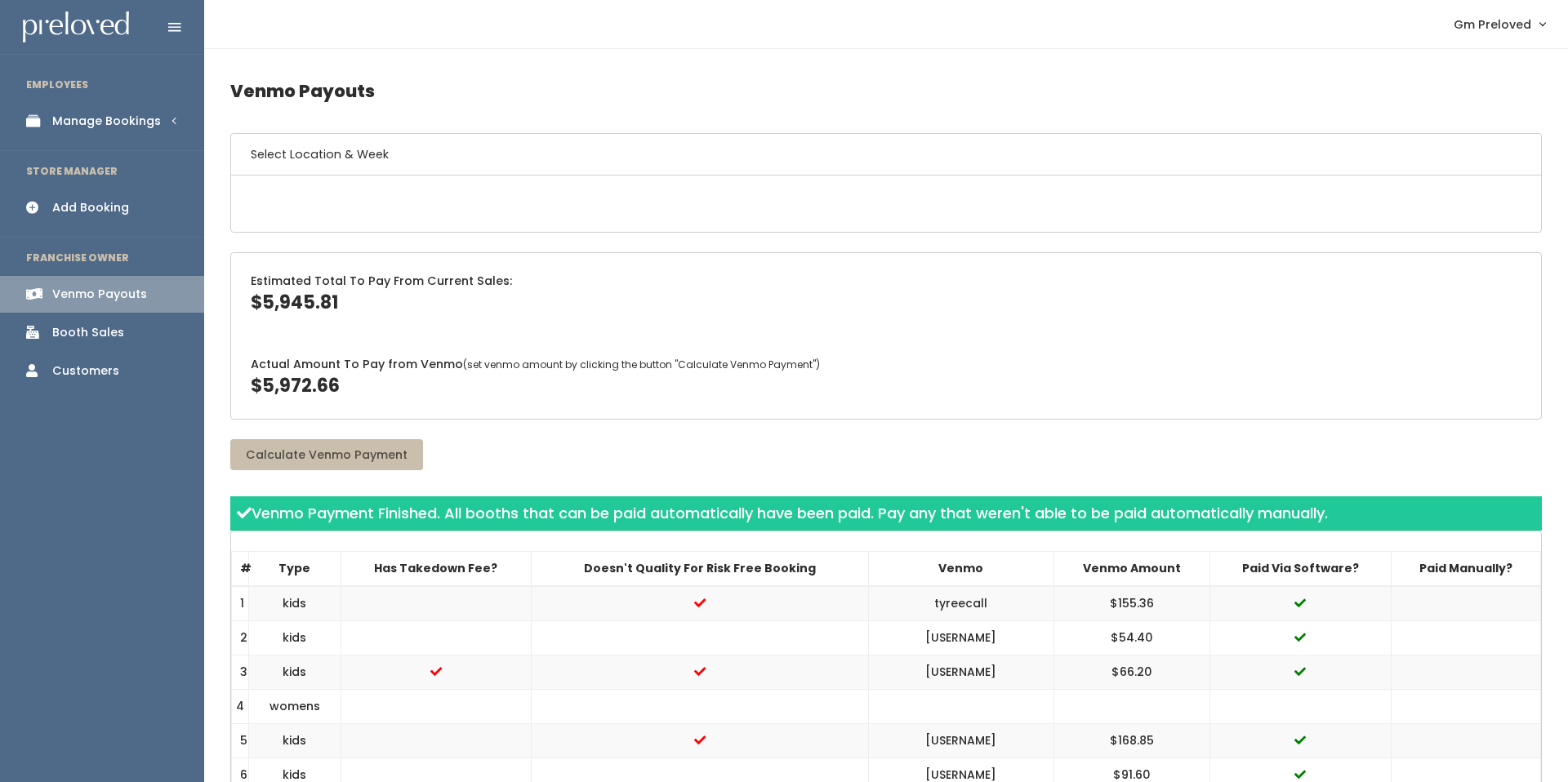 scroll, scrollTop: 0, scrollLeft: 0, axis: both 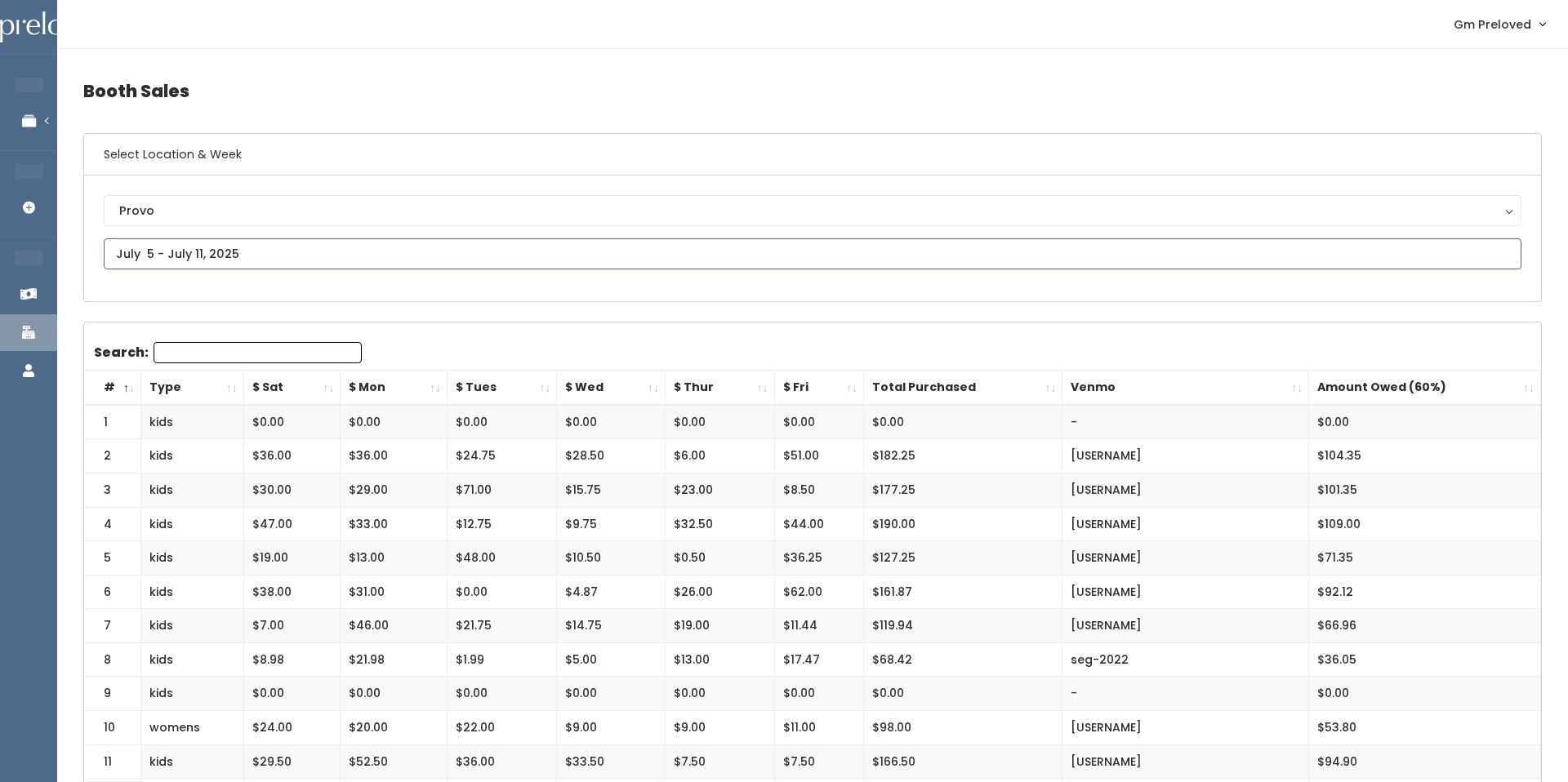 click at bounding box center [813, 254] 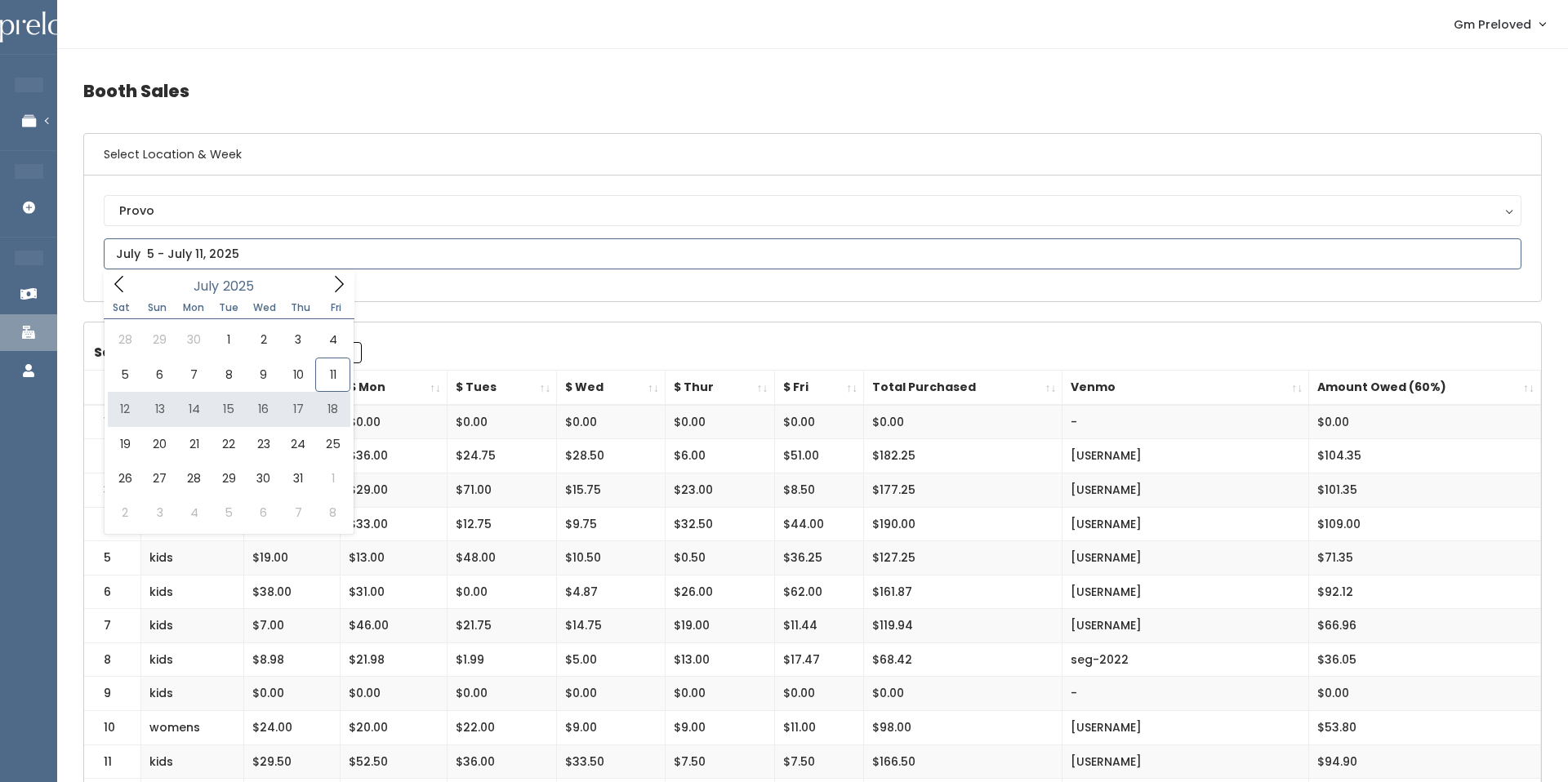 type on "July 12 to July 18" 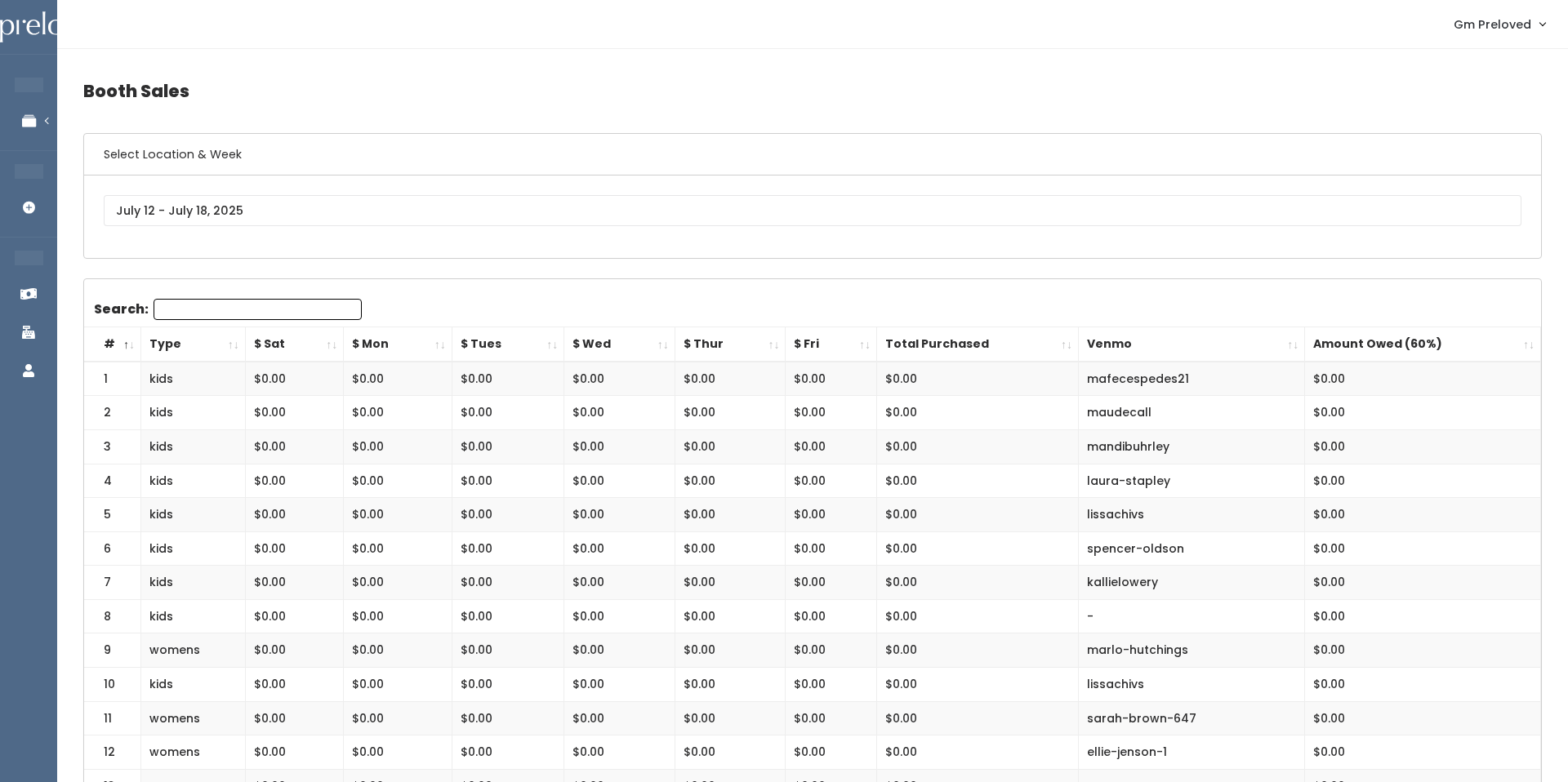 scroll, scrollTop: 0, scrollLeft: 0, axis: both 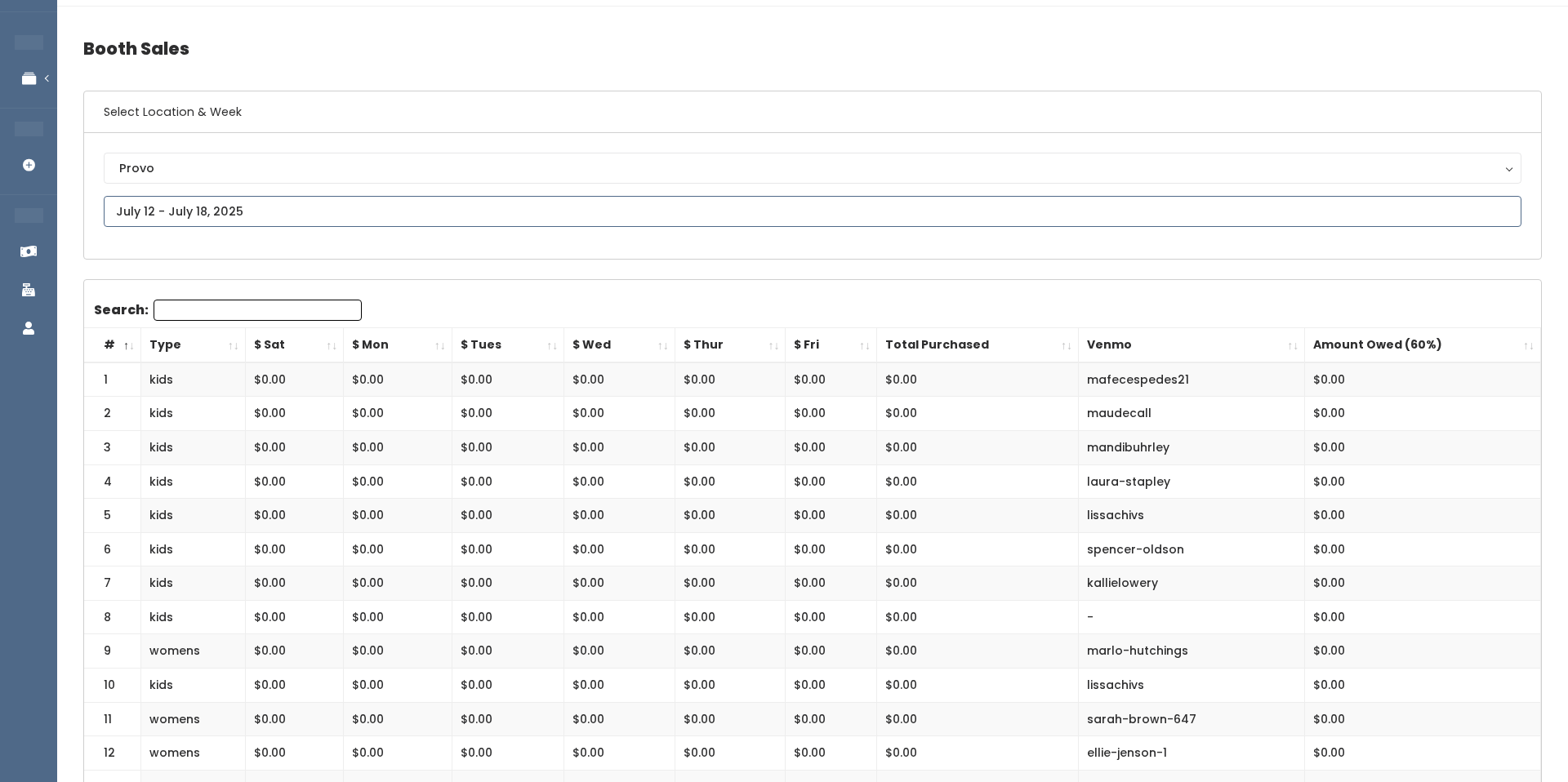 click at bounding box center (813, 211) 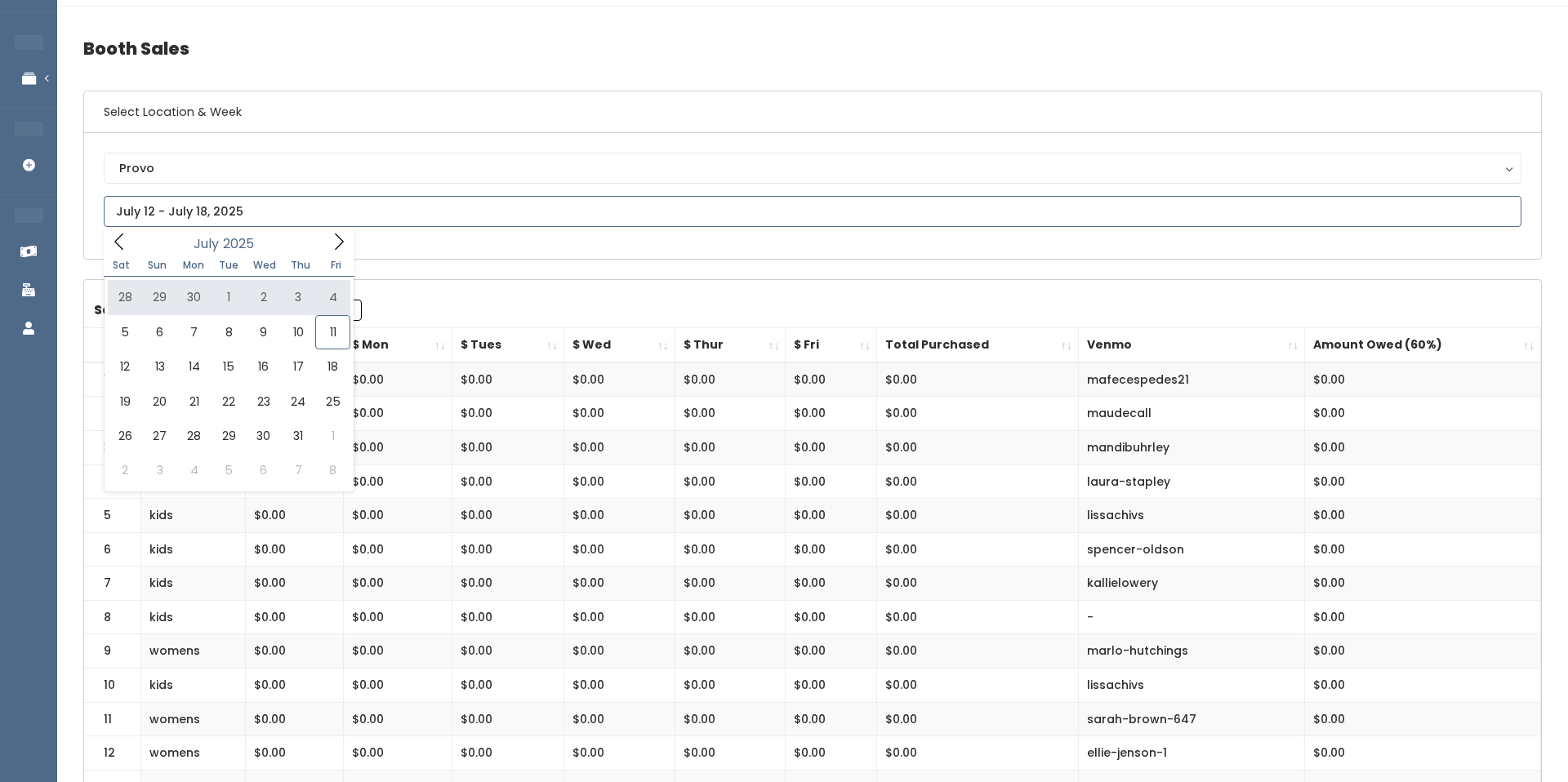 type on "June 28 to July 4" 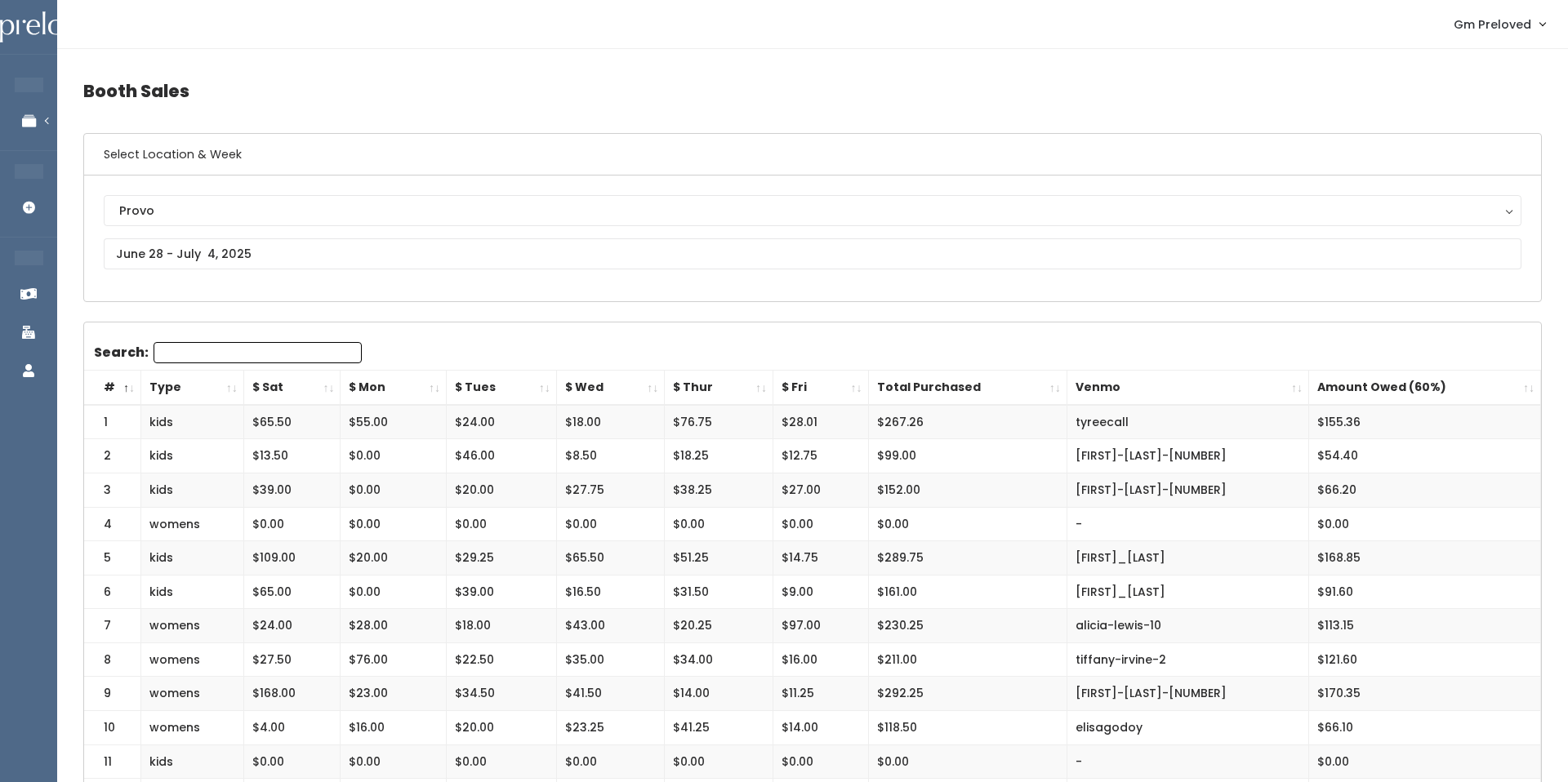 scroll, scrollTop: 0, scrollLeft: 0, axis: both 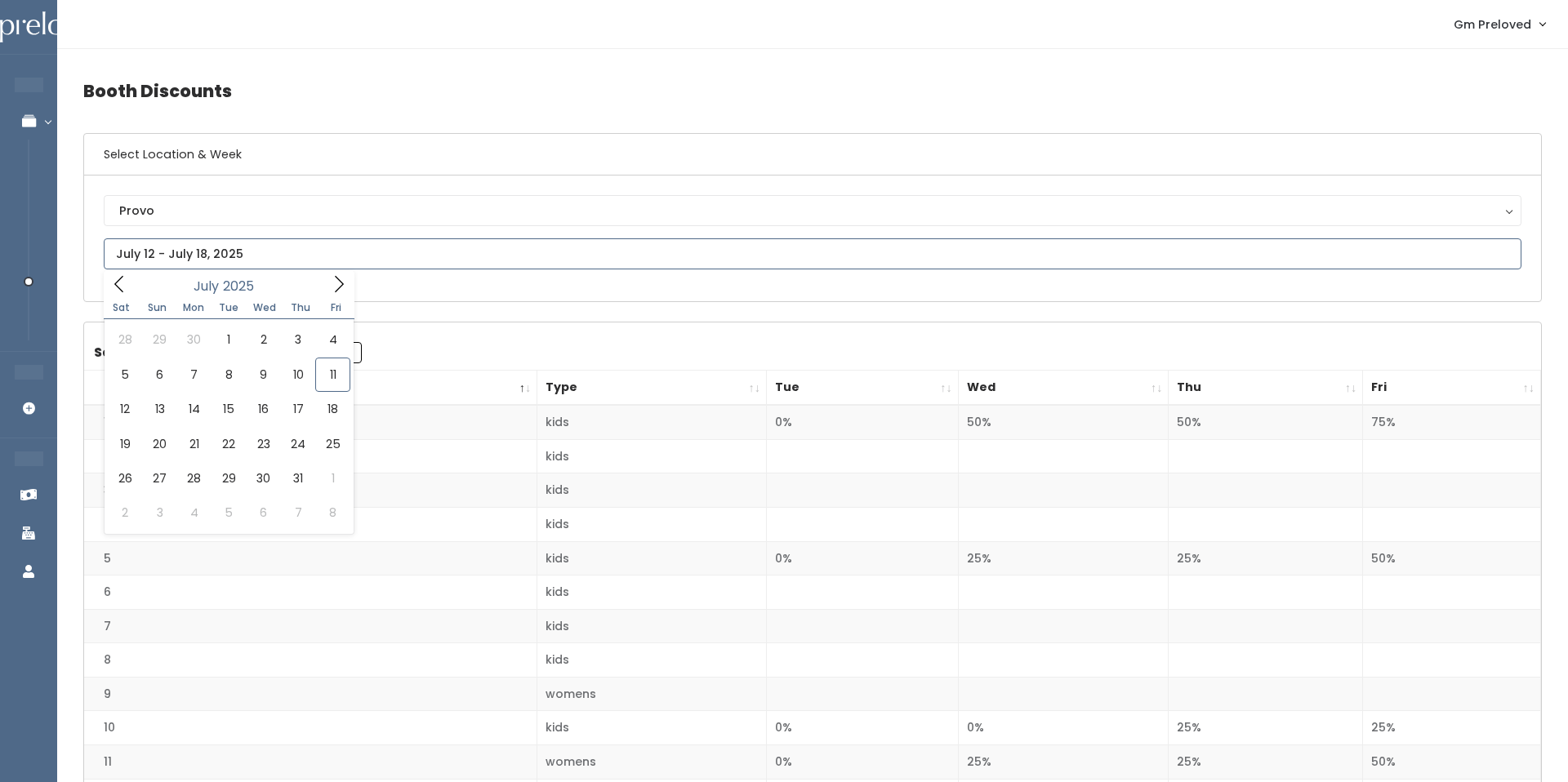 click at bounding box center [813, 254] 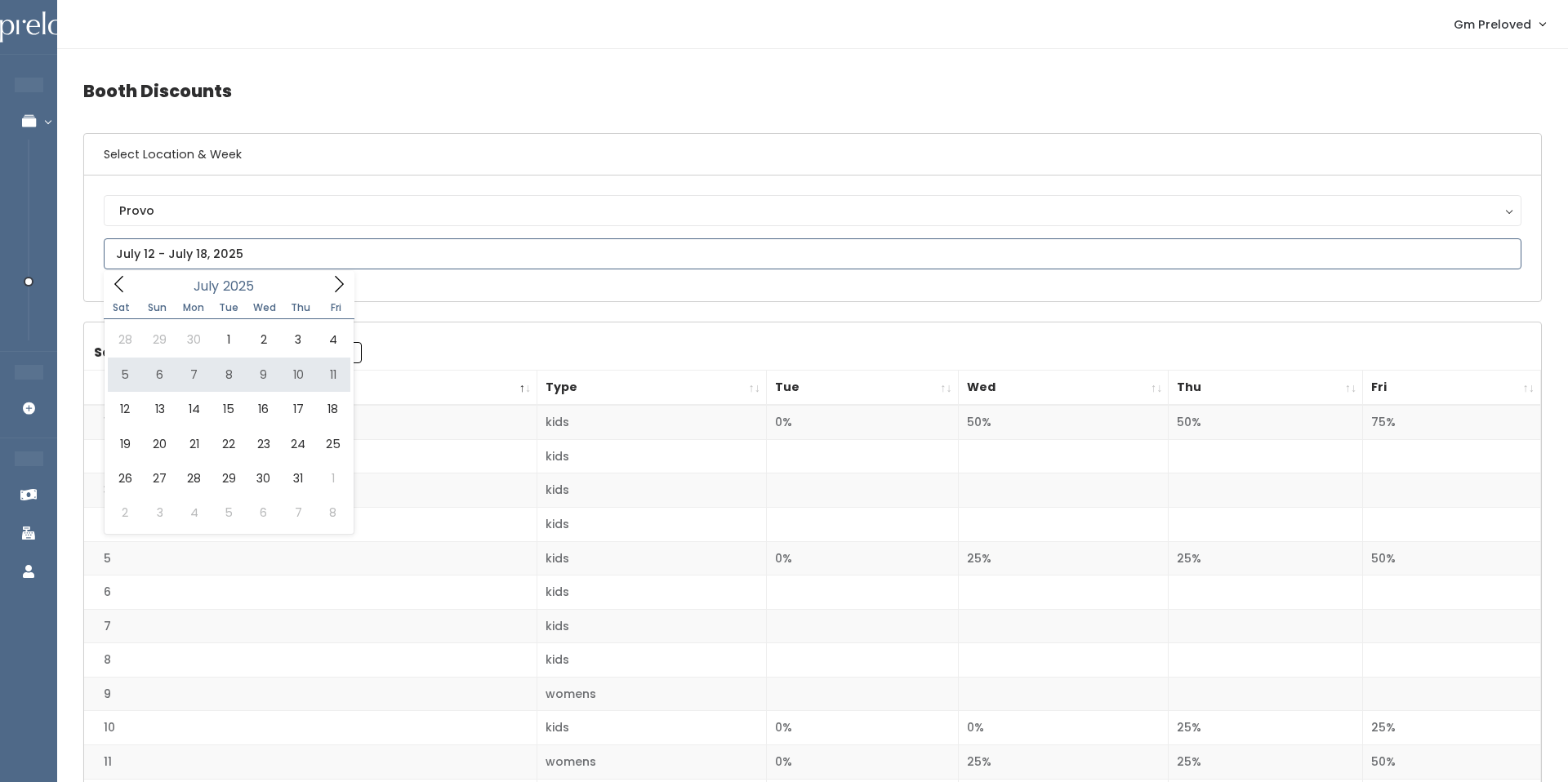 type on "July 5 to July 11" 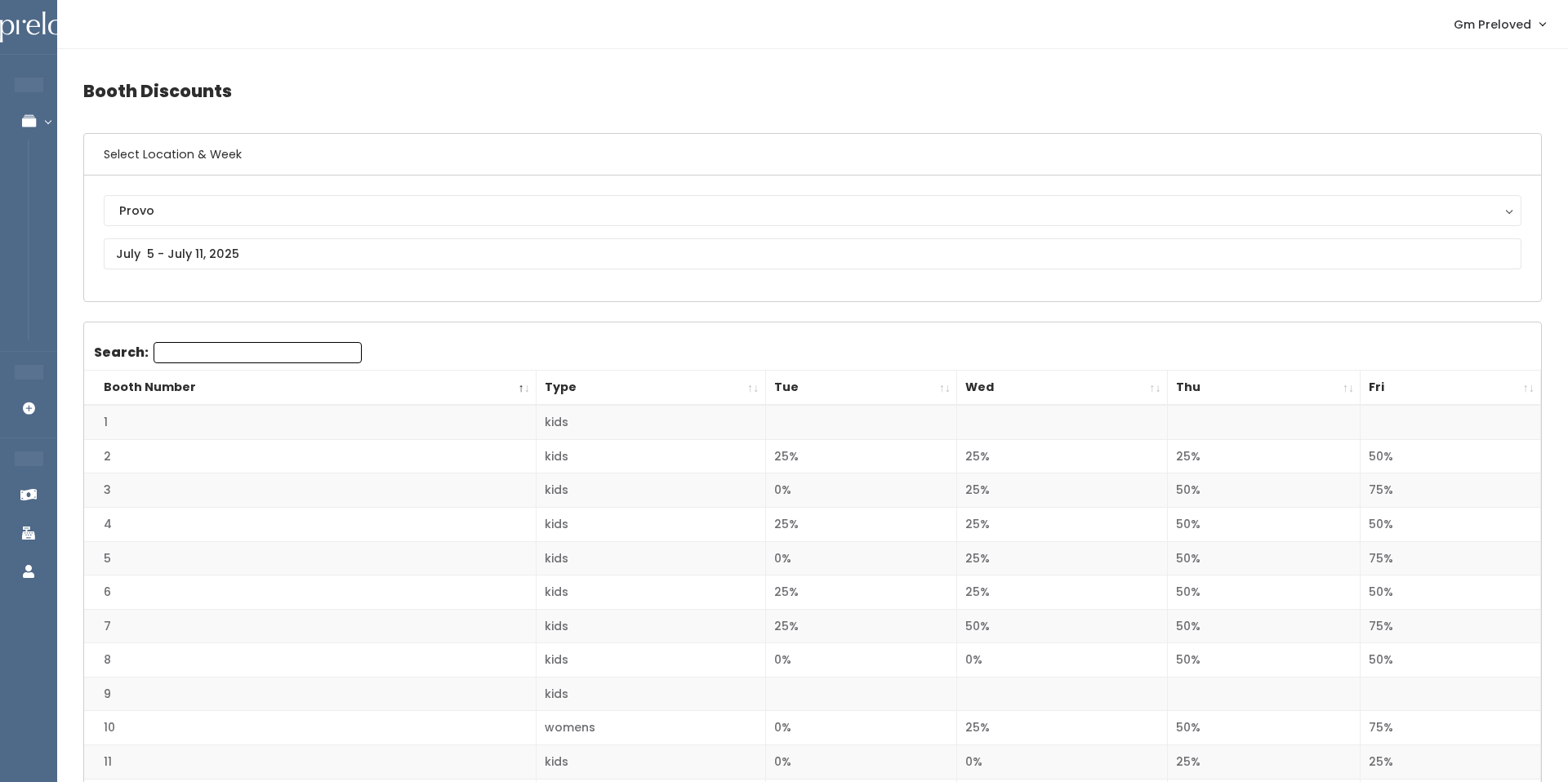 scroll, scrollTop: 0, scrollLeft: 0, axis: both 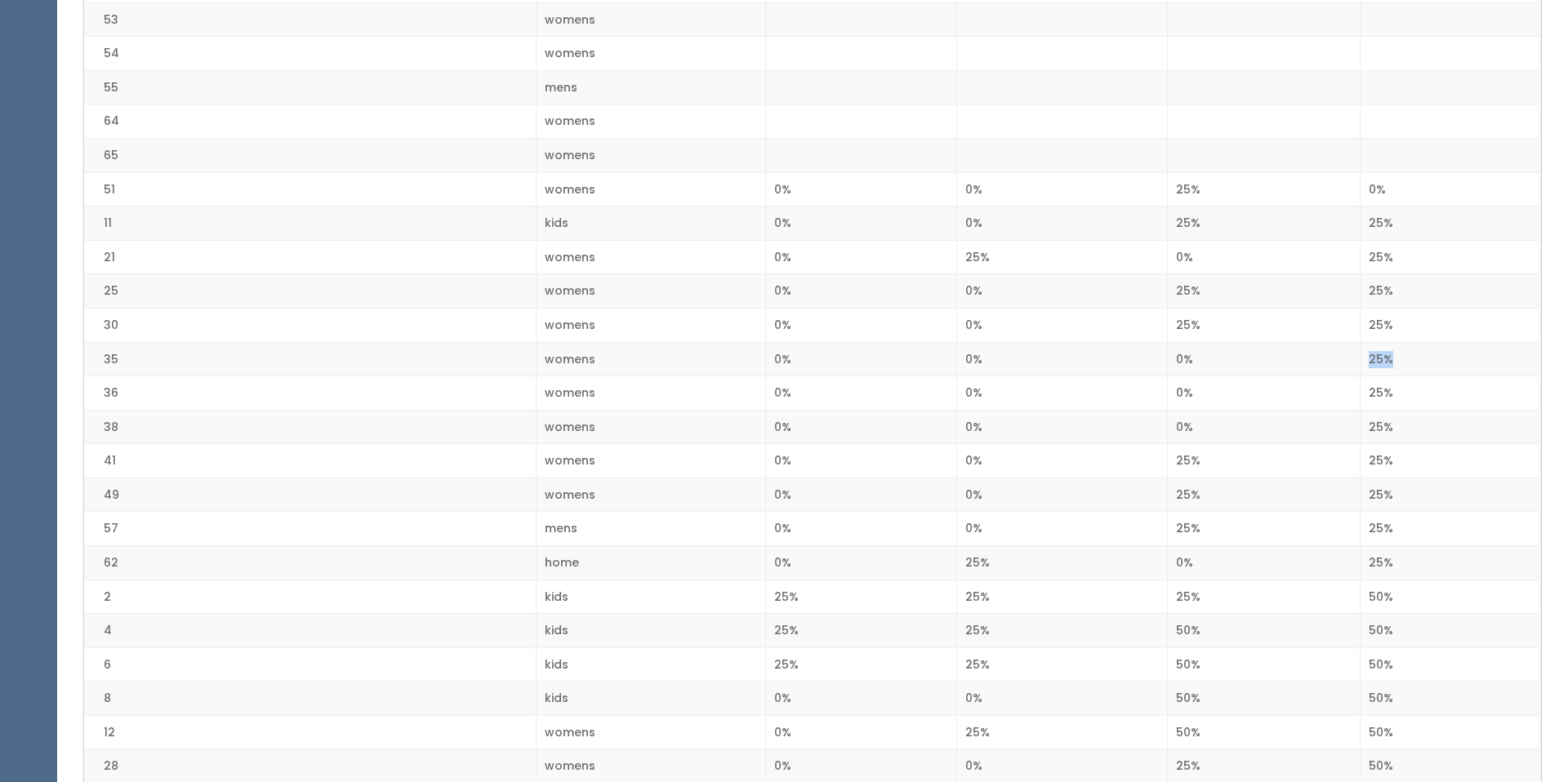 drag, startPoint x: 1517, startPoint y: 362, endPoint x: 1521, endPoint y: 340, distance: 22.36068 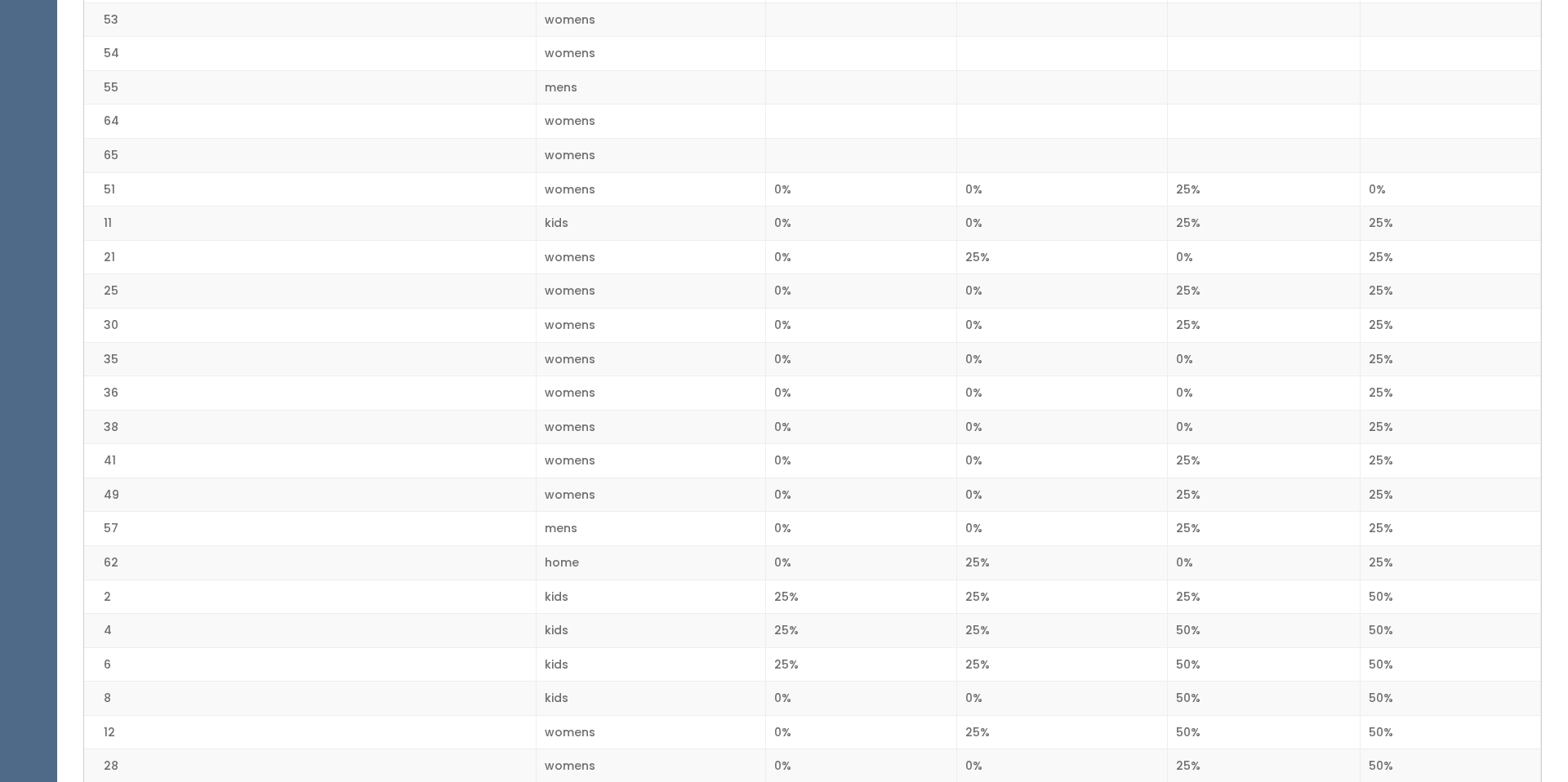 click on "25%" at bounding box center [1450, 562] 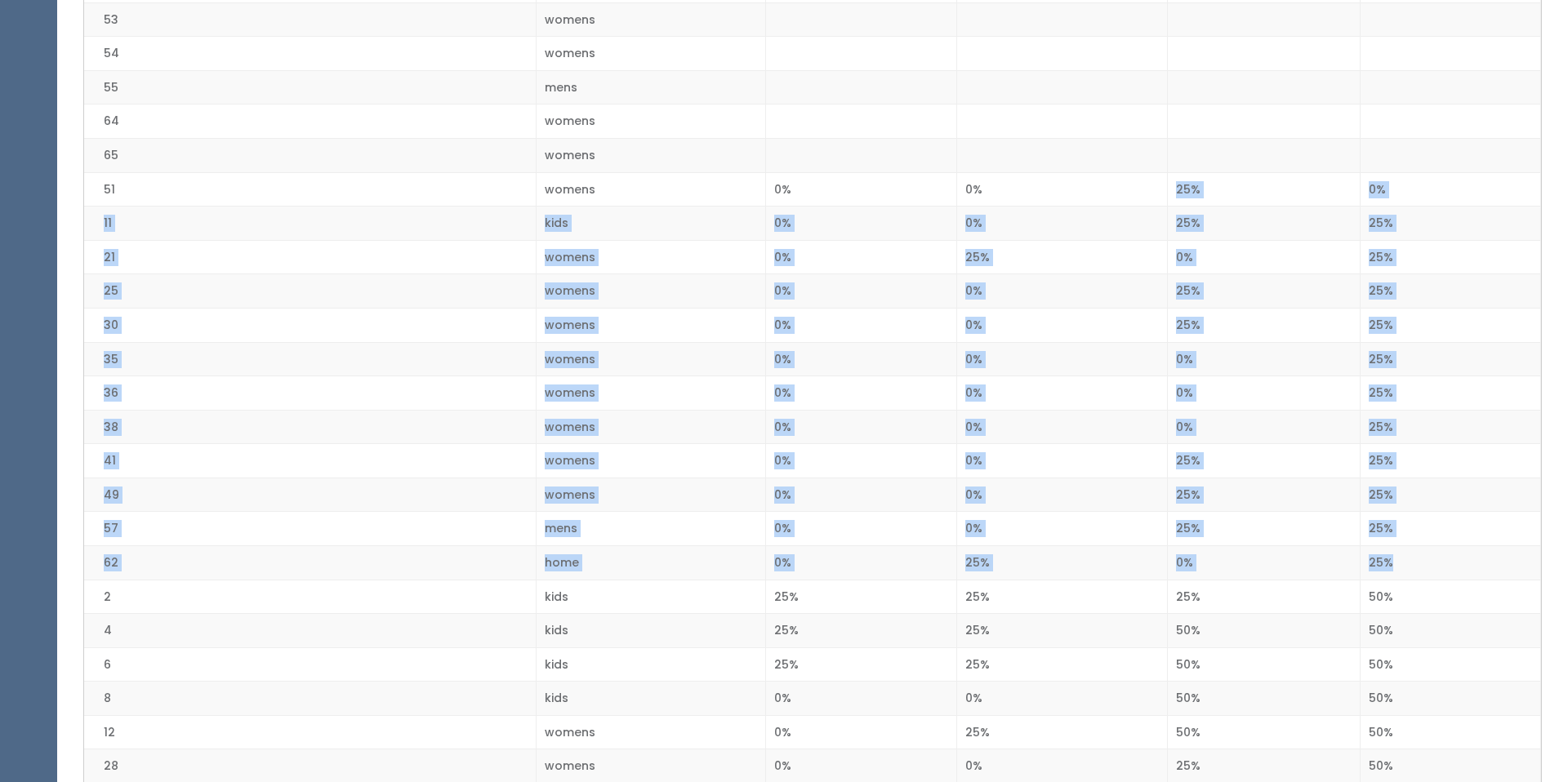 drag, startPoint x: 1417, startPoint y: 565, endPoint x: 1009, endPoint y: 158, distance: 576.29246 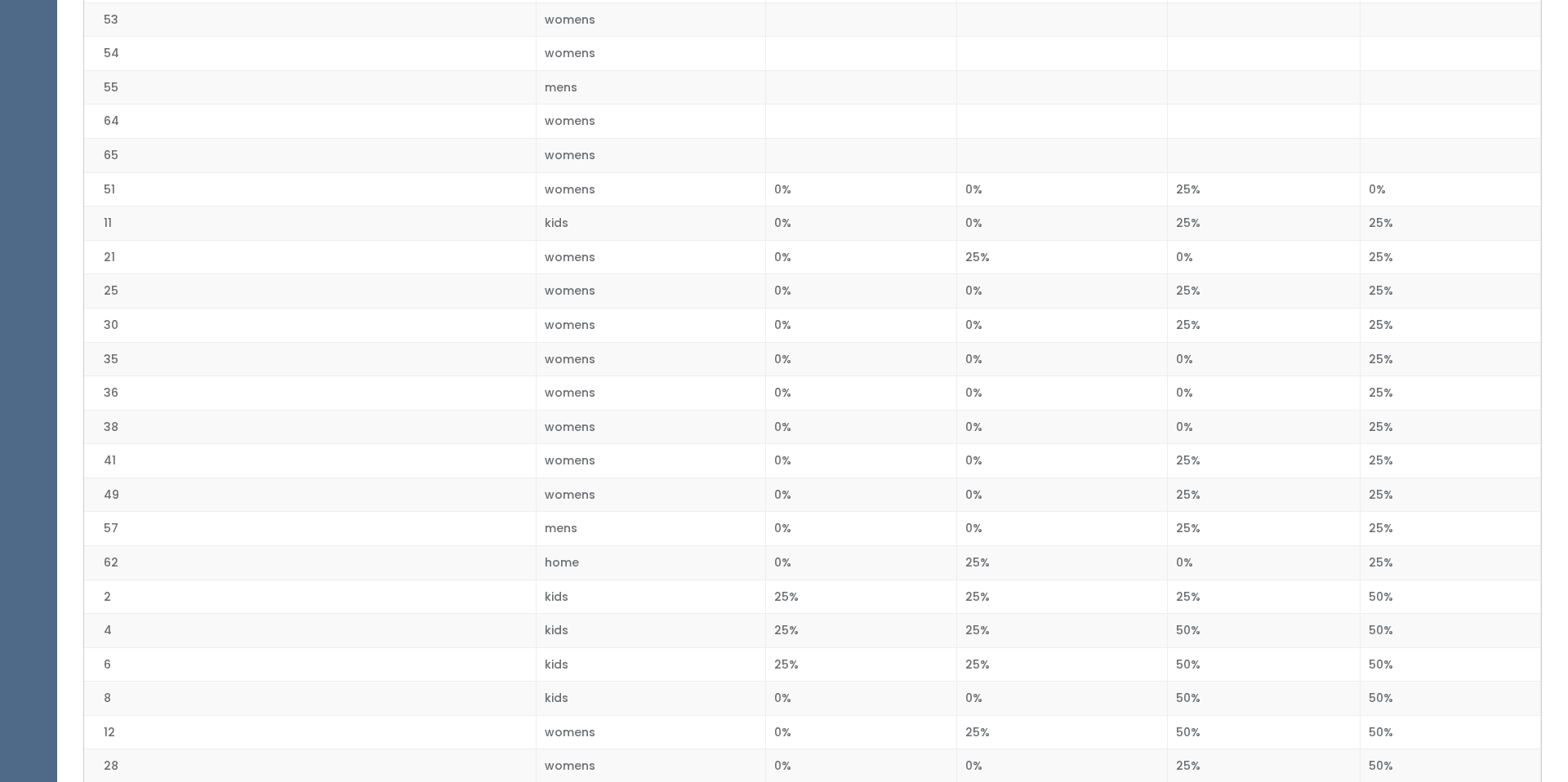 click on "0%" at bounding box center [1450, 189] 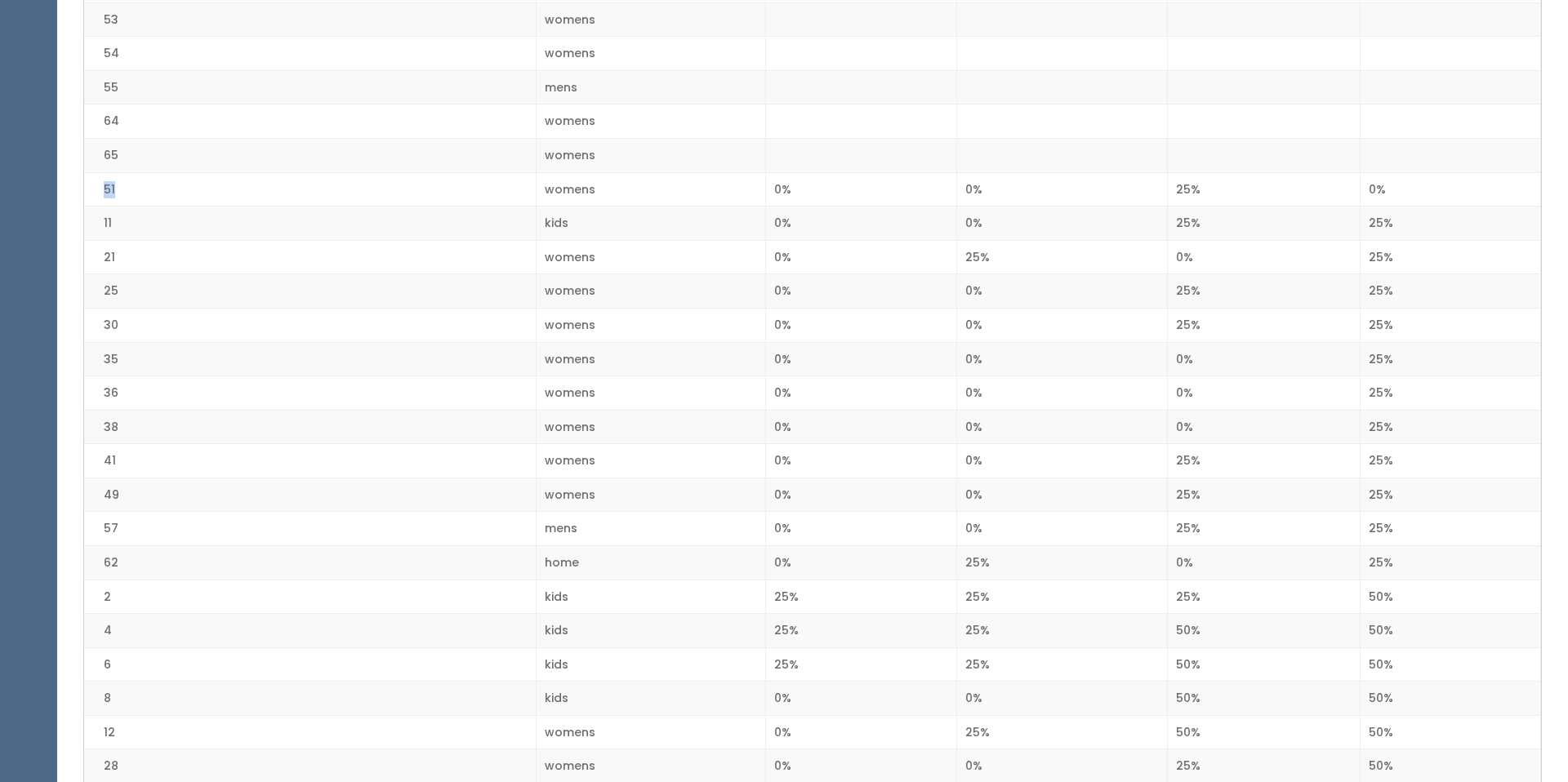 drag, startPoint x: 142, startPoint y: 184, endPoint x: 85, endPoint y: 184, distance: 57 